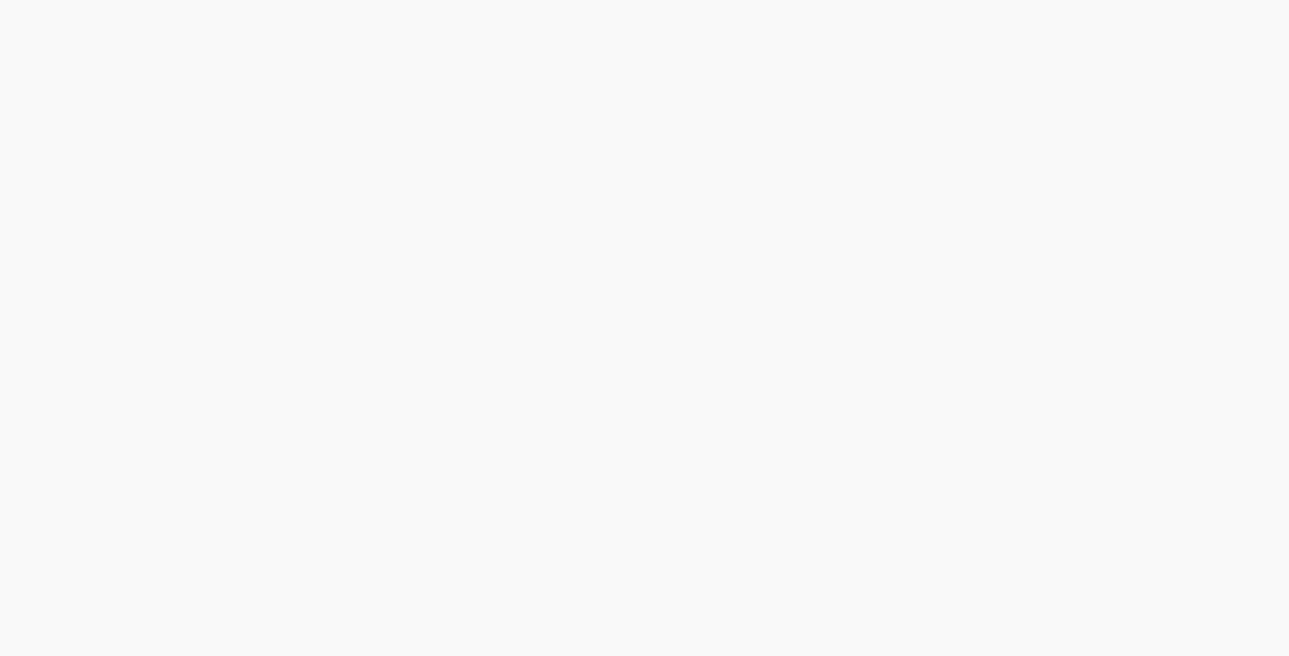 scroll, scrollTop: 0, scrollLeft: 0, axis: both 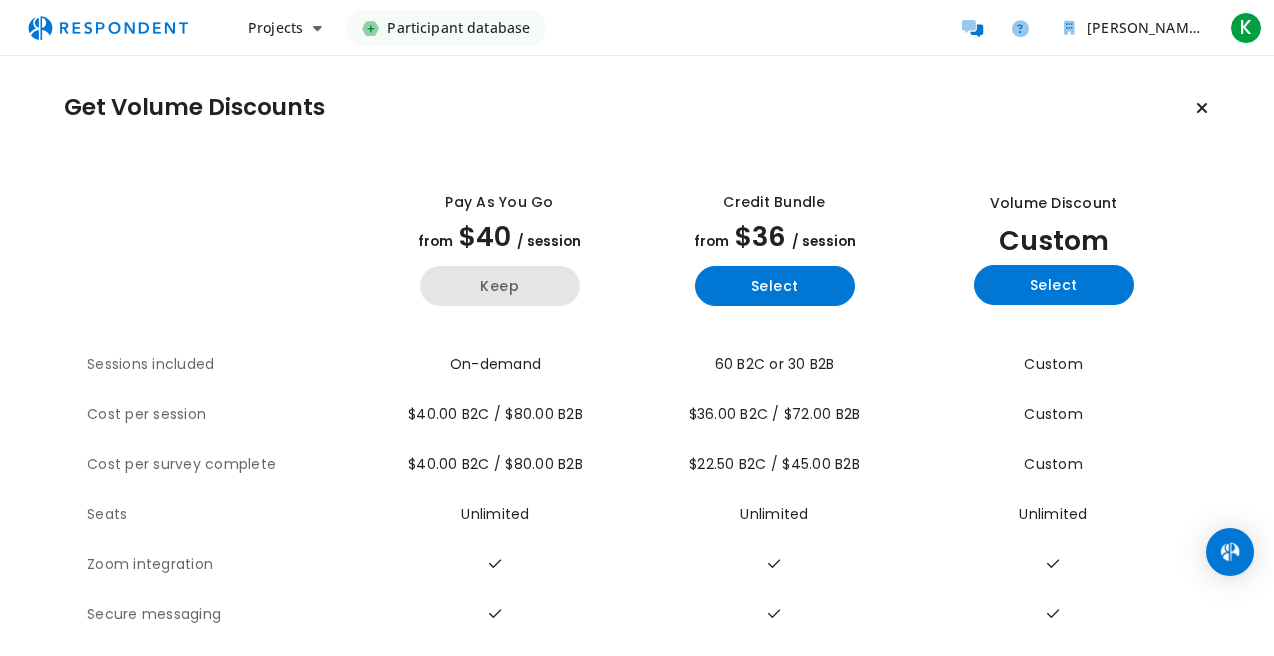 click on "Keep" at bounding box center [500, 286] 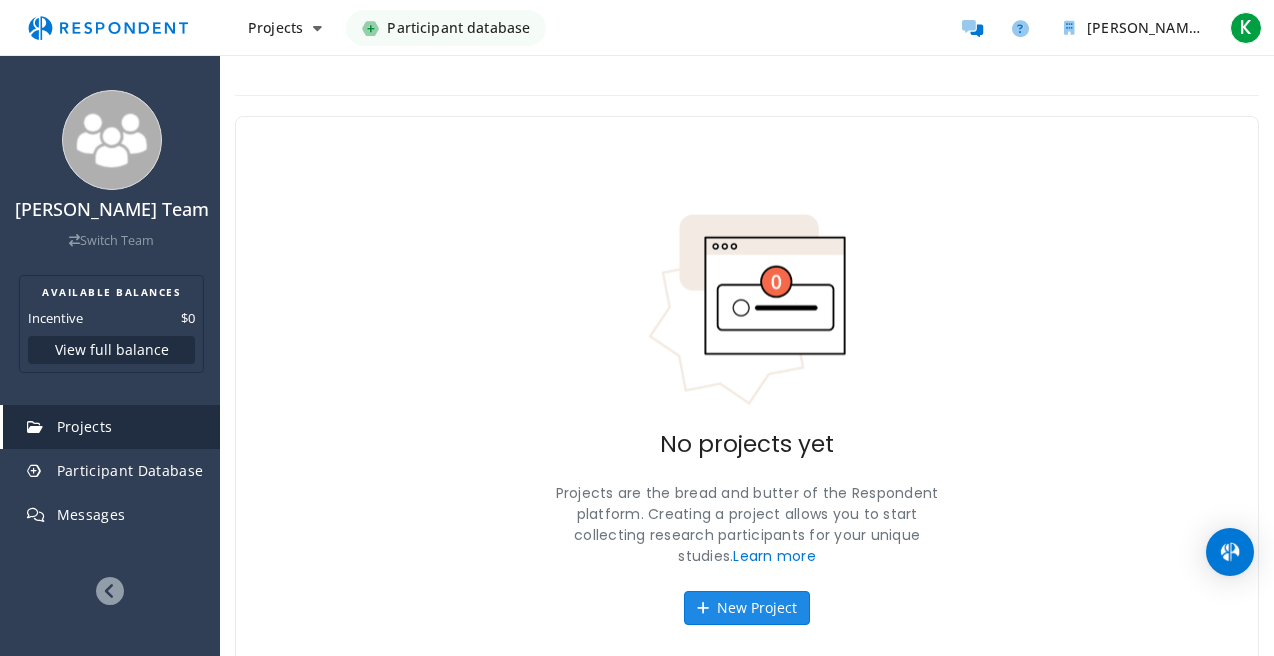 click on "New Project" at bounding box center (747, 608) 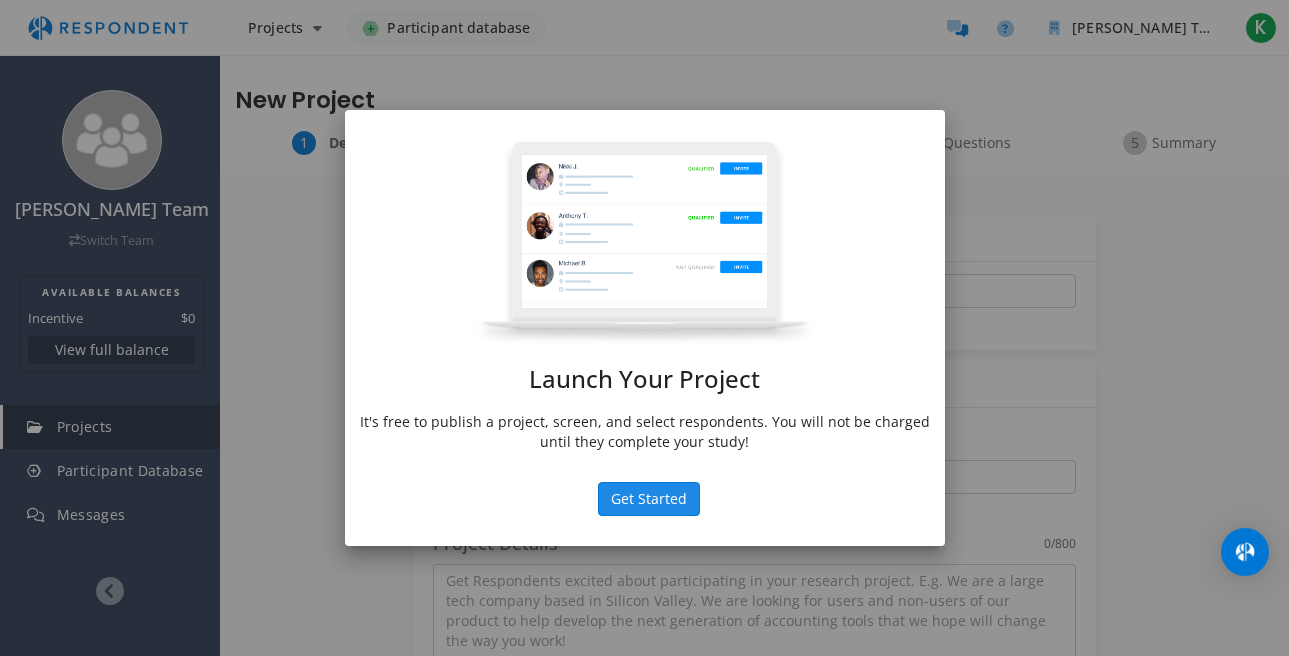 click on "Launch Your Project    It's free to publish a project, screen, and select respondents. You will not be charged until they complete your study!           Get Started" at bounding box center (645, 328) 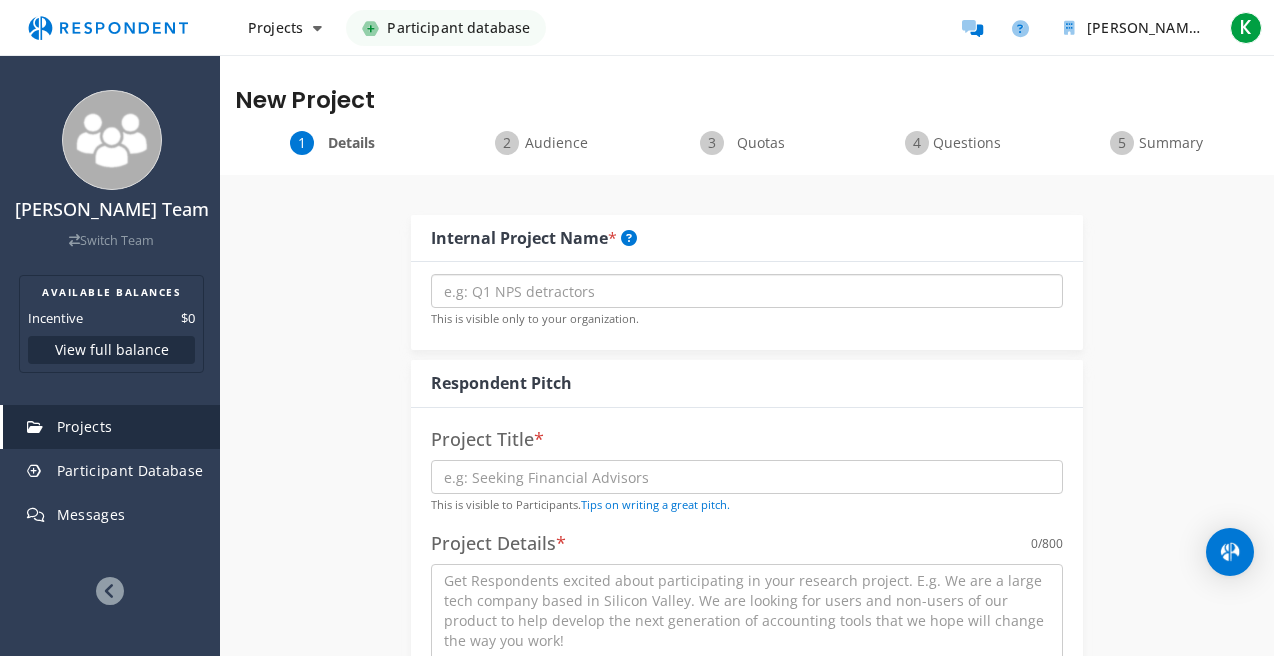 click at bounding box center (747, 291) 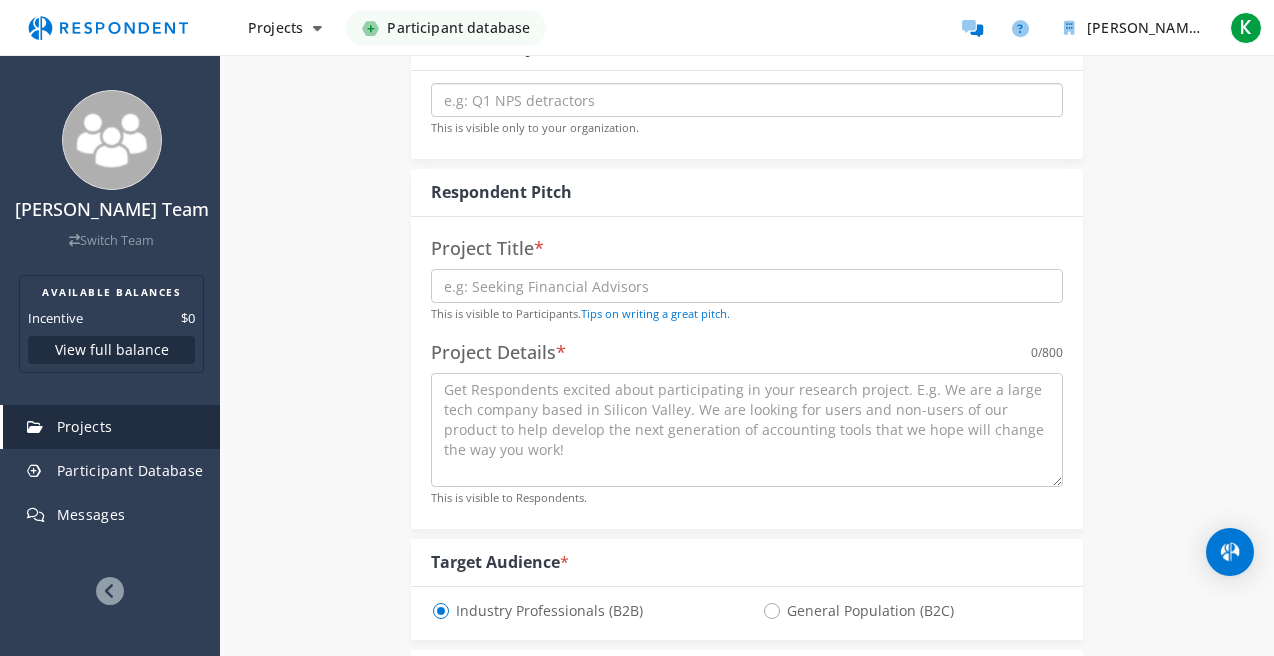 scroll, scrollTop: 200, scrollLeft: 0, axis: vertical 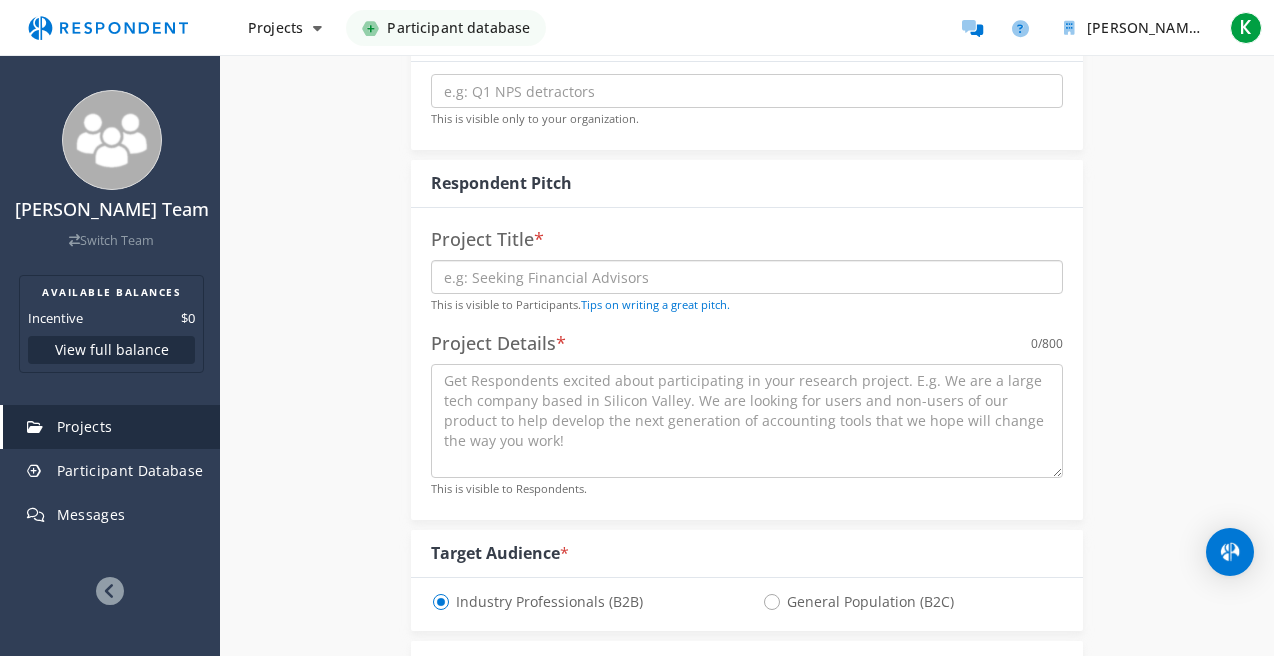 click at bounding box center [747, 277] 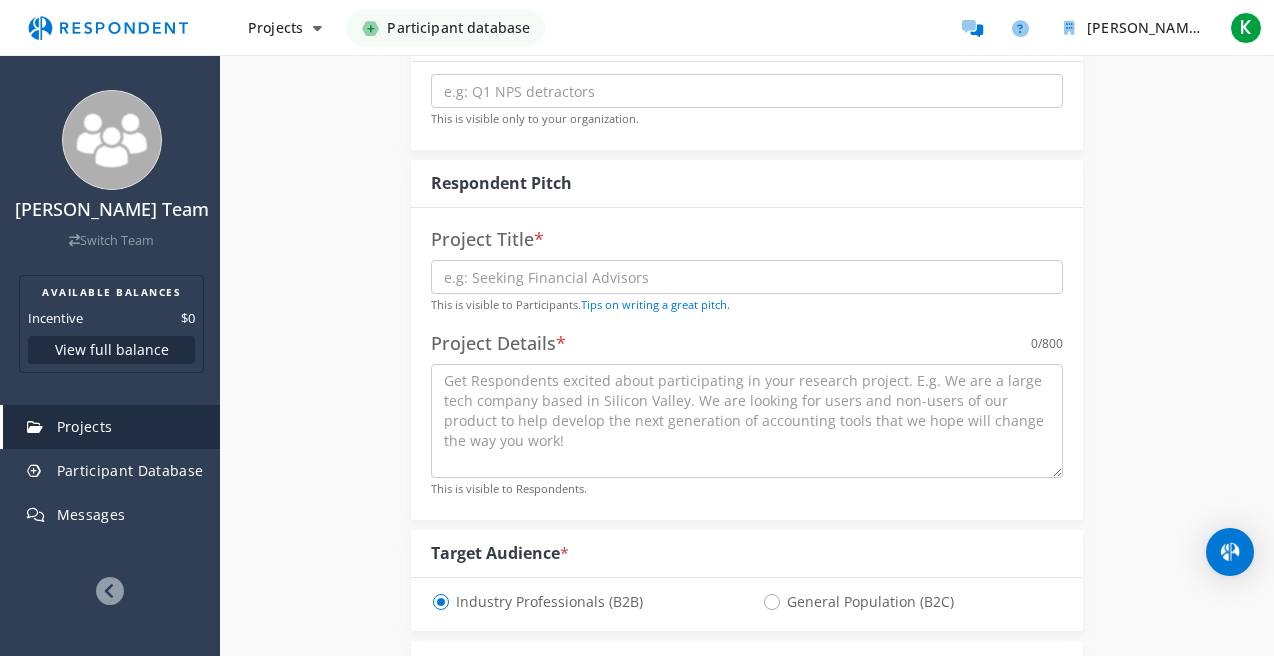 click on "Internal Project Name  *                    This is visible only to your organization.              Respondent Pitch       Project Title  *          This is visible to Participants.  Tips on writing a great pitch.             Project Details  *      0   /800             This is visible to Respondents.                   Target Audience  *                 Industry Professionals (B2B)             General Population (B2C)                       Type of Research             Remote             In-Person                     Research Methodology           One-on-One Focus Group Unmoderated Study Survey Diary Study               Show participants' account email addresses      If participants start the project, we will share their account email addresses with you so that you can verify that they have completed the unmoderated study on the platform of your choice.  Learn more...                           Time Required           30       minute(s)                 Incentive              $5   $10" at bounding box center (747, 712) 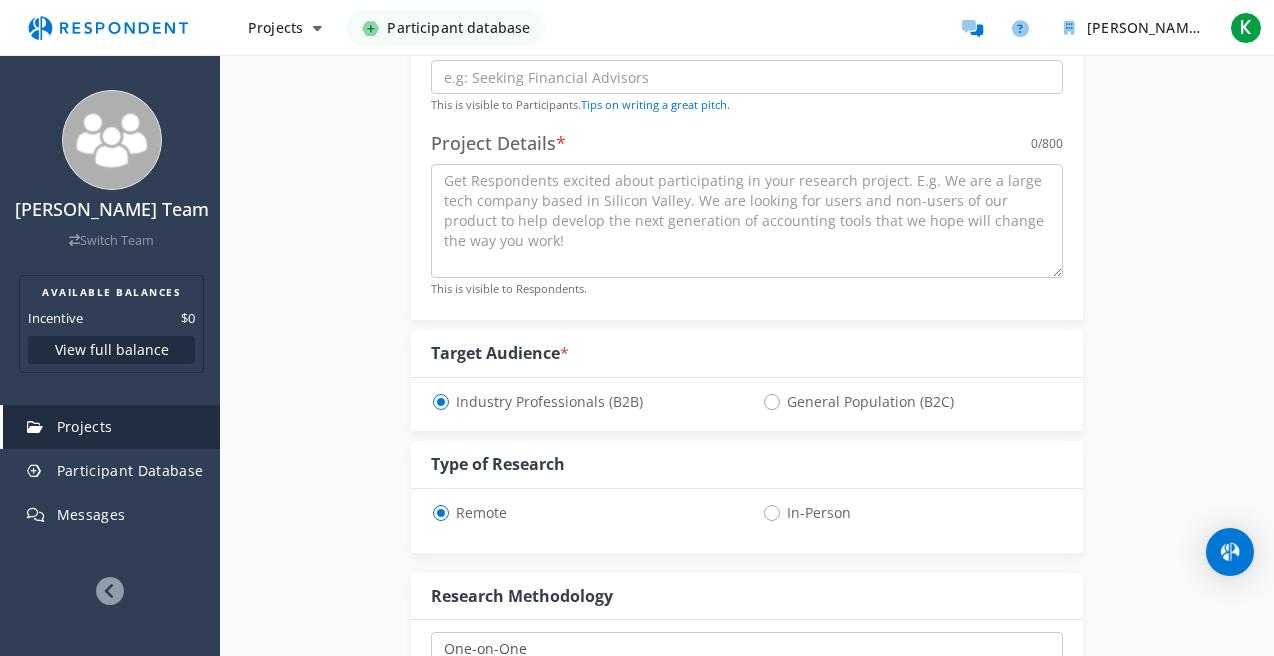 scroll, scrollTop: 300, scrollLeft: 0, axis: vertical 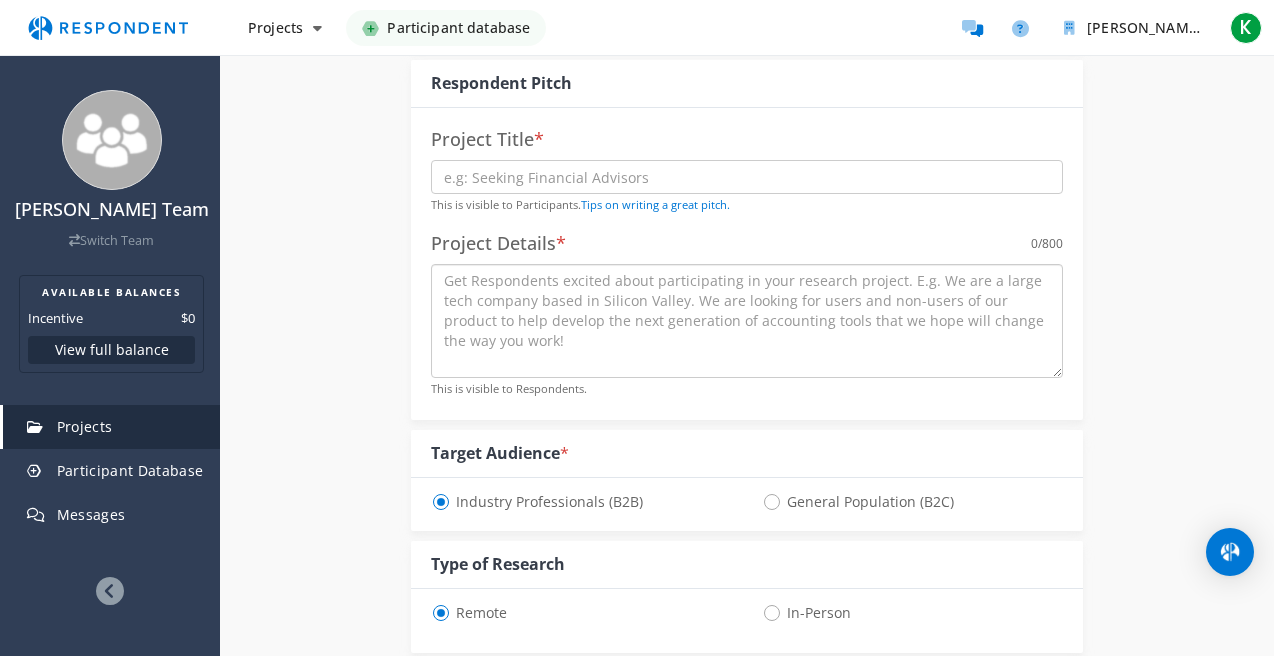 paste on "Once upon a time, in a lush green meadow filled with colorful flowers and tall, swaying grass, there lived a little bunny named [PERSON_NAME]. [PERSON_NAME] was not like the other bunnies; he was small, with soft, fluffy fur that was as white as snow and big, curious eyes that sparkled like stars.
[PERSON_NAME] loved to explore. Every day, he would hop around the meadow, discovering new places and making friends with the other animals. But there was one place he had never been—the Dark Forest. The other bunnies warned him, saying, "[PERSON_NAME], the Dark Forest is scary! There are shadows and strange noises!"
But [PERSON_NAME] was brave. He wanted to see what was inside the [GEOGRAPHIC_DATA]. One sunny morning, he decided it was time for an adventure. He packed a little bag with his favorite carrot snacks and set off toward the for" 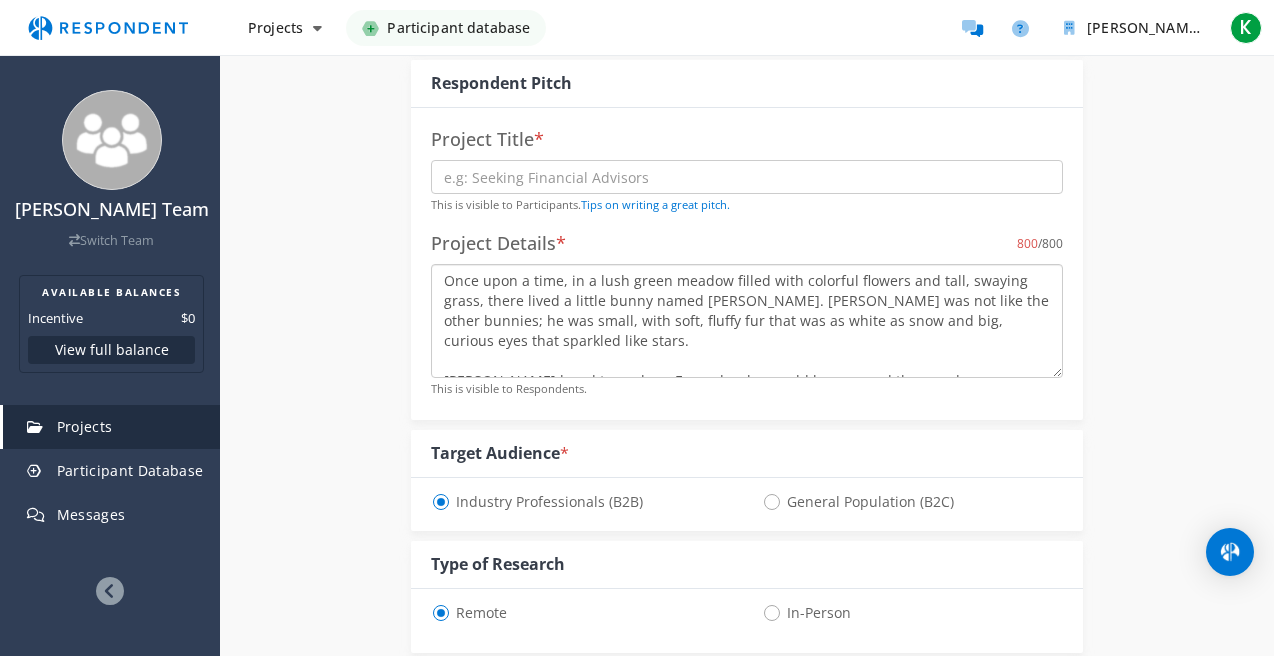 scroll, scrollTop: 153, scrollLeft: 0, axis: vertical 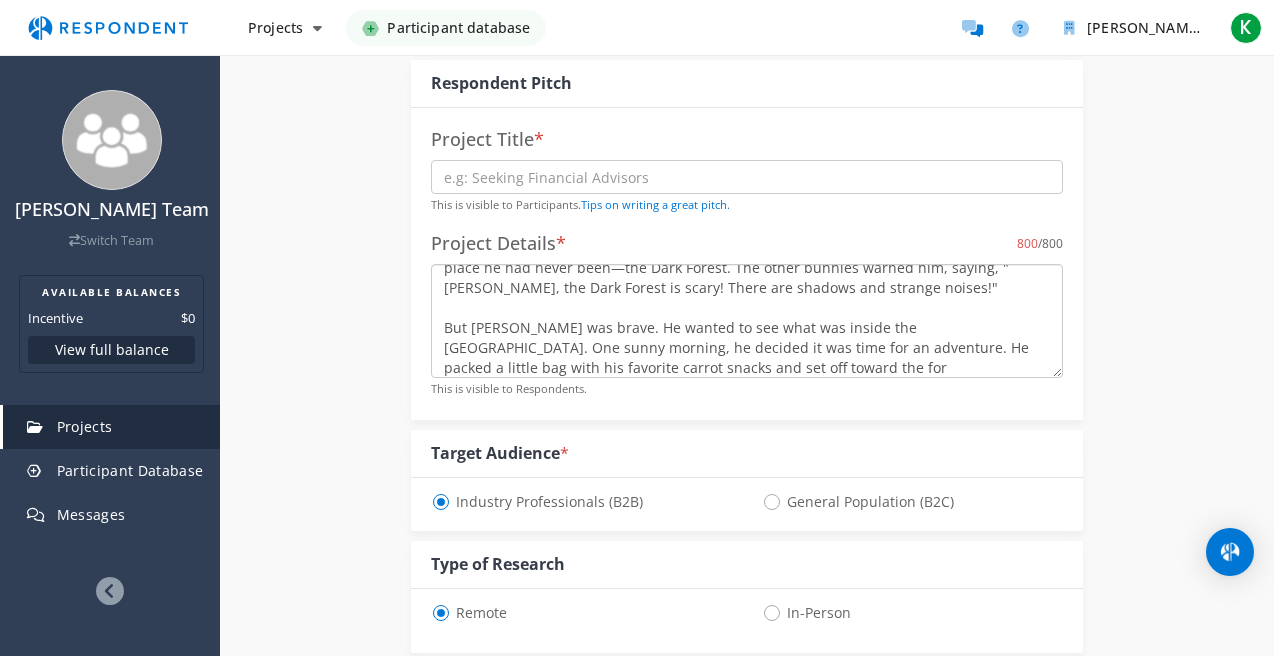 type on "Once upon a time, in a lush green meadow filled with colorful flowers and tall, swaying grass, there lived a little bunny named [PERSON_NAME]. [PERSON_NAME] was not like the other bunnies; he was small, with soft, fluffy fur that was as white as snow and big, curious eyes that sparkled like stars.
[PERSON_NAME] loved to explore. Every day, he would hop around the meadow, discovering new places and making friends with the other animals. But there was one place he had never been—the Dark Forest. The other bunnies warned him, saying, "[PERSON_NAME], the Dark Forest is scary! There are shadows and strange noises!"
But [PERSON_NAME] was brave. He wanted to see what was inside the [GEOGRAPHIC_DATA]. One sunny morning, he decided it was time for an adventure. He packed a little bag with his favorite carrot snacks and set off toward the for" 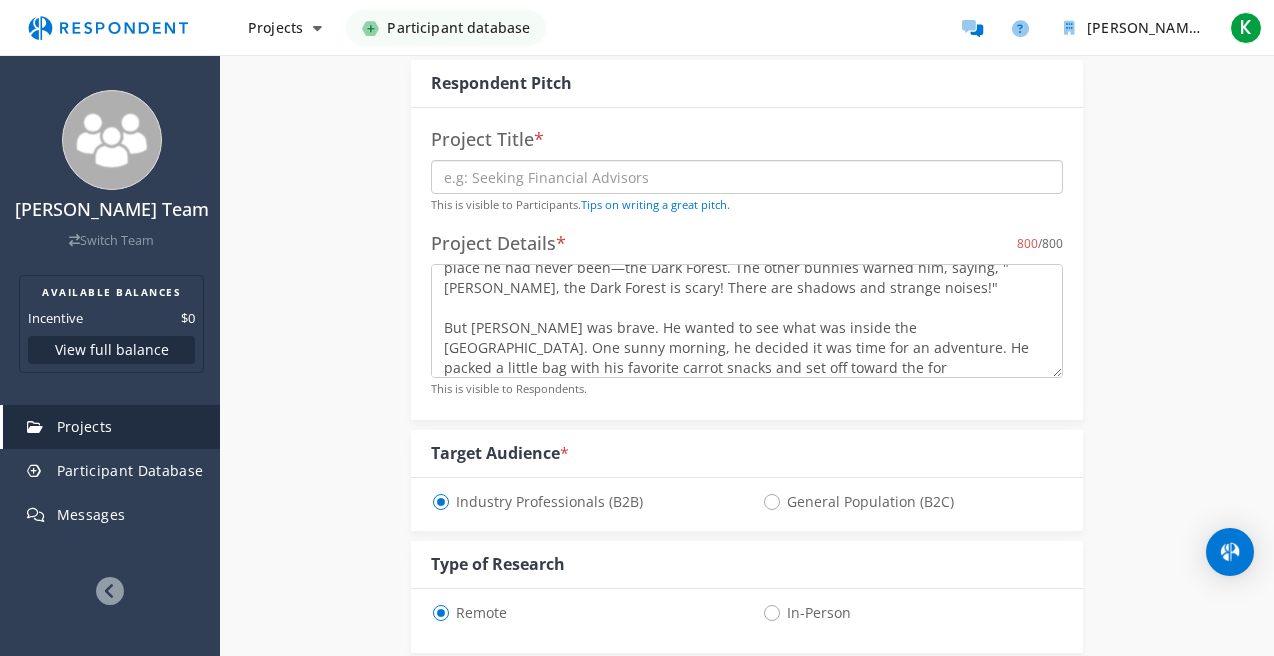 click at bounding box center [747, 177] 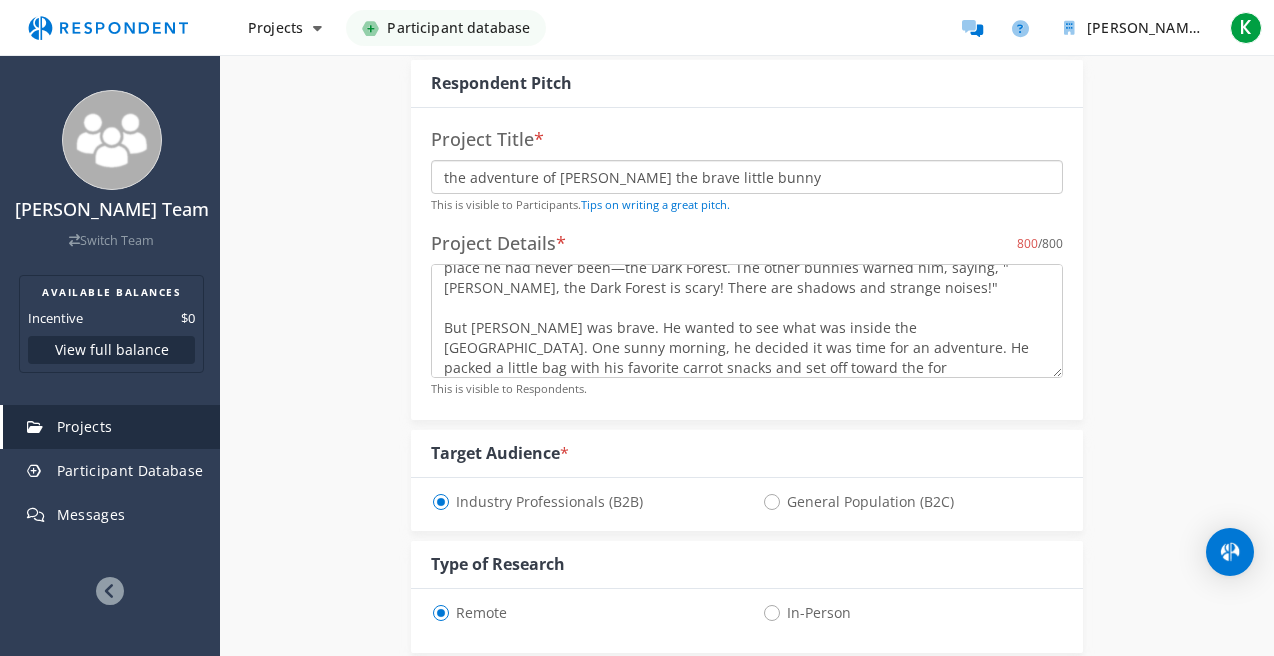 type on "the adventure of [PERSON_NAME] the brave little bunny" 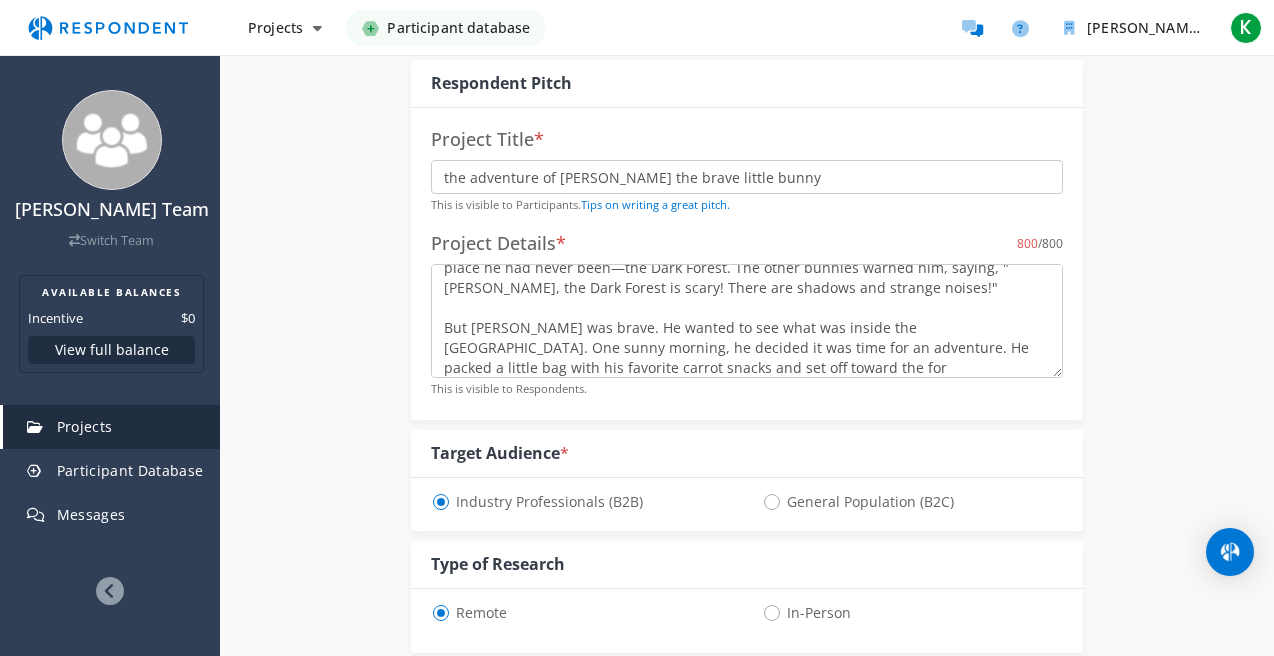 click on "Internal Project Name  *                    This is visible only to your organization.              Respondent Pitch       Project Title  *     the adventure of [PERSON_NAME] the brave little bunny      This is visible to Participants.  Tips on writing a great pitch.             Project Details  *      800   /800             This is visible to Respondents.                   Target Audience  *                 Industry Professionals (B2B)             General Population (B2C)                       Type of Research             Remote             In-Person                     Research Methodology           One-on-One Focus Group Unmoderated Study Survey Diary Study               Show participants' account email addresses      If participants start the project, we will share their account email addresses with you so that you can verify that they have completed the unmoderated study on the platform of your choice.  Learn more...                           Time Required           30       minute(s)" at bounding box center (747, 612) 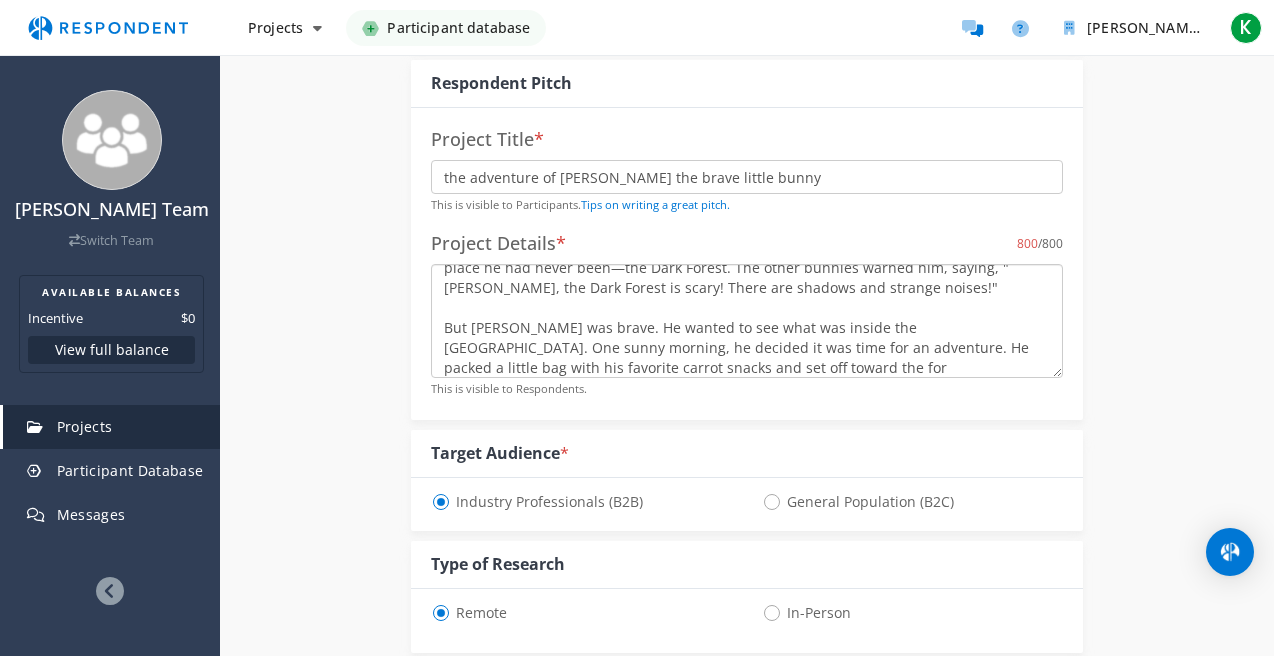 click on "Once upon a time, in a lush green meadow filled with colorful flowers and tall, swaying grass, there lived a little bunny named [PERSON_NAME]. [PERSON_NAME] was not like the other bunnies; he was small, with soft, fluffy fur that was as white as snow and big, curious eyes that sparkled like stars.
[PERSON_NAME] loved to explore. Every day, he would hop around the meadow, discovering new places and making friends with the other animals. But there was one place he had never been—the Dark Forest. The other bunnies warned him, saying, "[PERSON_NAME], the Dark Forest is scary! There are shadows and strange noises!"
But [PERSON_NAME] was brave. He wanted to see what was inside the [GEOGRAPHIC_DATA]. One sunny morning, he decided it was time for an adventure. He packed a little bag with his favorite carrot snacks and set off toward the for" at bounding box center (747, 321) 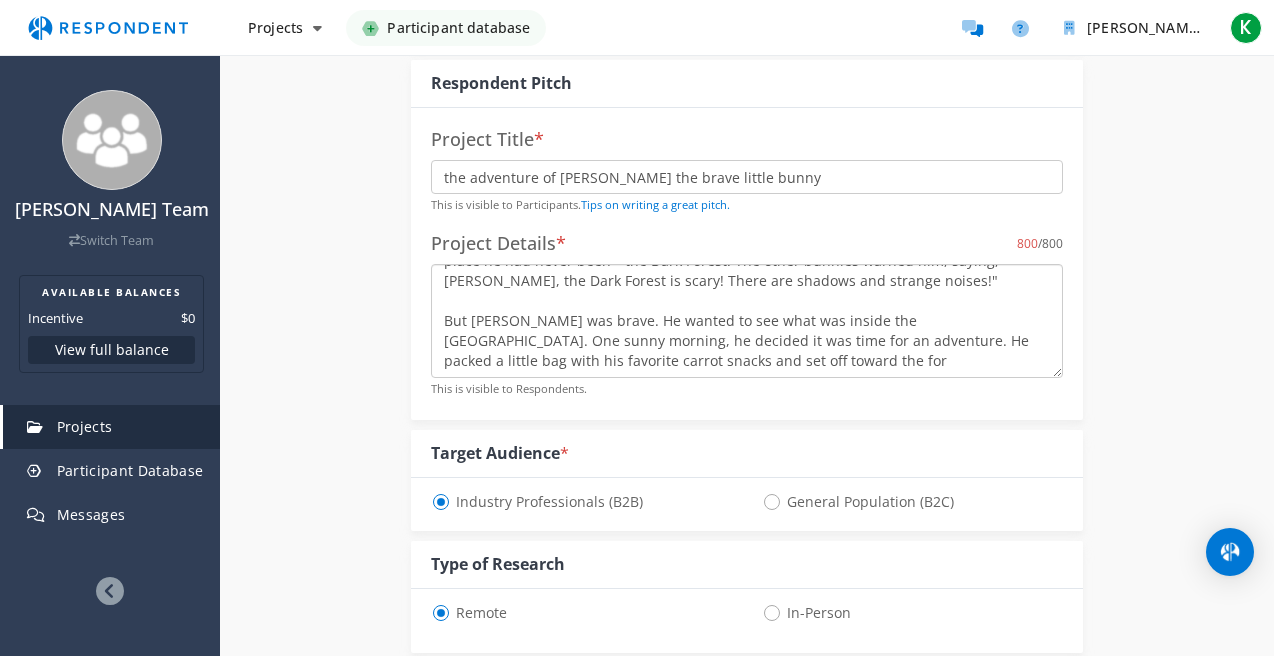 drag, startPoint x: 930, startPoint y: 370, endPoint x: 972, endPoint y: 408, distance: 56.63921 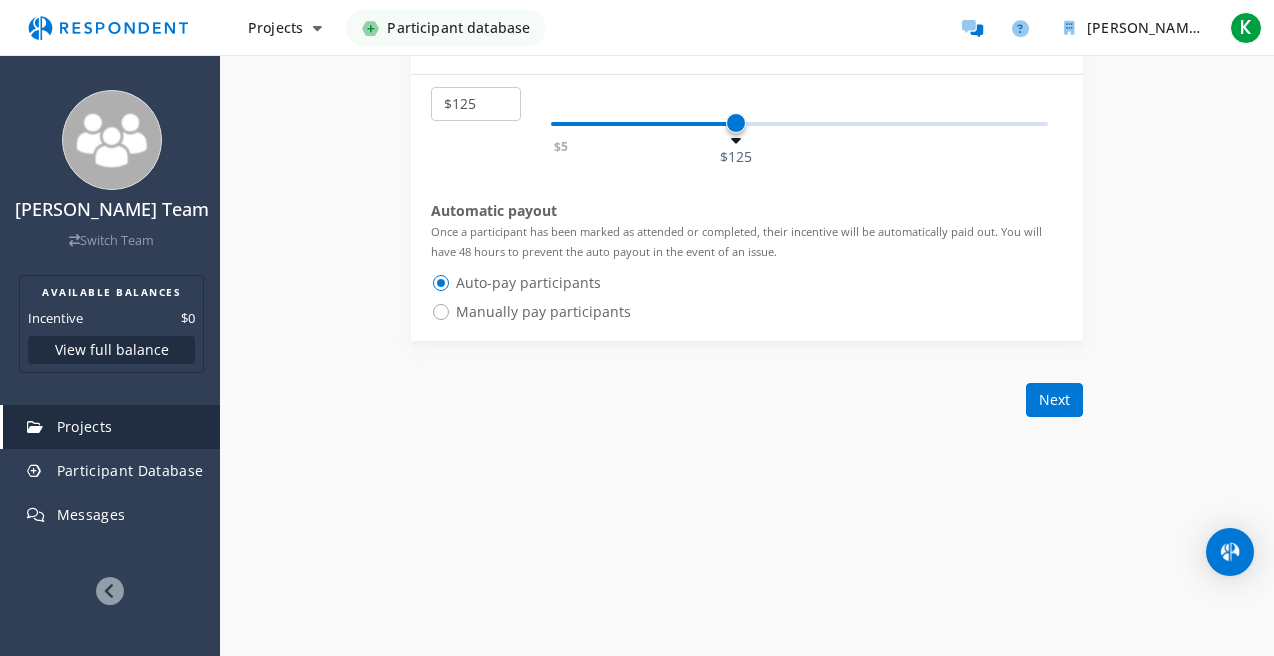 scroll, scrollTop: 1100, scrollLeft: 0, axis: vertical 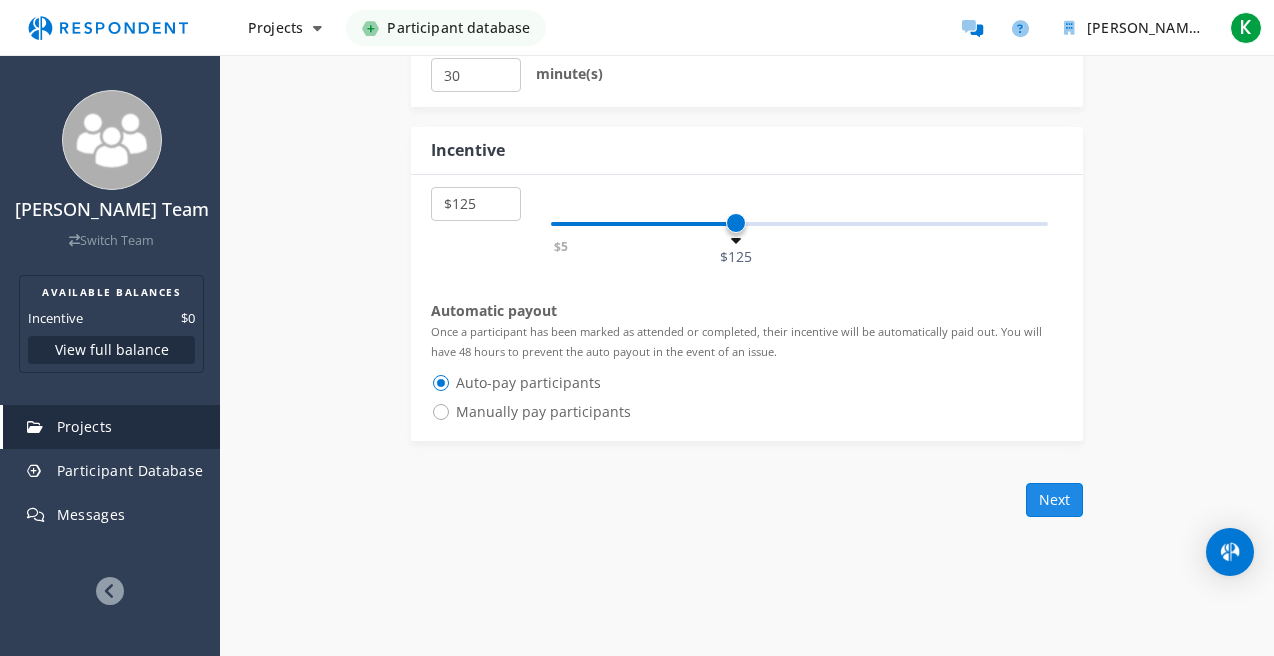 click on "Next" 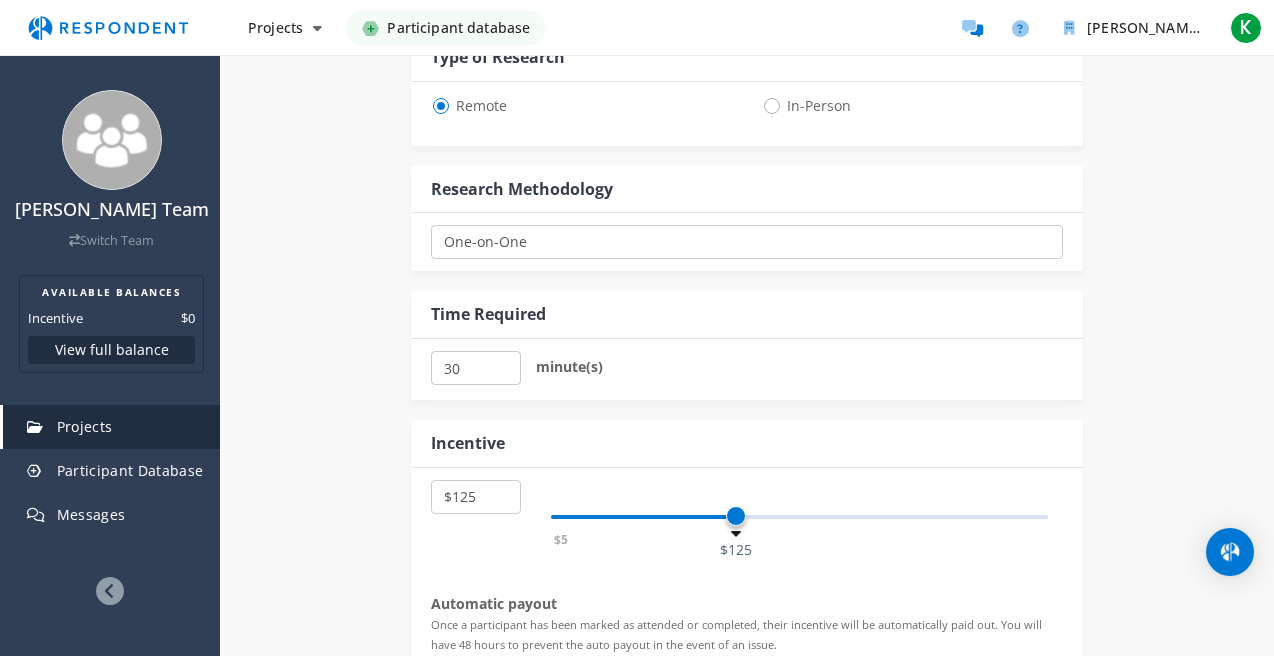 scroll, scrollTop: 700, scrollLeft: 0, axis: vertical 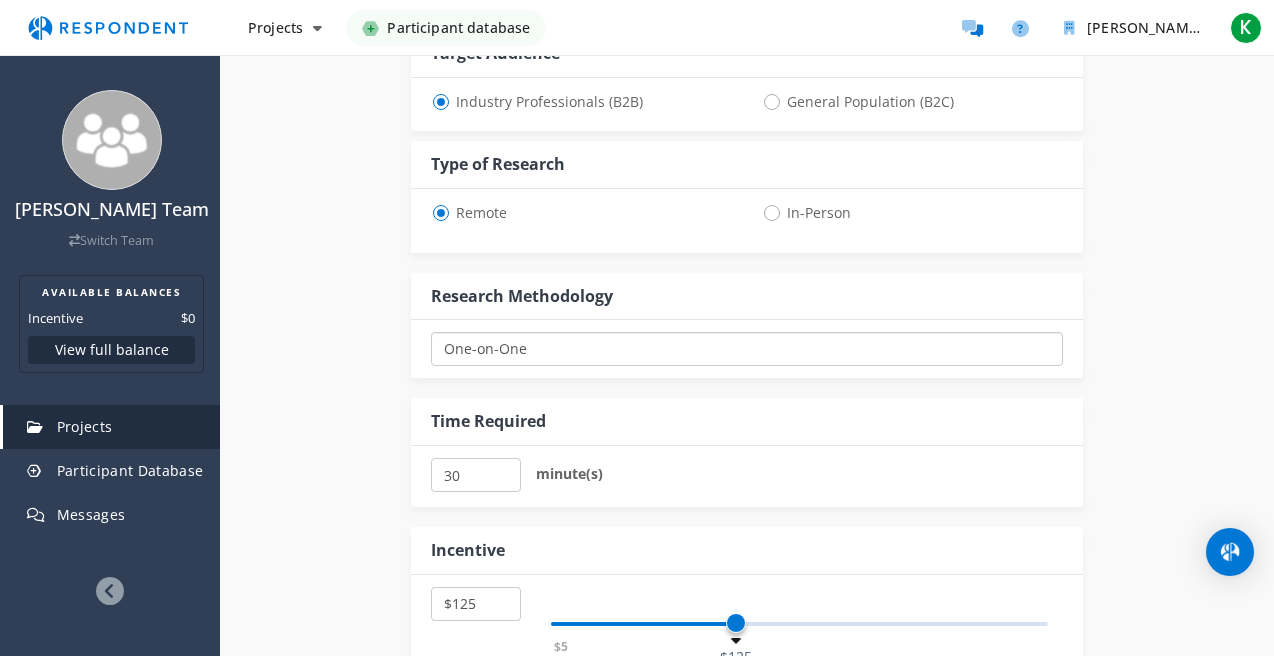 drag, startPoint x: 615, startPoint y: 341, endPoint x: 613, endPoint y: 351, distance: 10.198039 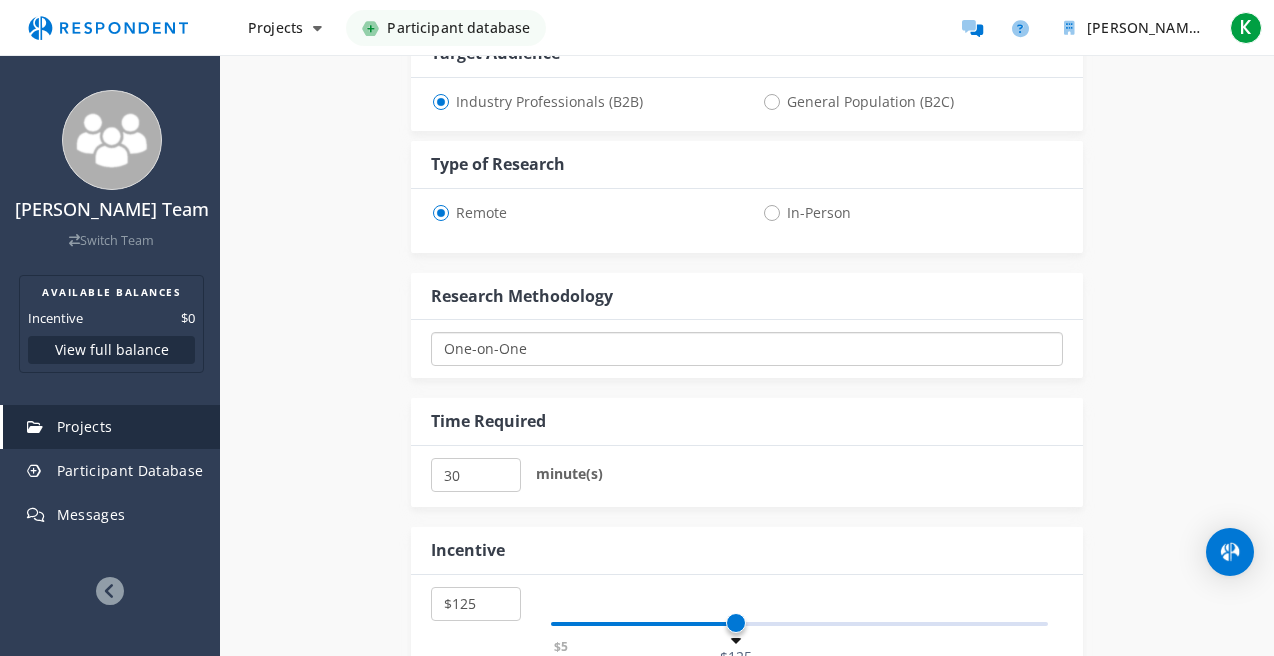 select on "number:10" 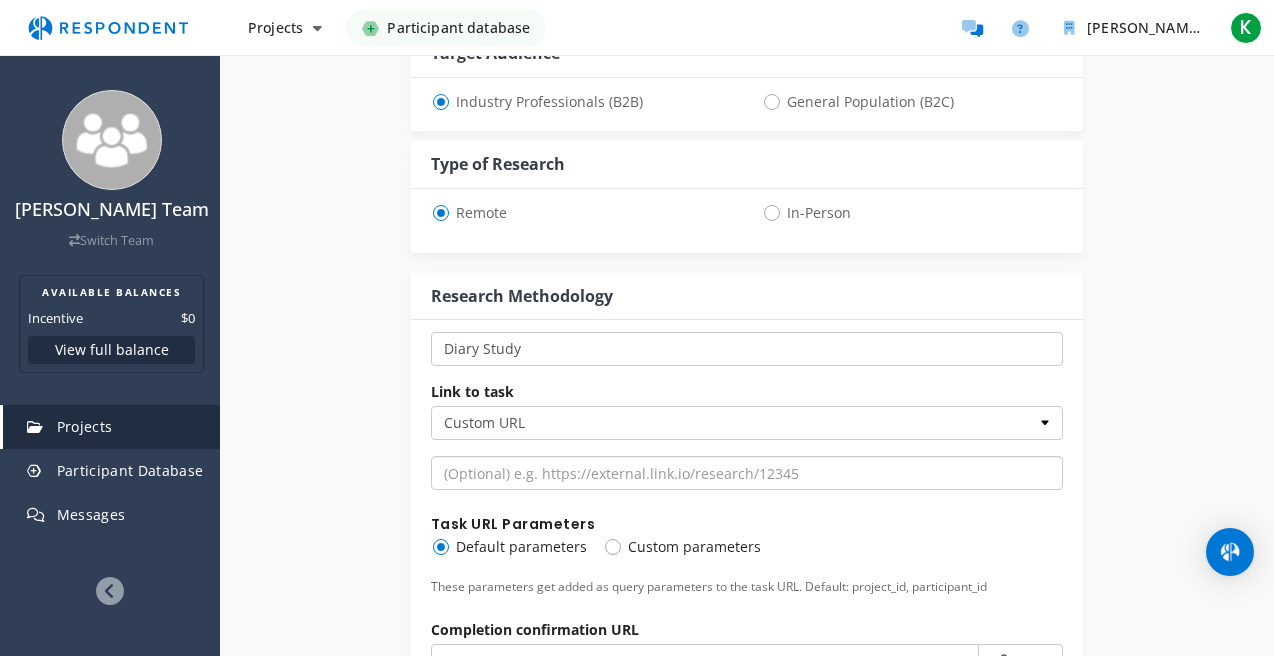 click at bounding box center (747, 473) 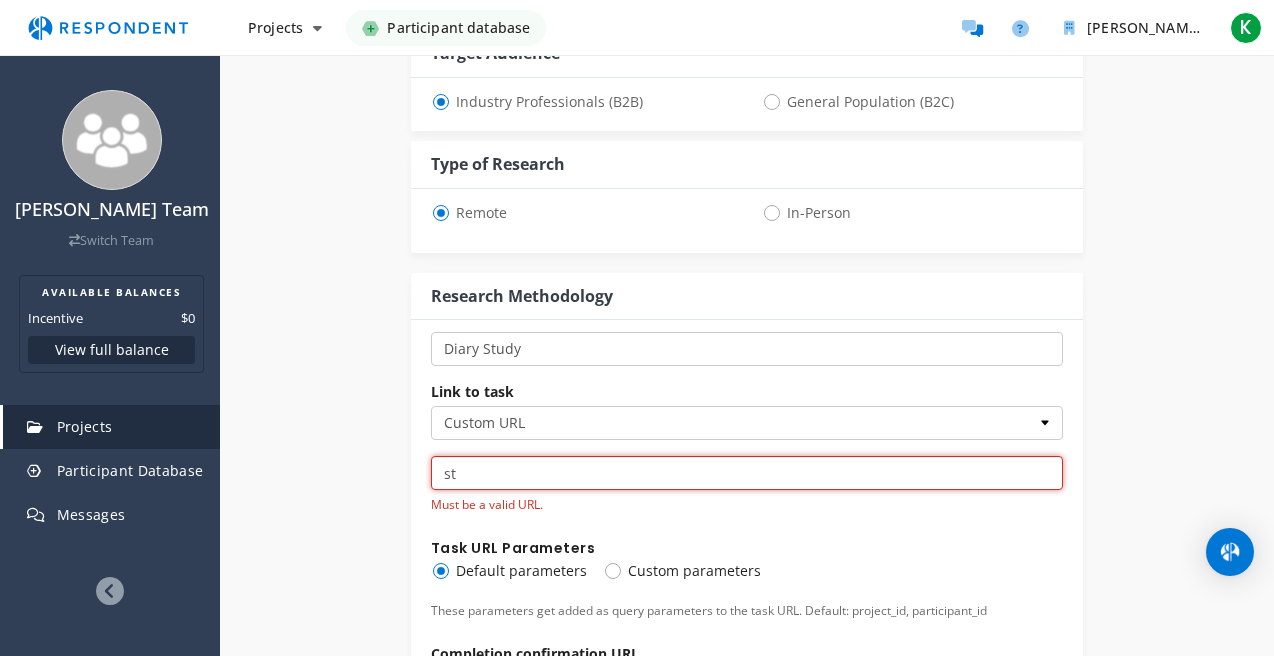 type on "s" 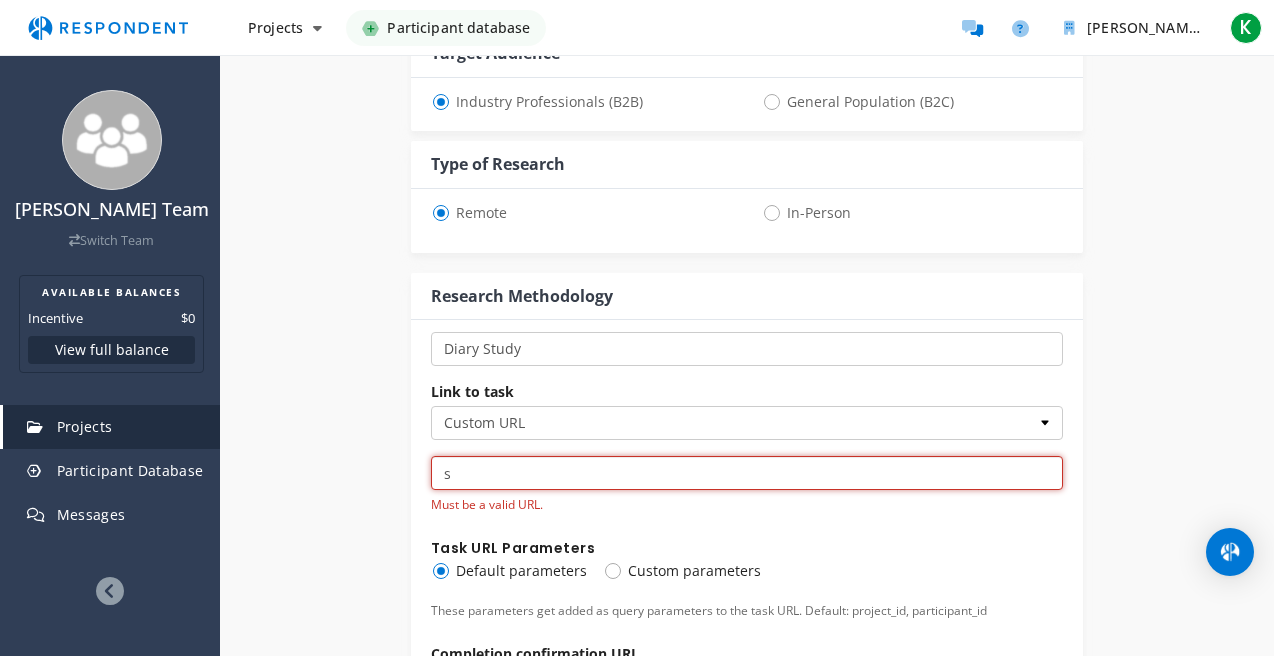 type 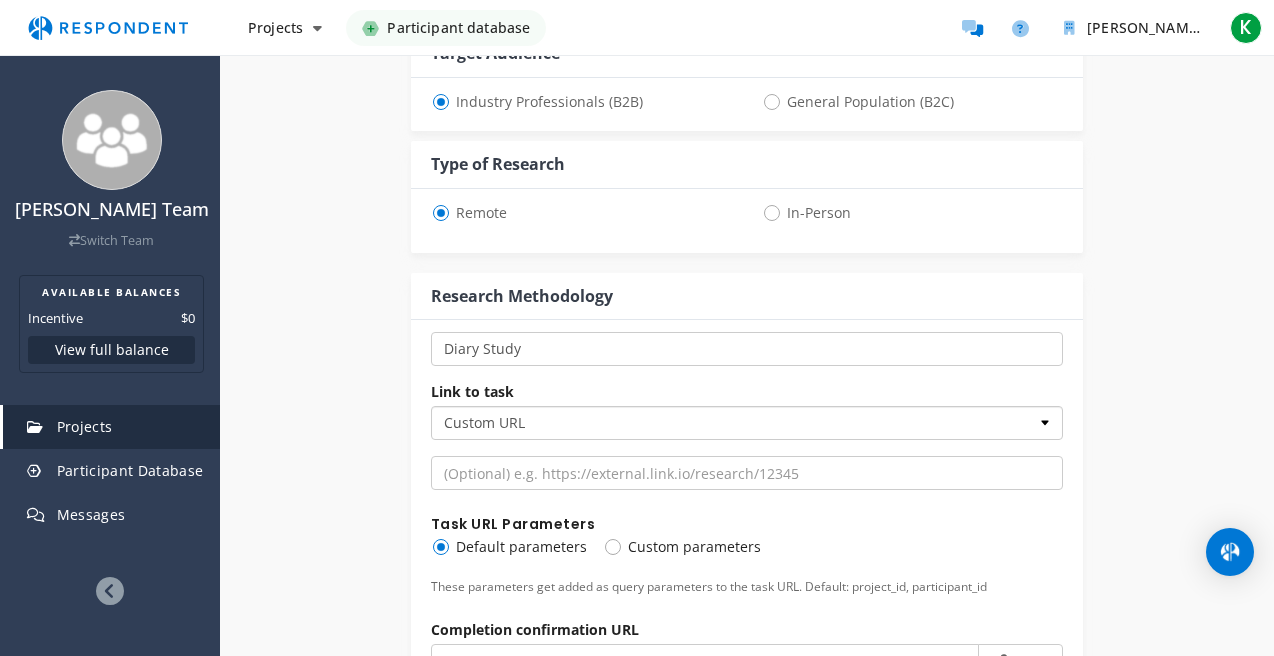 drag, startPoint x: 604, startPoint y: 418, endPoint x: 711, endPoint y: 432, distance: 107.912 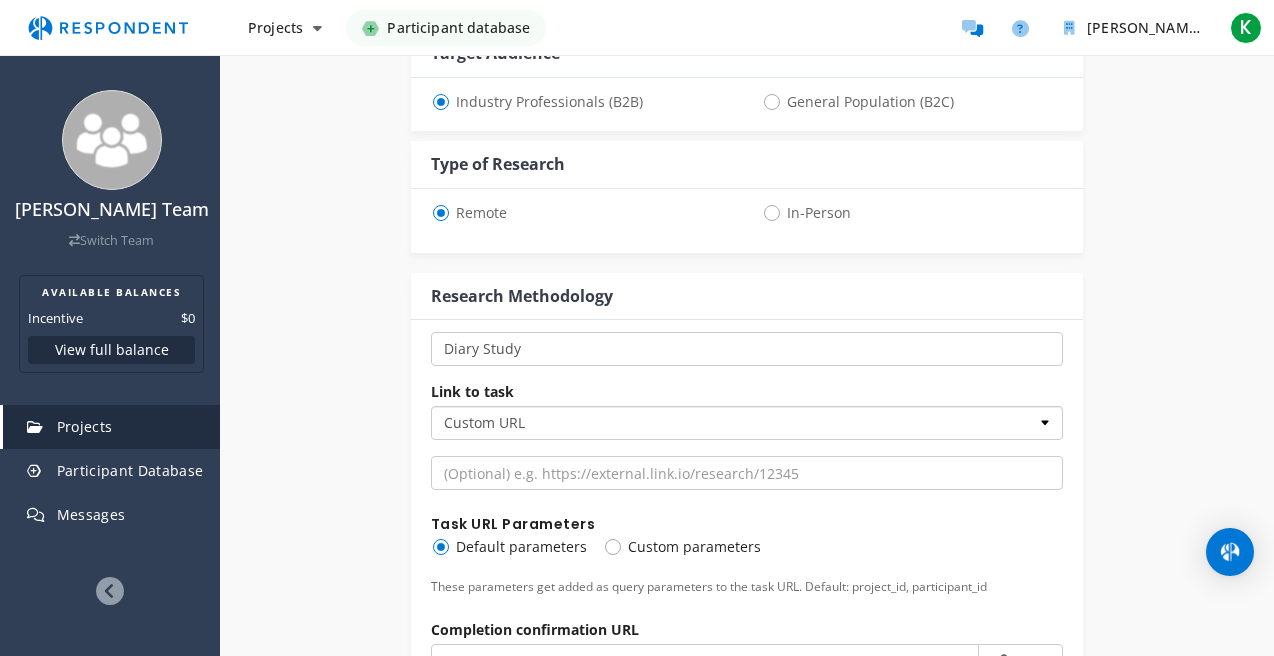 click on "Custom URL SurveyMonkey" at bounding box center [747, 423] 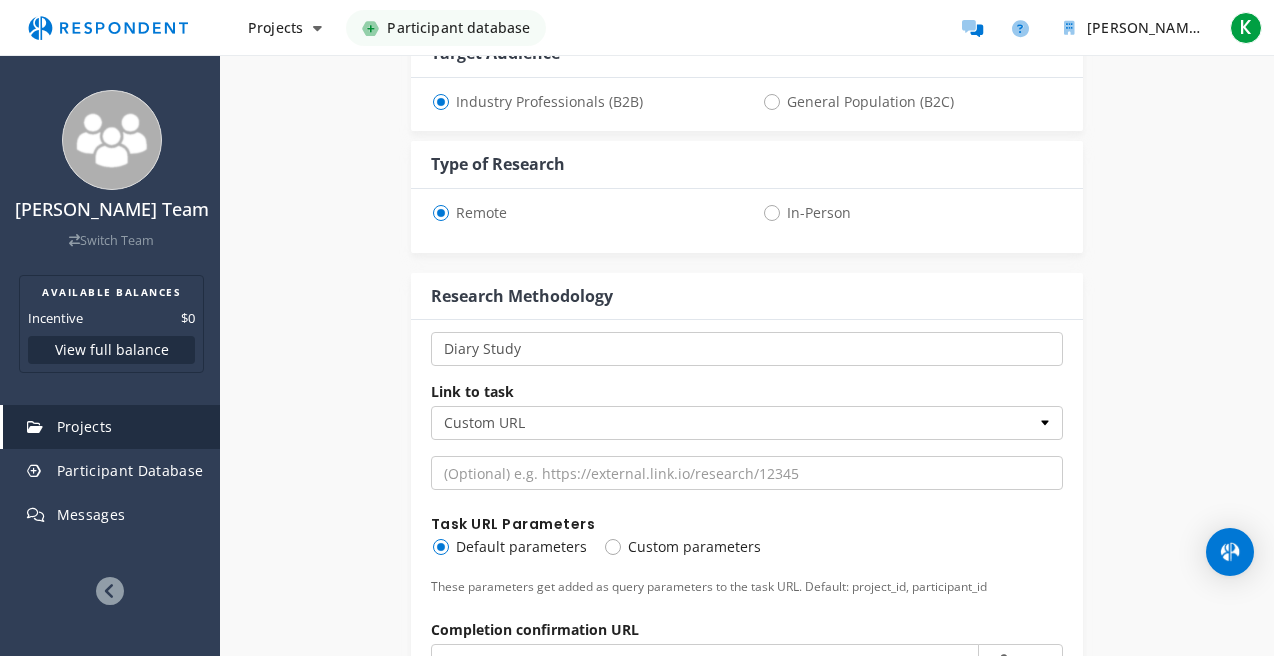click on "Link to task   Custom URL SurveyMonkey
Task URL Parameters       Default parameters         Custom parameters          These parameters get added as query parameters to the task URL. Default: project_id, participant_id                Completion confirmation URL     [URL][DOMAIN_NAME]        Copy         Add the completion confirmation URL to the end of your survey. Participants will use the URL to prove they've completed the survey. To link a participant to a survey response, make sure to include a question asking for Participant ID  Learn more             Special instructions                        Learn more about unmoderated studies!            0   /2000            Deadline         No deadline         Set a deadline" at bounding box center (747, 687) 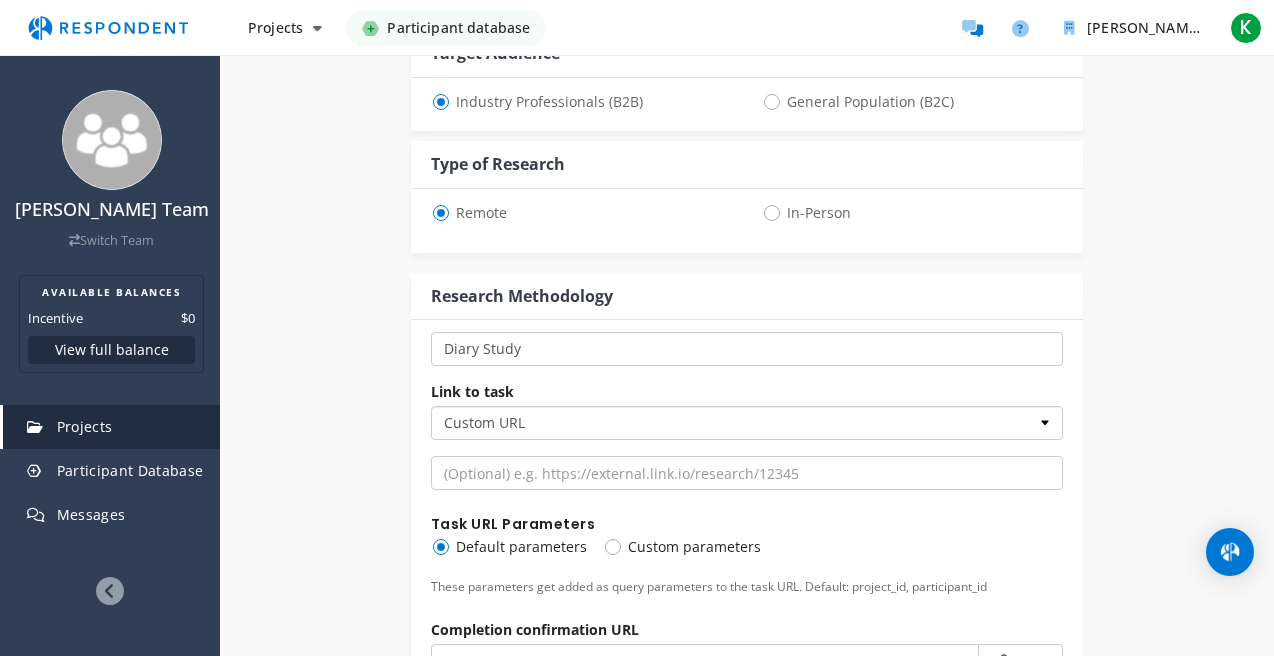 click on "Custom URL SurveyMonkey" at bounding box center [747, 423] 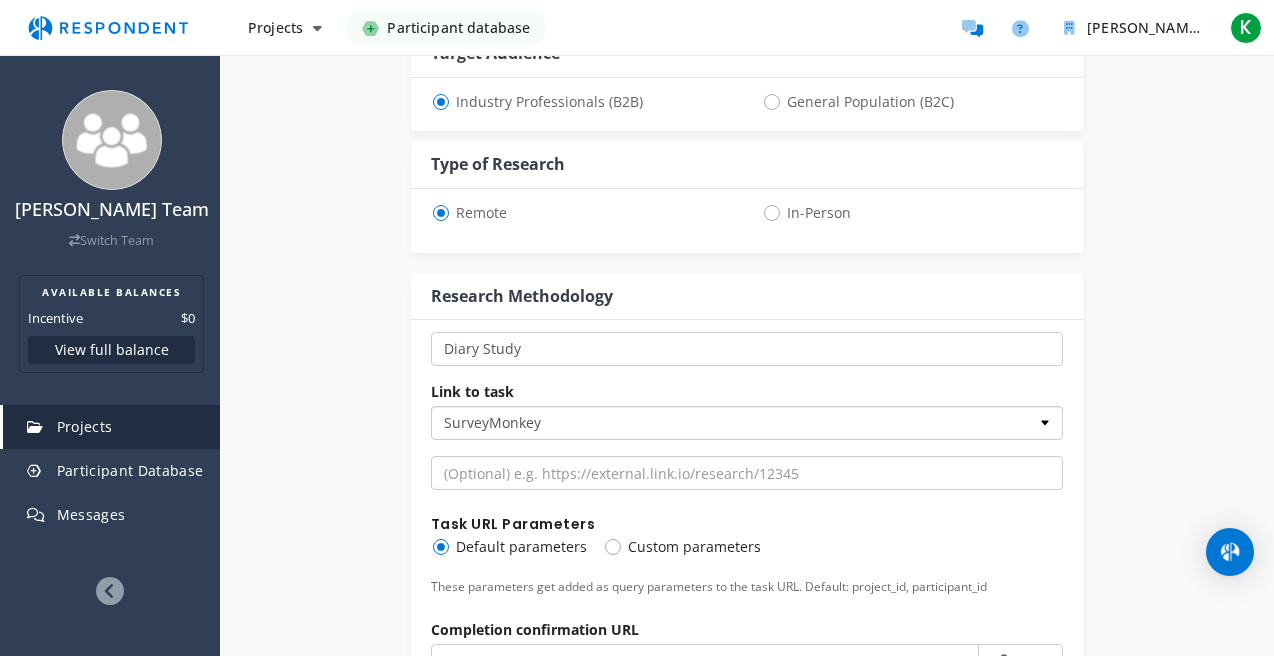 click on "Custom URL SurveyMonkey" at bounding box center [747, 423] 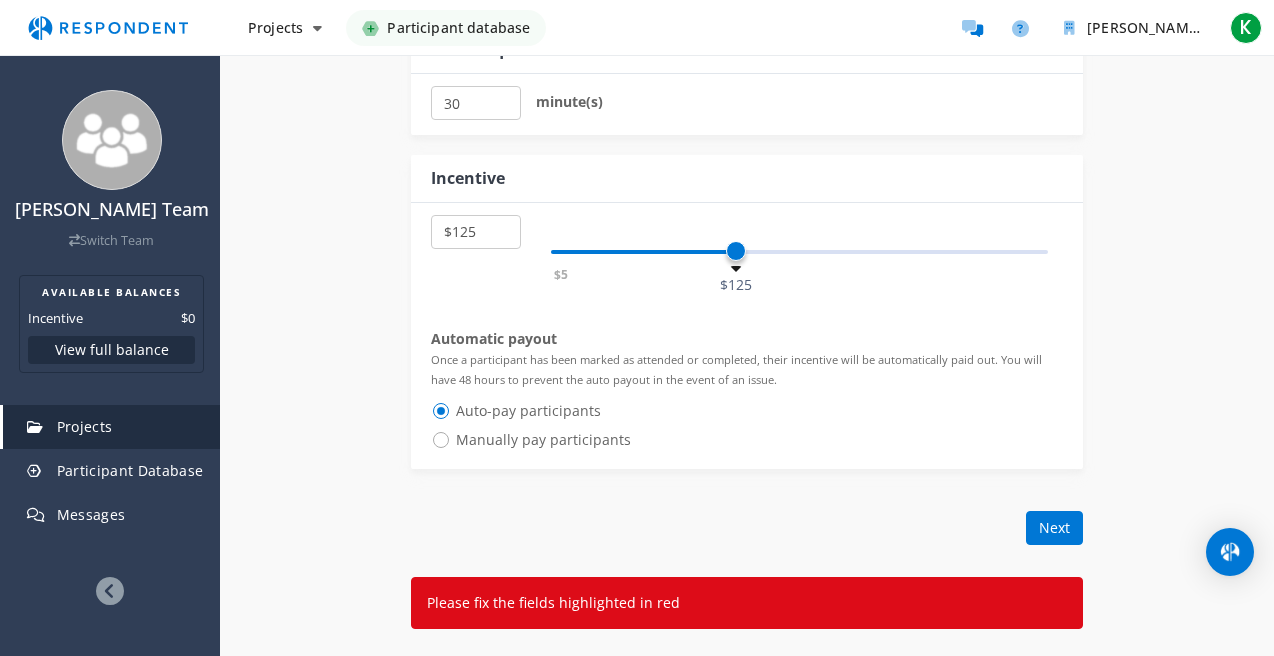 scroll, scrollTop: 1600, scrollLeft: 0, axis: vertical 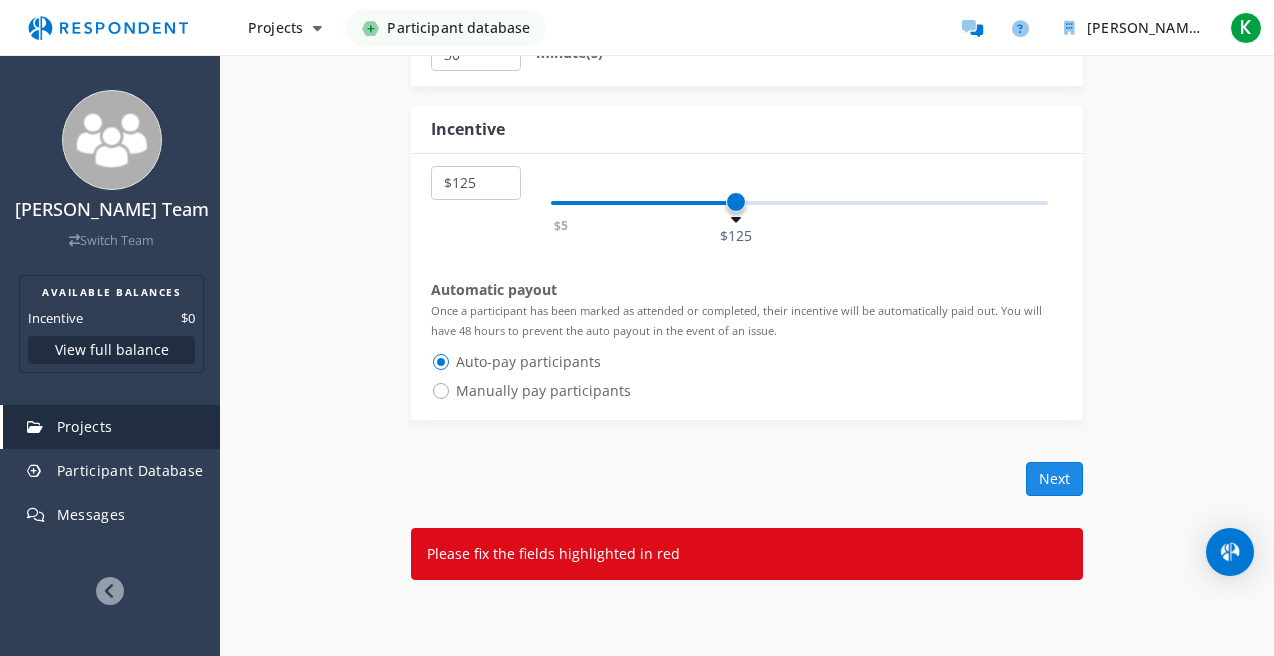 click on "Next" 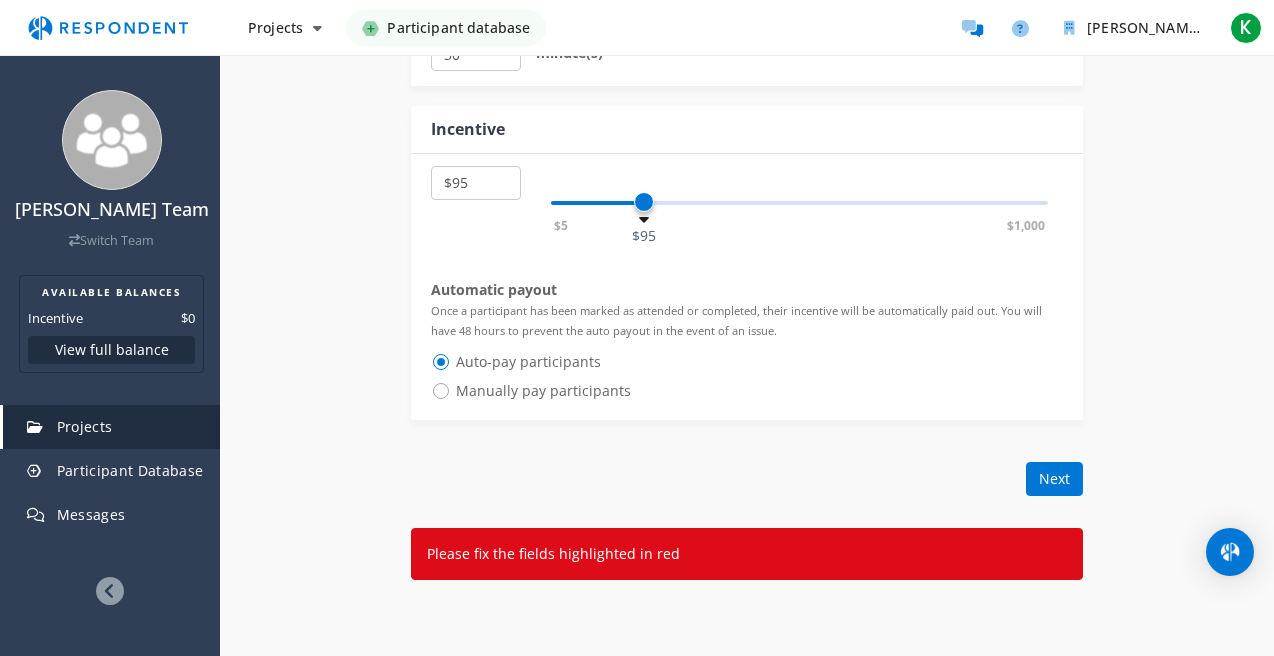 select on "number:100" 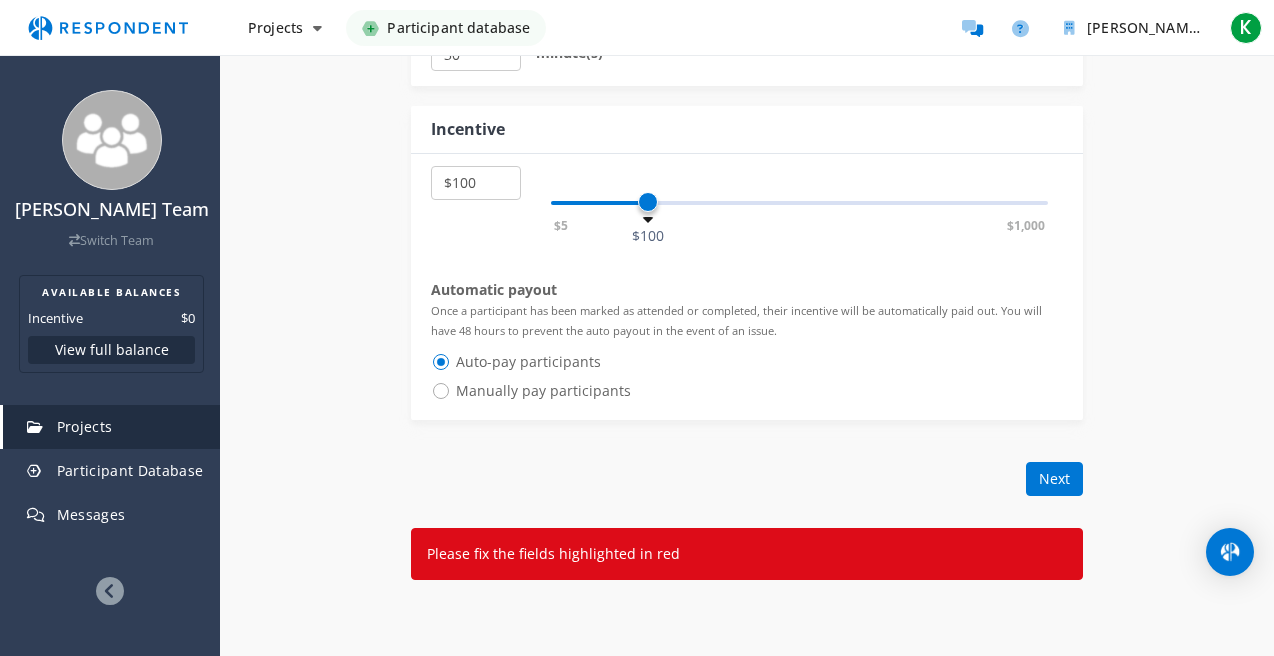 drag, startPoint x: 733, startPoint y: 196, endPoint x: 650, endPoint y: 266, distance: 108.57716 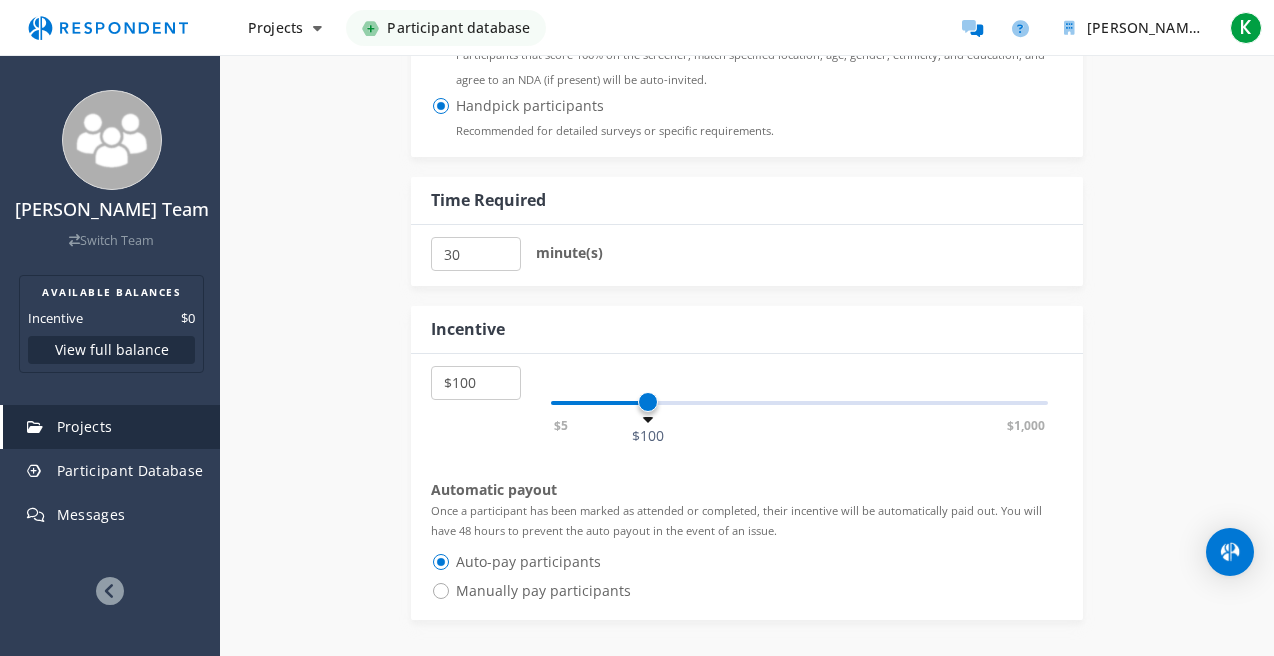scroll, scrollTop: 1800, scrollLeft: 0, axis: vertical 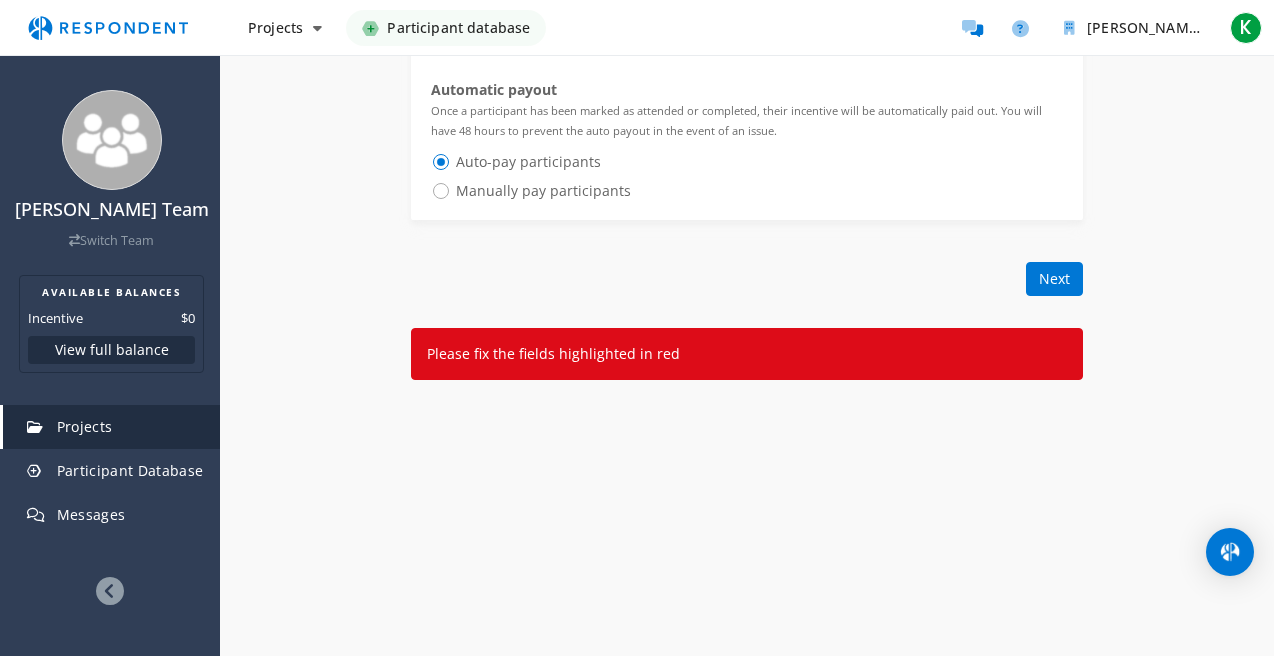 click on "Please fix the fields highlighted in red" at bounding box center (747, 354) 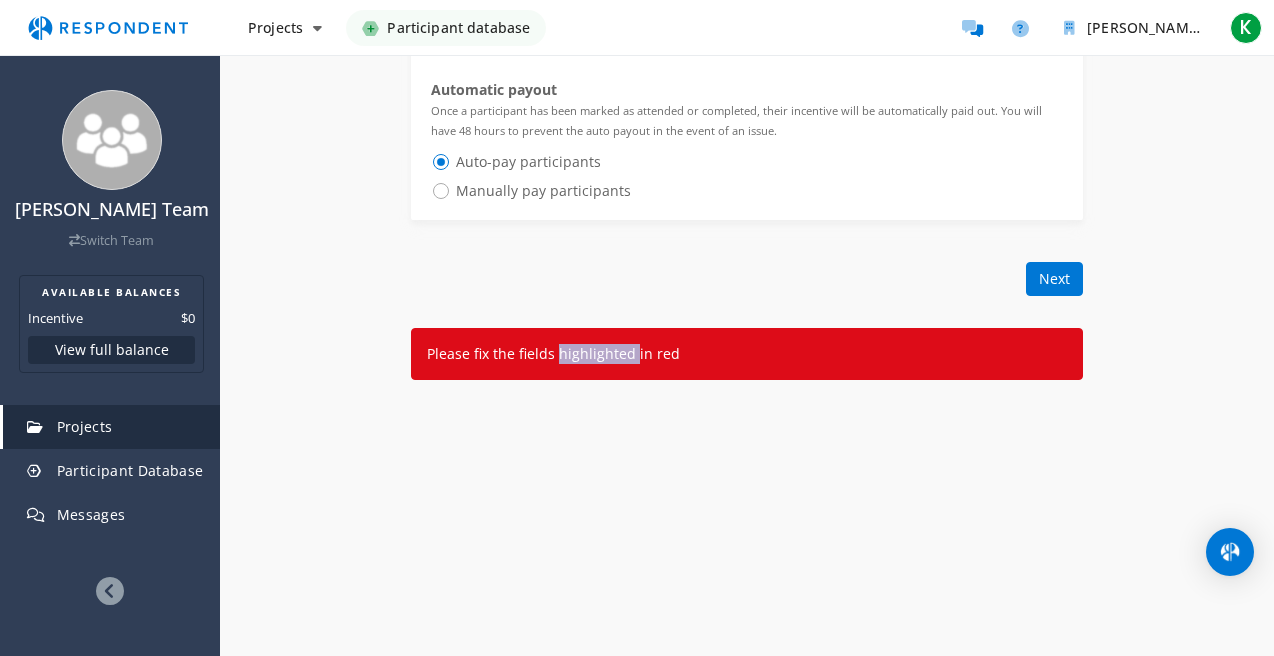 click on "Please fix the fields highlighted in red" at bounding box center (747, 354) 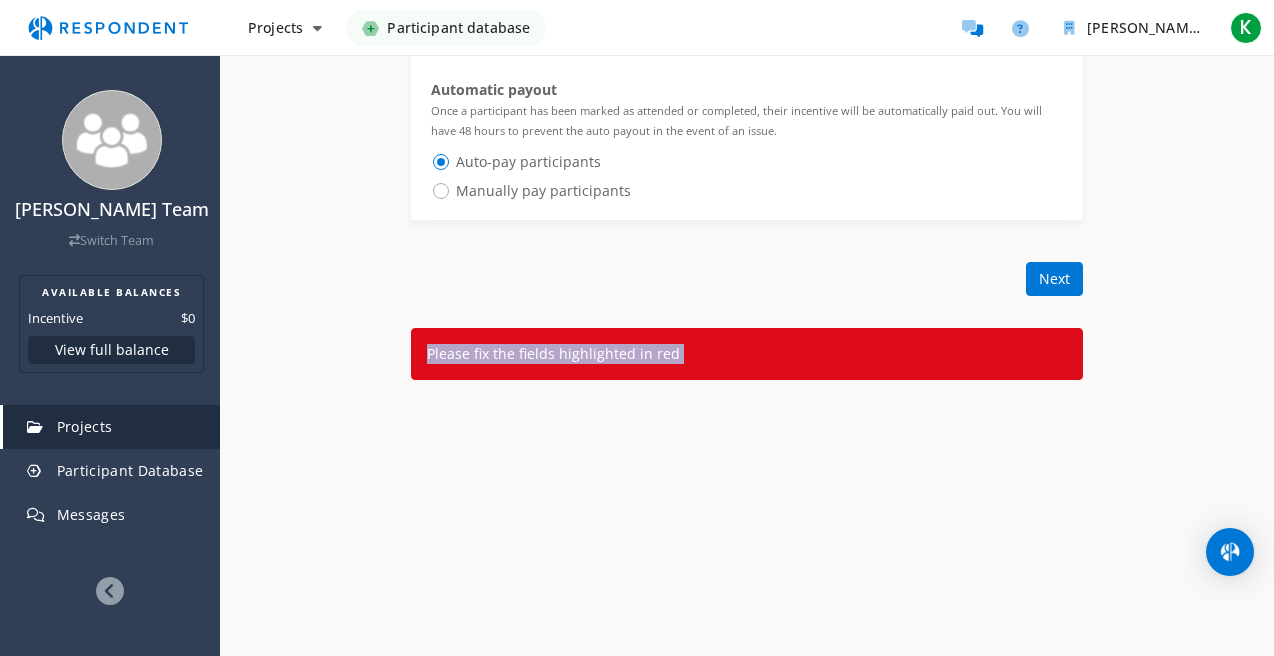 click on "Please fix the fields highlighted in red" at bounding box center (747, 354) 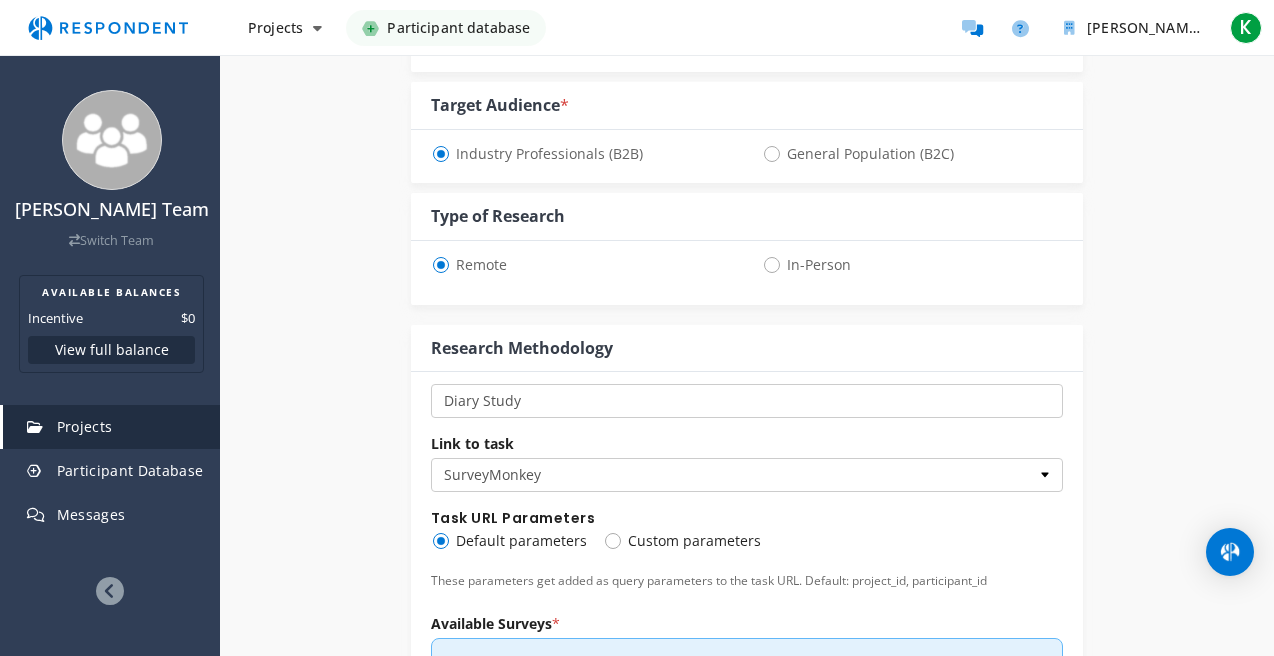 scroll, scrollTop: 600, scrollLeft: 0, axis: vertical 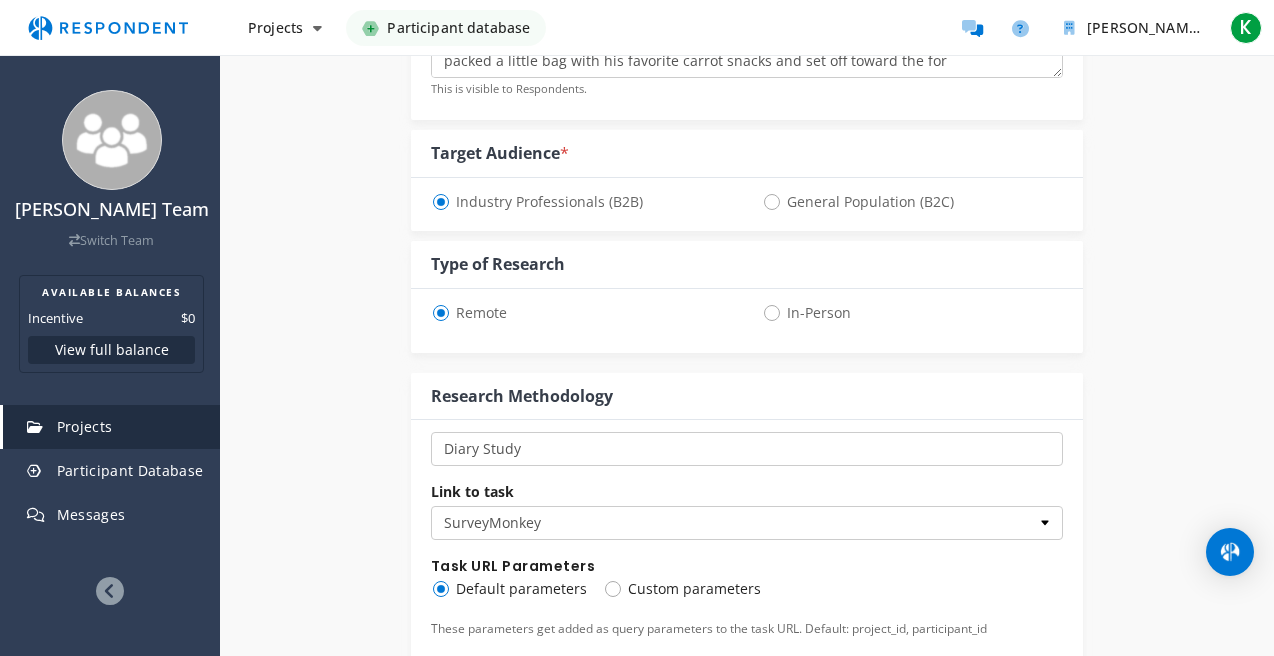 click on "In-Person" at bounding box center (806, 313) 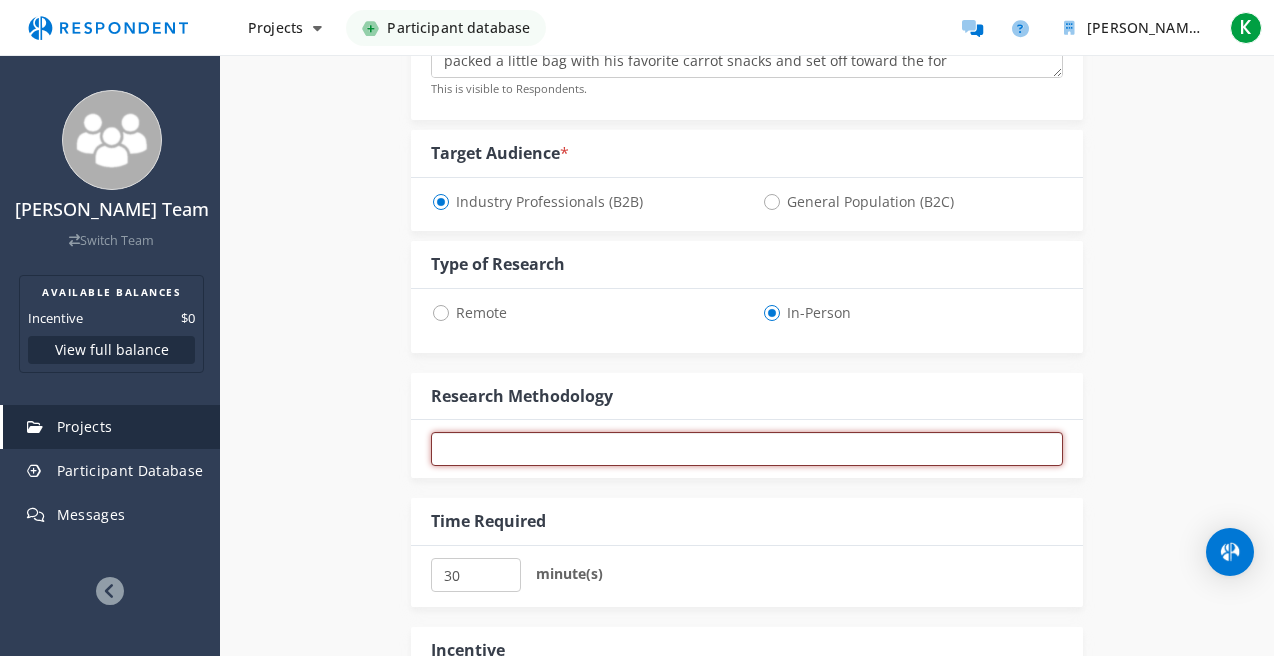 click on "One-on-One Focus Group In Respondent Home In Respondent Office" at bounding box center [747, 449] 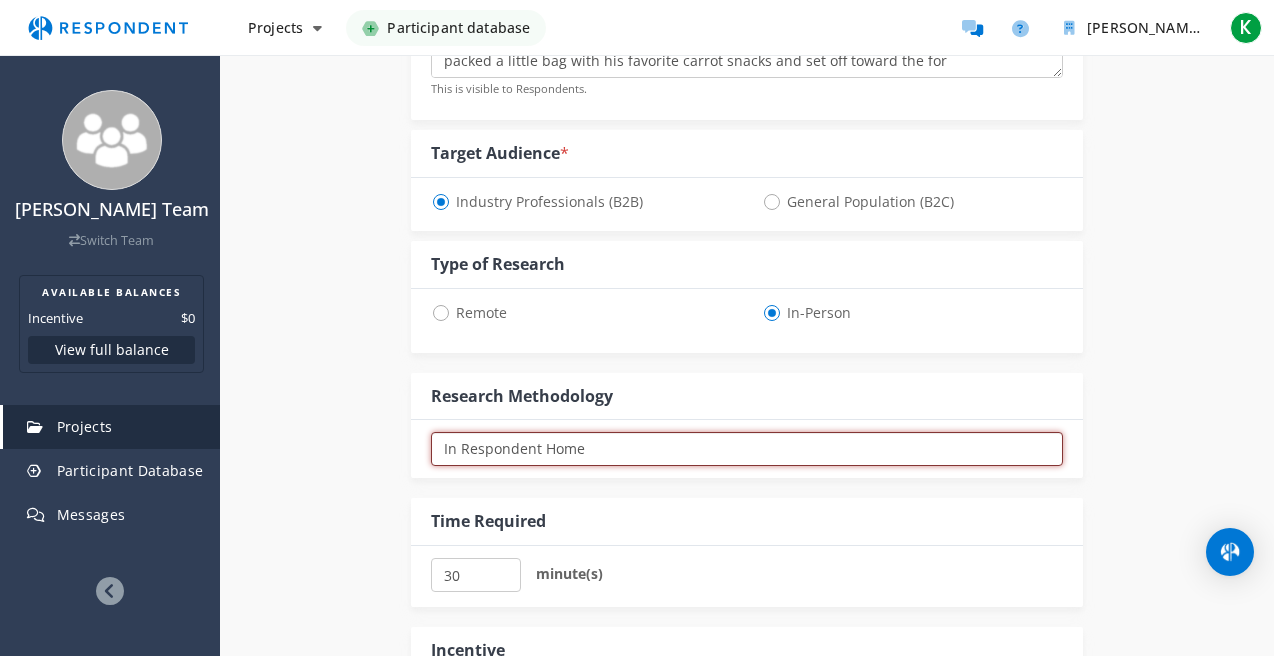 click on "One-on-One Focus Group In Respondent Home In Respondent Office" at bounding box center [747, 449] 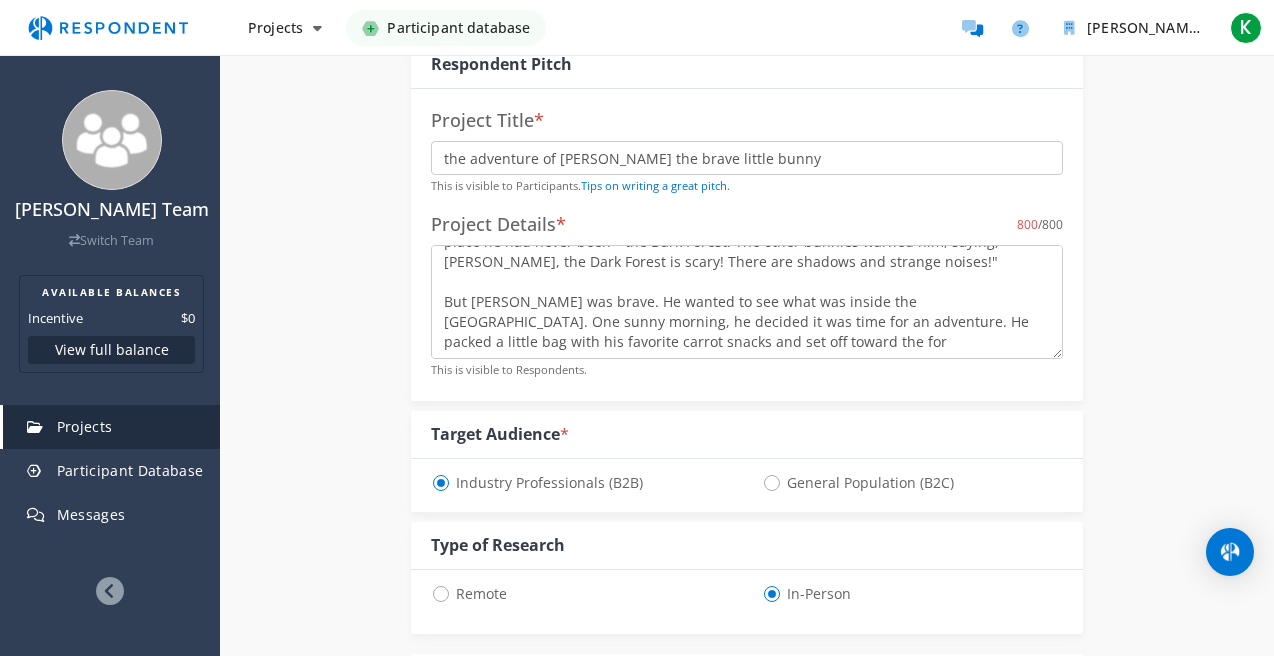 scroll, scrollTop: 300, scrollLeft: 0, axis: vertical 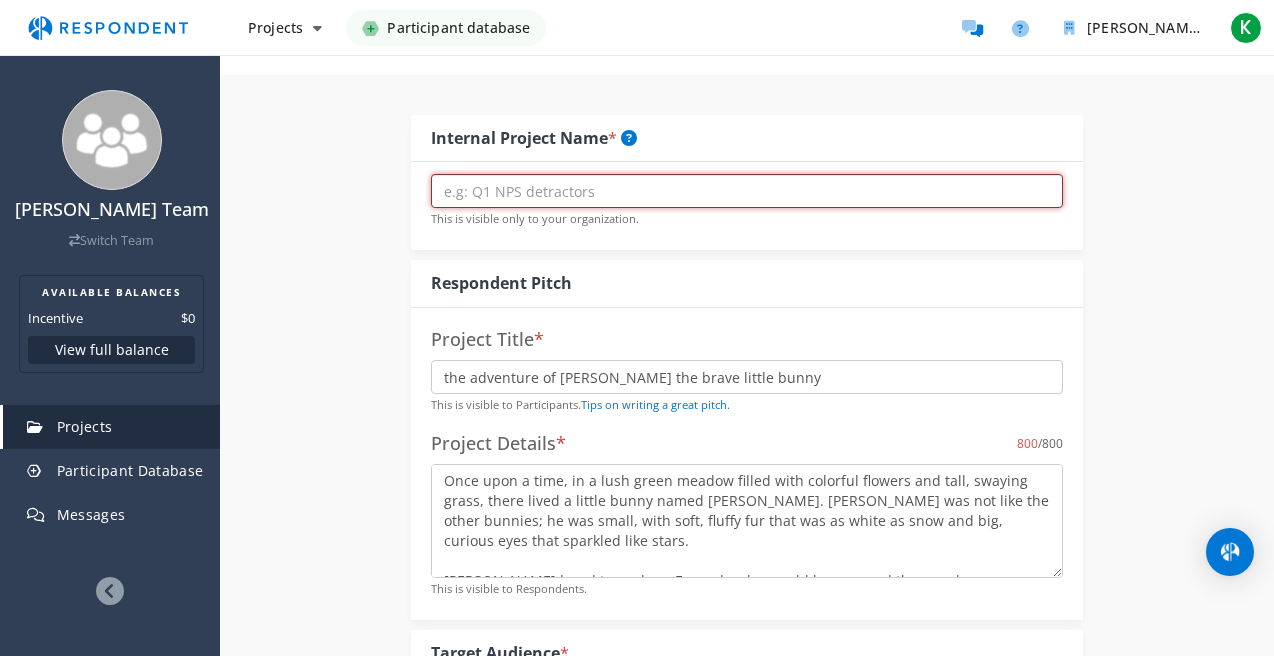 click at bounding box center (747, 191) 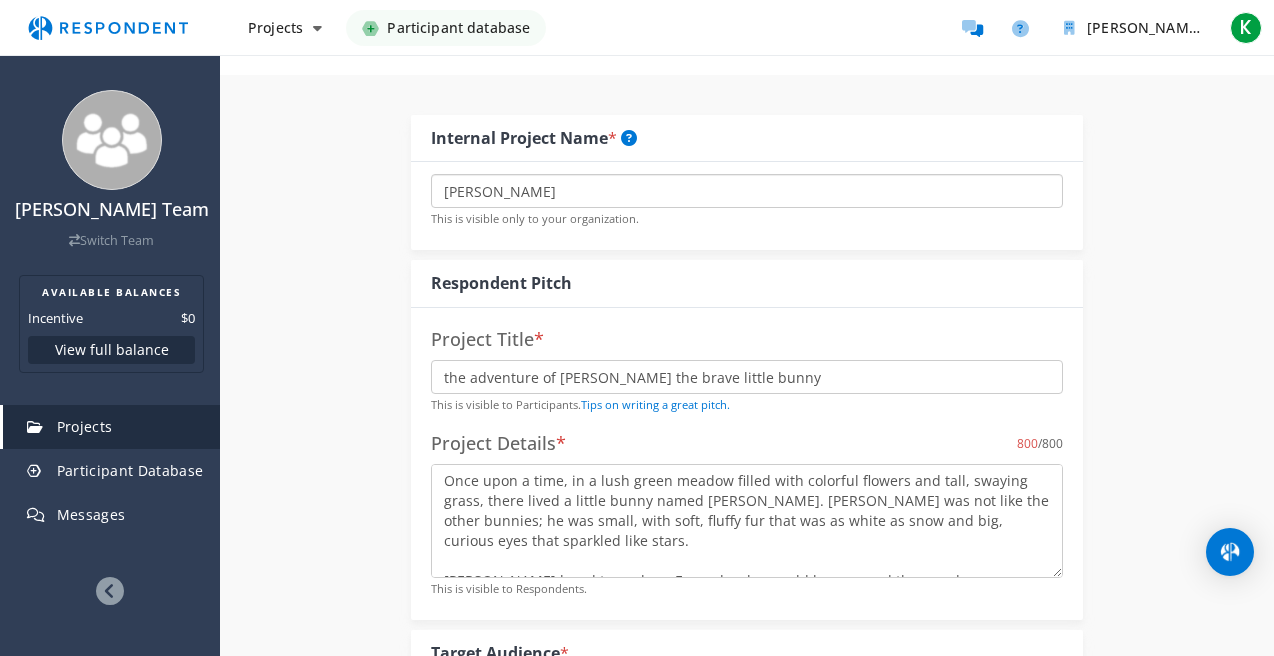 type on "[PERSON_NAME]" 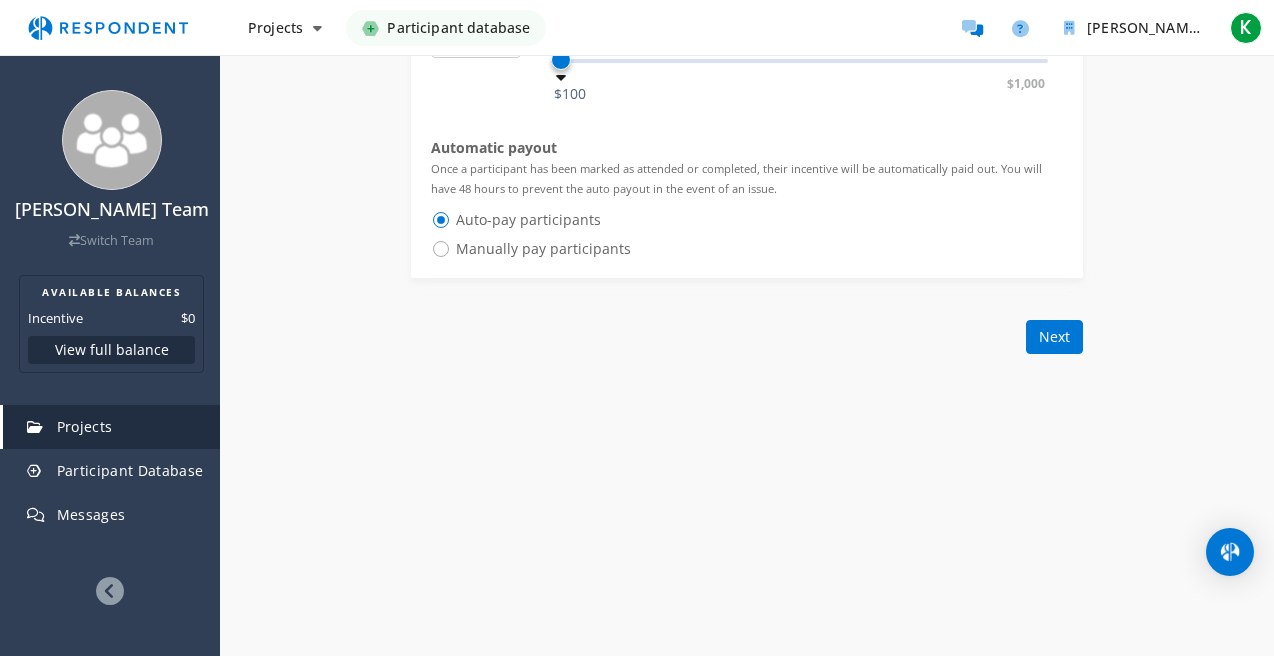 scroll, scrollTop: 1268, scrollLeft: 0, axis: vertical 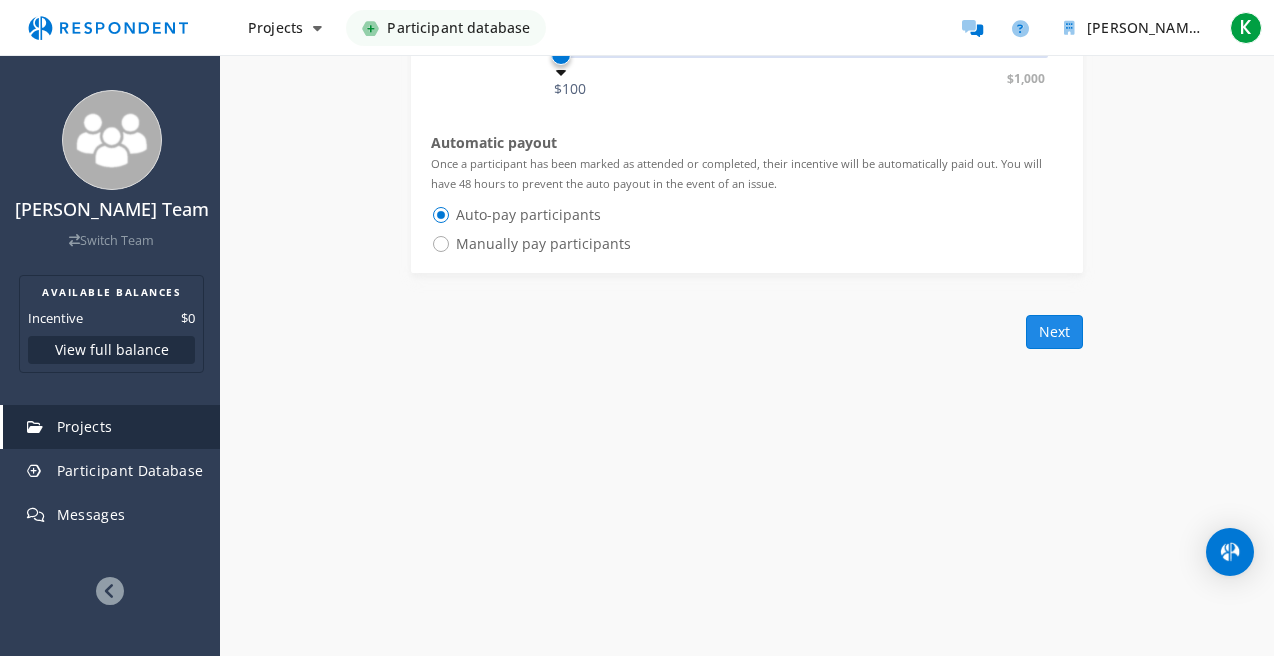 click on "Next" 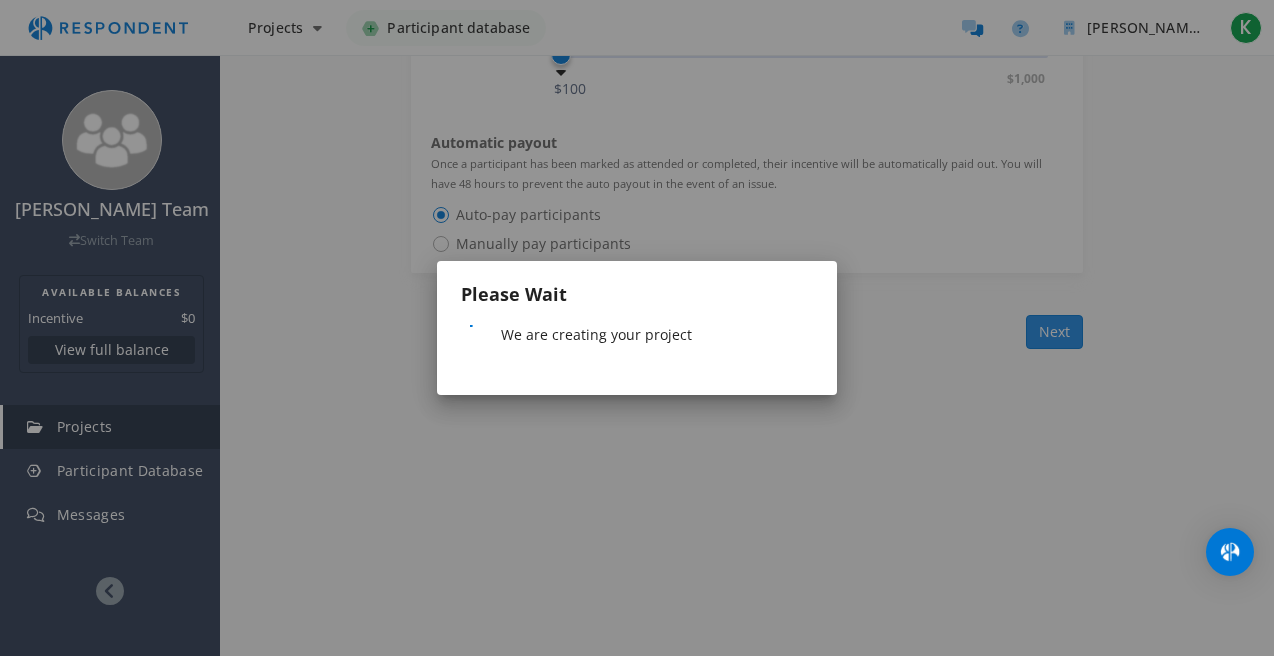 scroll, scrollTop: 0, scrollLeft: 0, axis: both 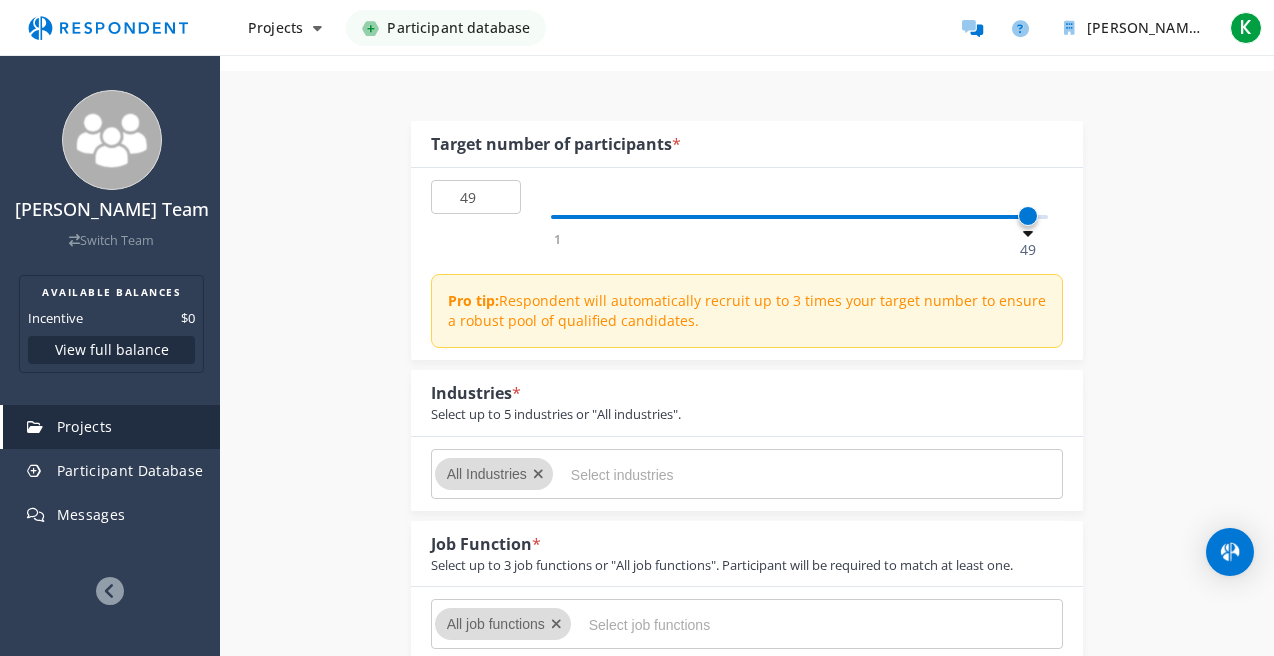 type on "50" 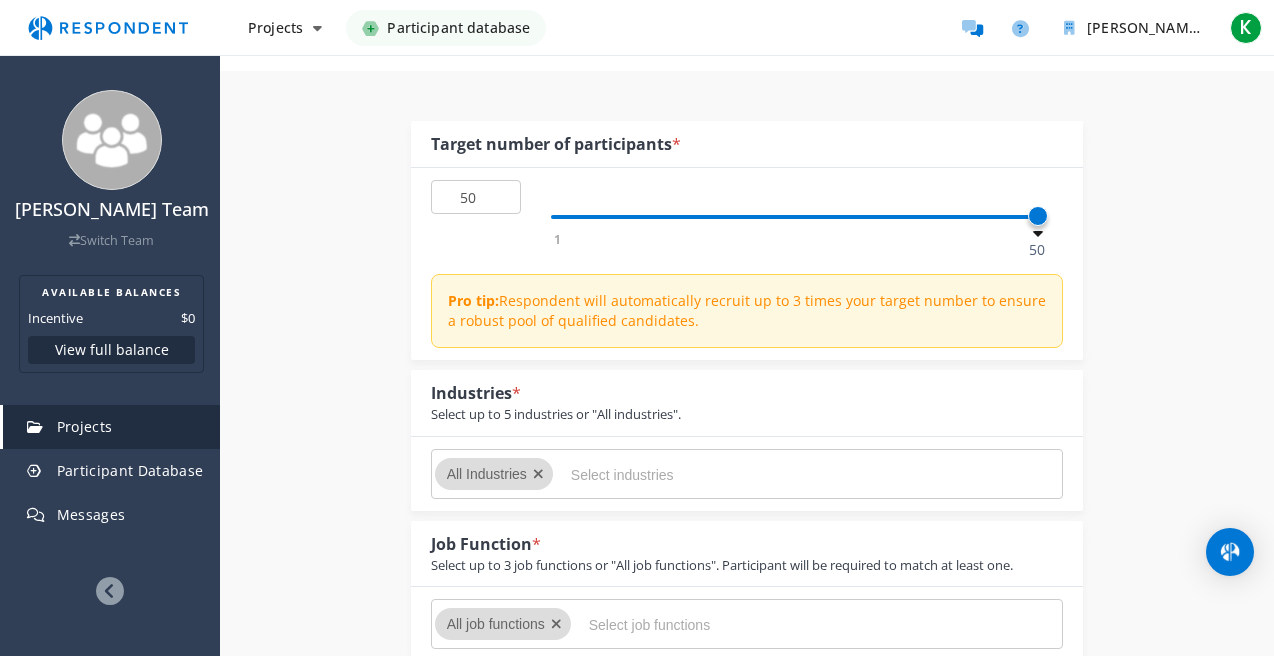 drag, startPoint x: 562, startPoint y: 212, endPoint x: 1195, endPoint y: 206, distance: 633.02844 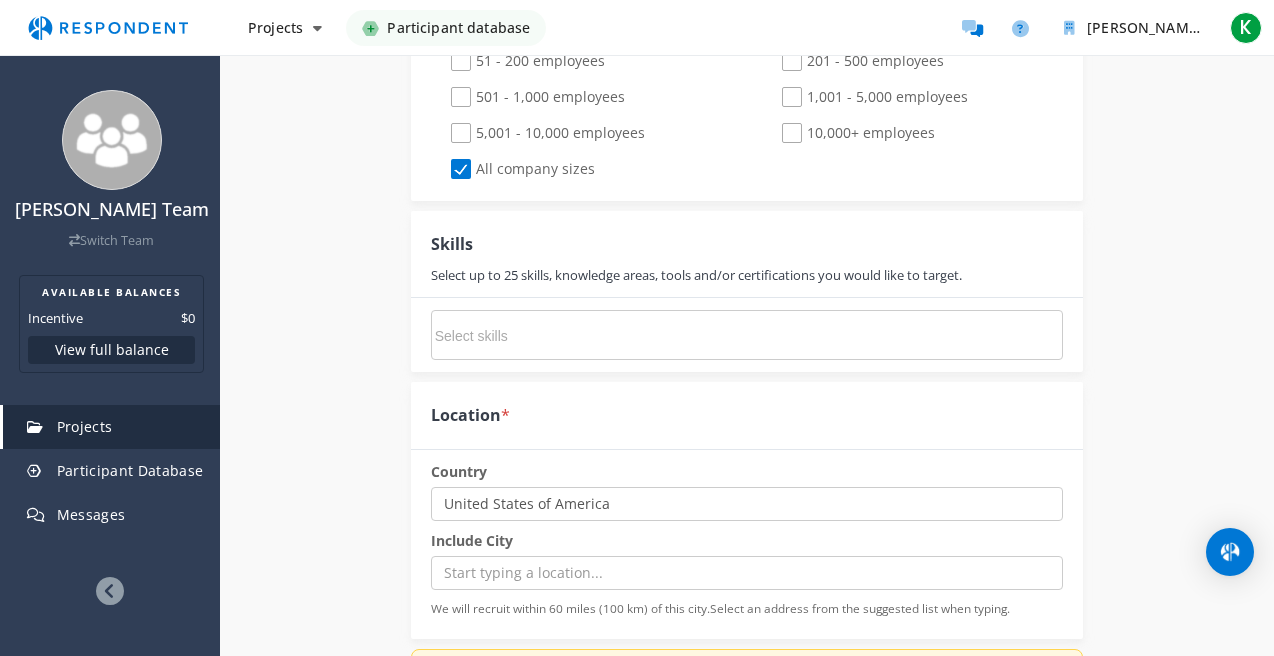 scroll, scrollTop: 1000, scrollLeft: 0, axis: vertical 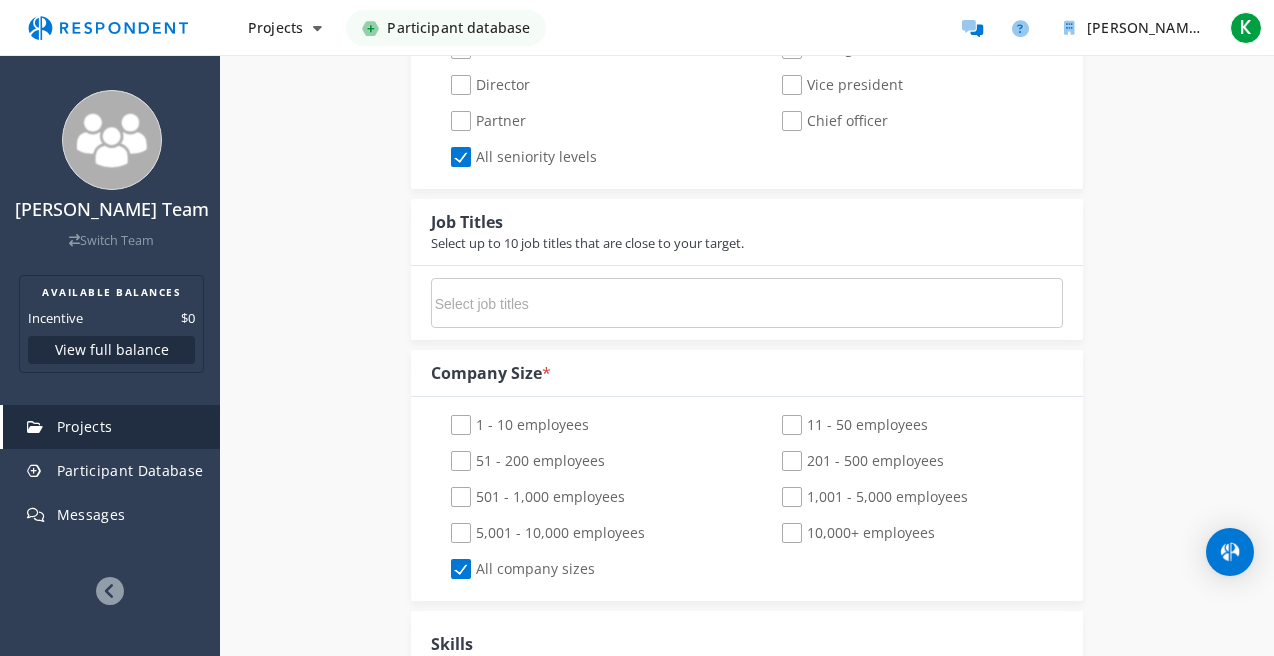 click at bounding box center [585, 304] 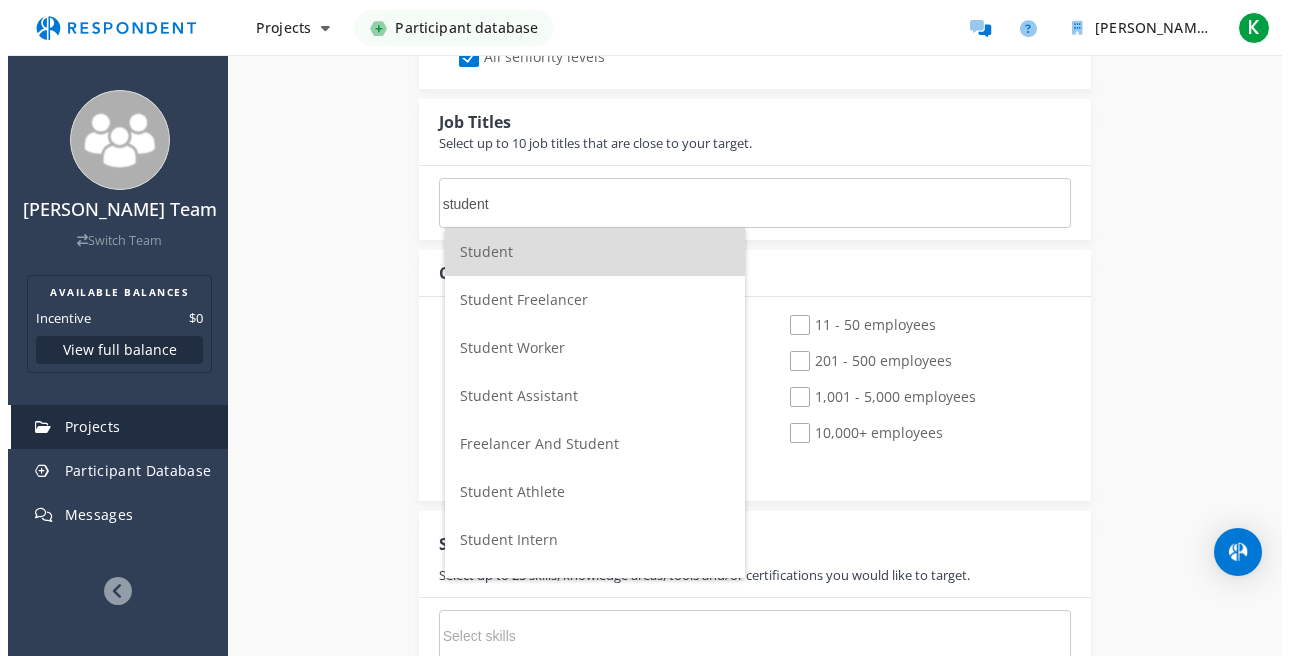 scroll, scrollTop: 0, scrollLeft: 0, axis: both 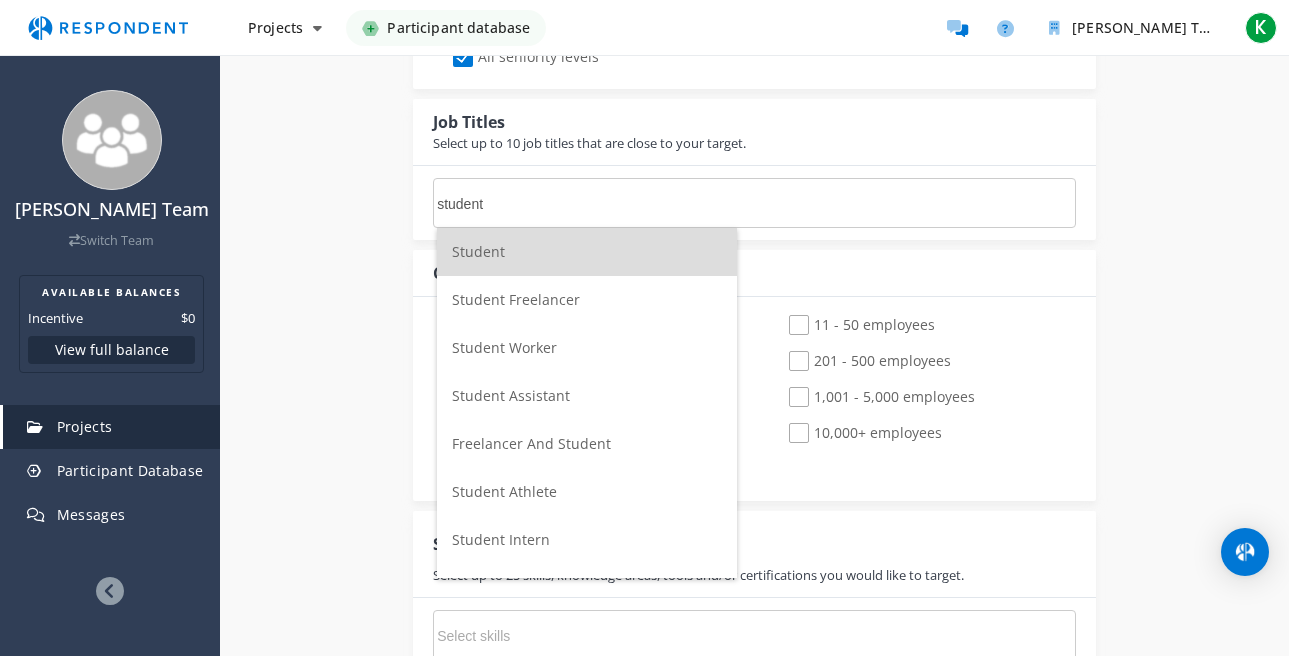 type on "student" 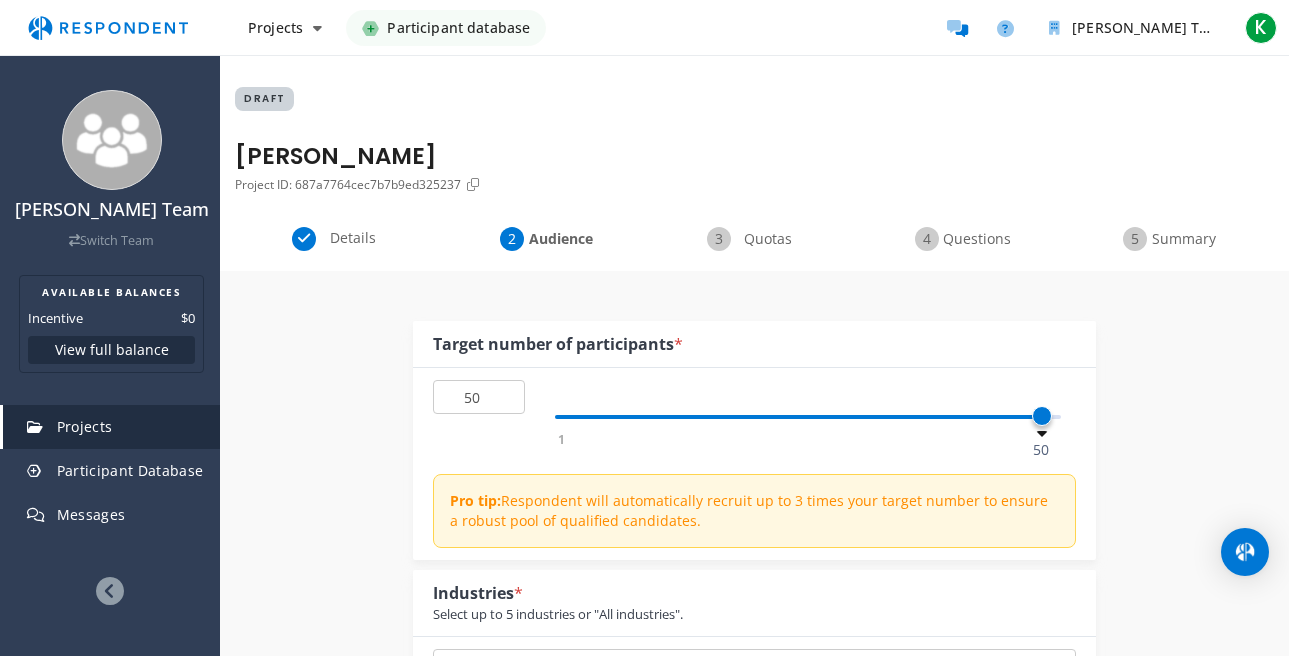 type 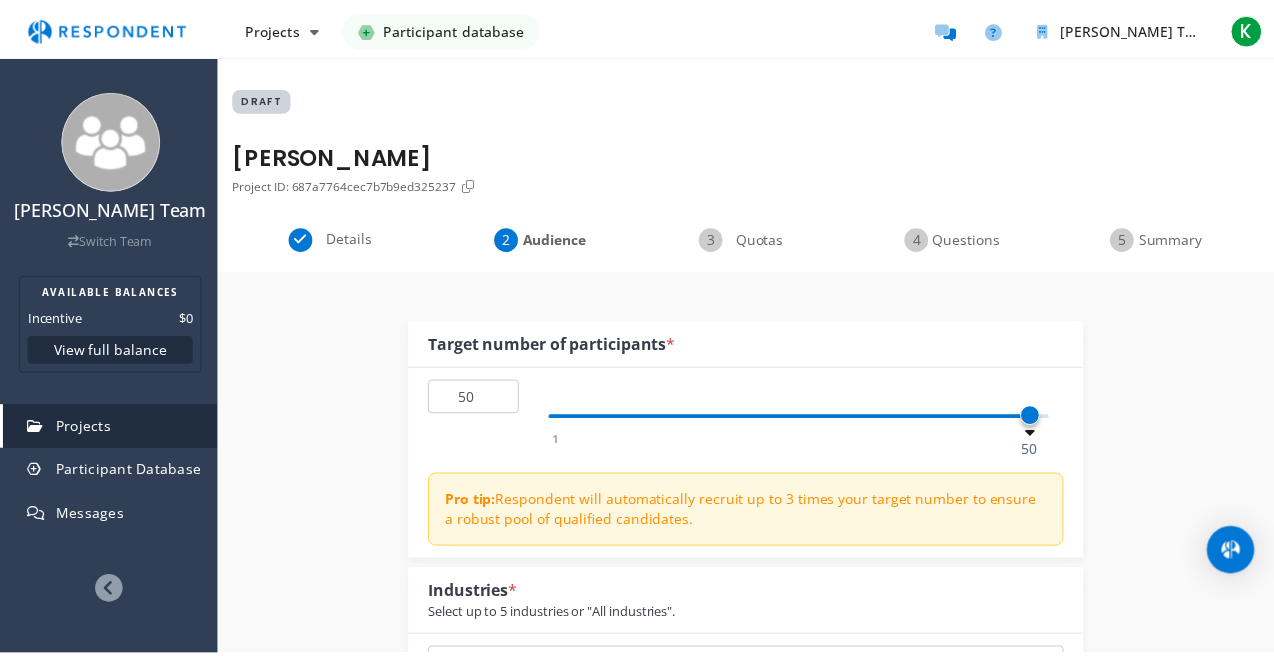 scroll, scrollTop: 1100, scrollLeft: 0, axis: vertical 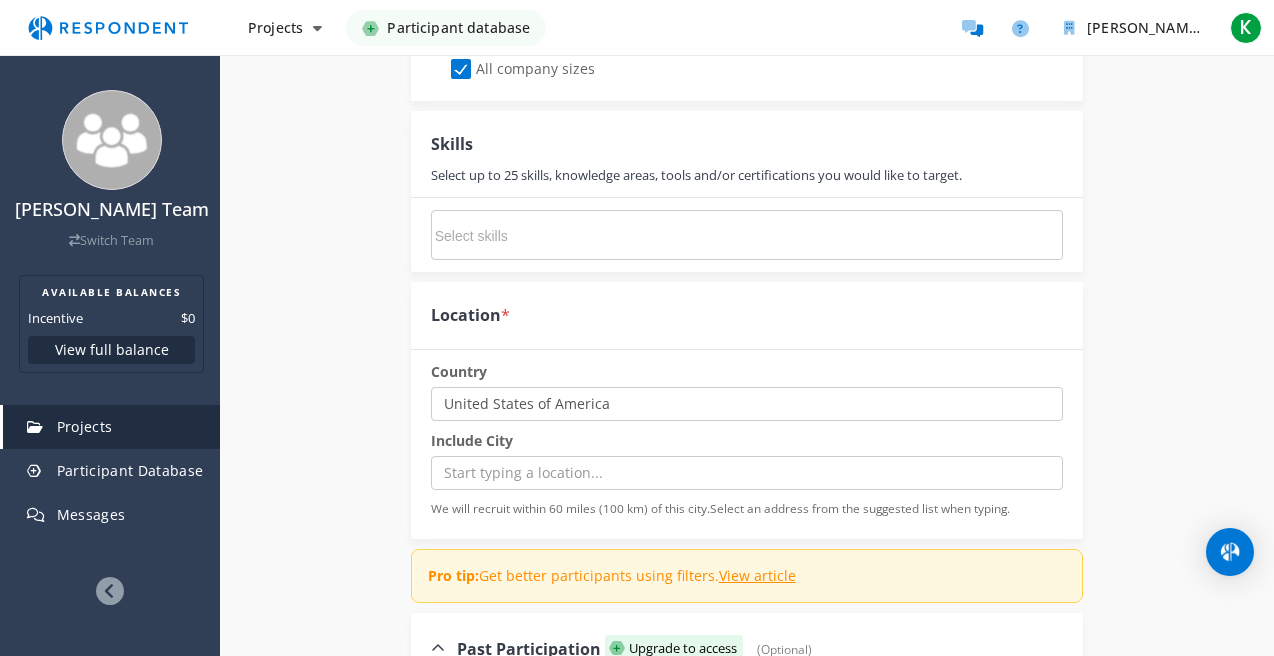click at bounding box center (585, 236) 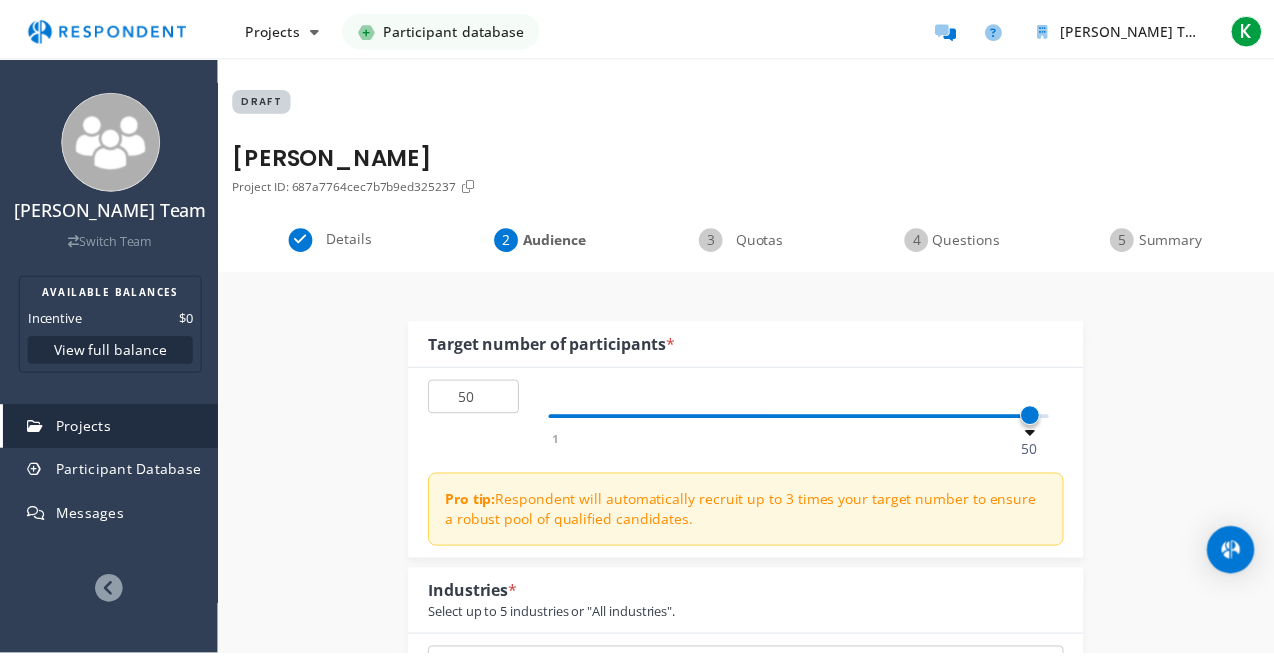 scroll, scrollTop: 1500, scrollLeft: 0, axis: vertical 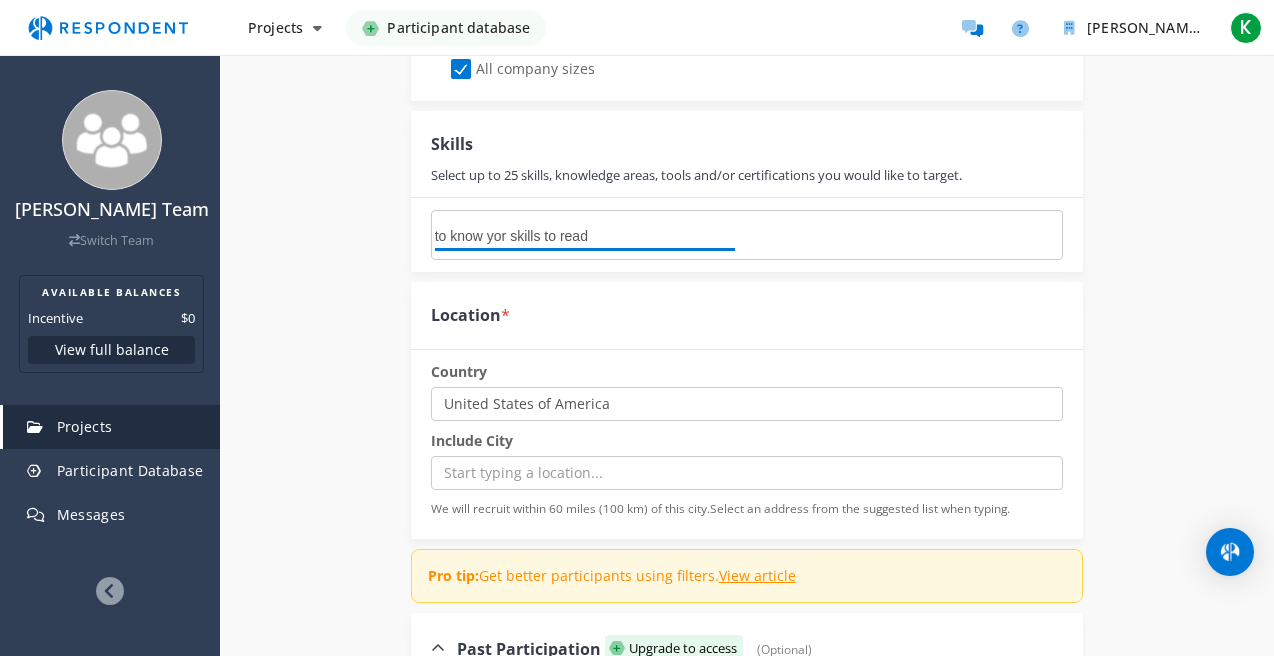 type on "to know yor skills to read" 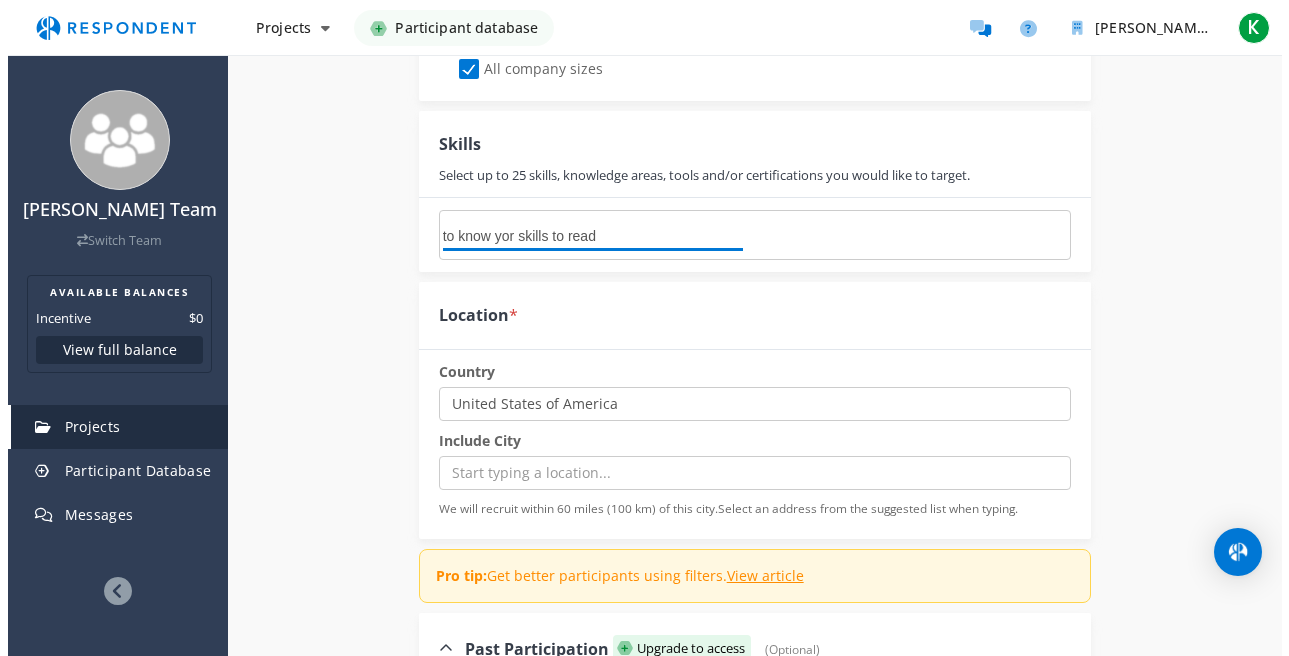 scroll, scrollTop: 0, scrollLeft: 0, axis: both 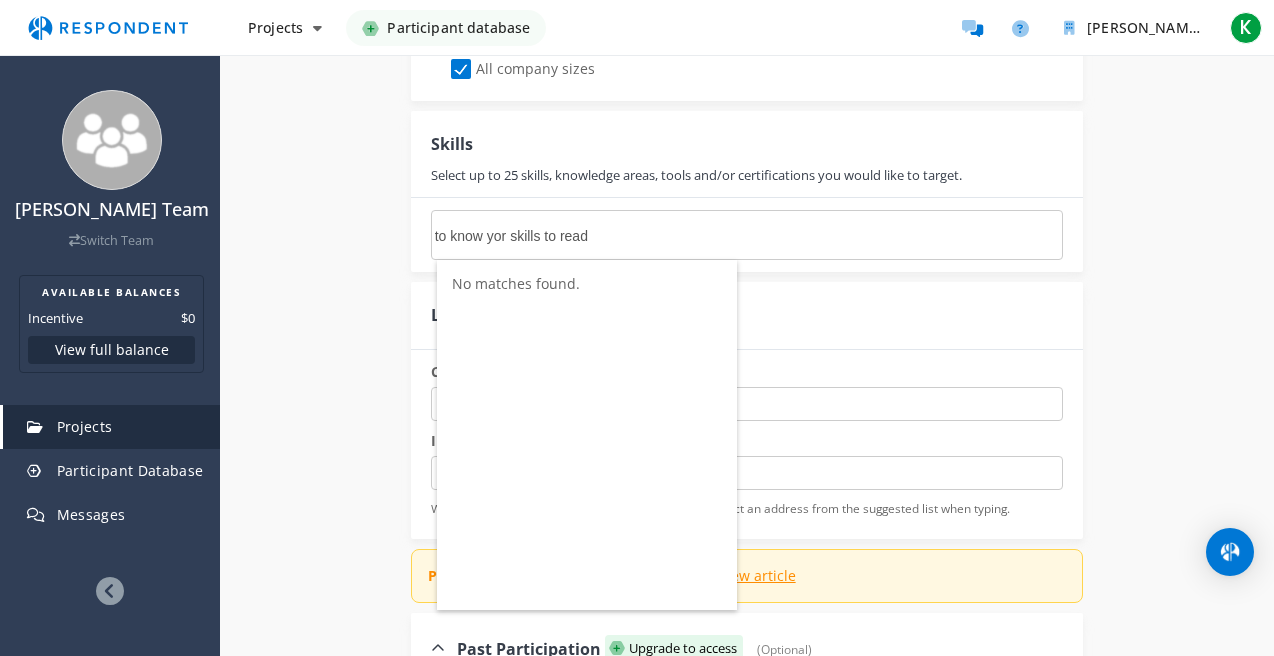 drag, startPoint x: 810, startPoint y: 345, endPoint x: 833, endPoint y: 352, distance: 24.04163 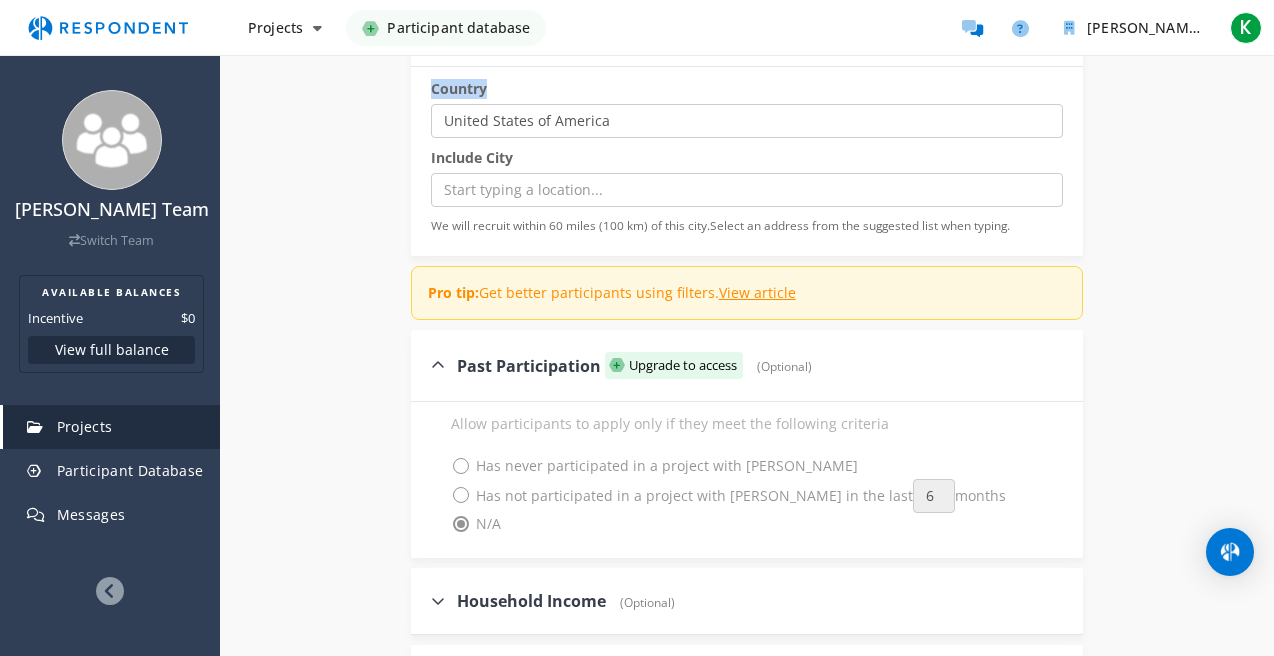 scroll, scrollTop: 1600, scrollLeft: 0, axis: vertical 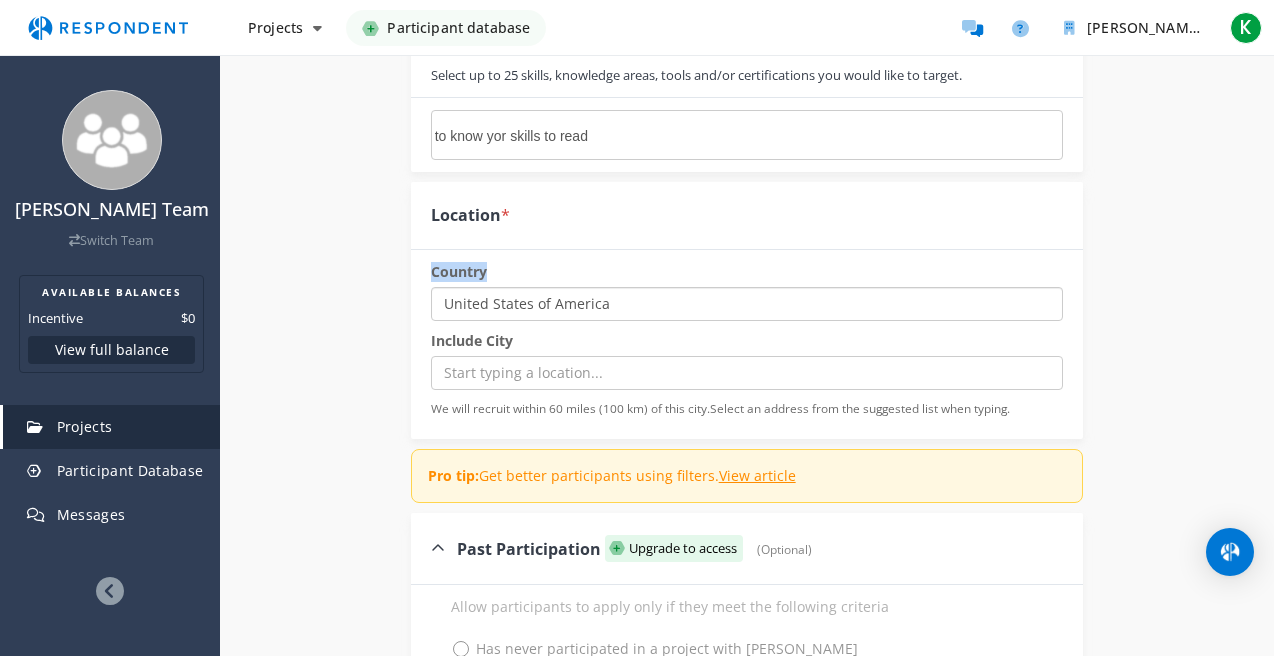 click on "Select a country [GEOGRAPHIC_DATA] [GEOGRAPHIC_DATA] [US_STATE] [GEOGRAPHIC_DATA] [GEOGRAPHIC_DATA] [GEOGRAPHIC_DATA] [GEOGRAPHIC_DATA] [GEOGRAPHIC_DATA] [GEOGRAPHIC_DATA] [GEOGRAPHIC_DATA] [GEOGRAPHIC_DATA] [GEOGRAPHIC_DATA] [GEOGRAPHIC_DATA] [GEOGRAPHIC_DATA] [GEOGRAPHIC_DATA] [GEOGRAPHIC_DATA] [GEOGRAPHIC_DATA] [GEOGRAPHIC_DATA] [GEOGRAPHIC_DATA] [GEOGRAPHIC_DATA] [GEOGRAPHIC_DATA] [GEOGRAPHIC_DATA] [GEOGRAPHIC_DATA] [GEOGRAPHIC_DATA] [GEOGRAPHIC_DATA] [GEOGRAPHIC_DATA] [GEOGRAPHIC_DATA] [GEOGRAPHIC_DATA] [GEOGRAPHIC_DATA] [GEOGRAPHIC_DATA] [GEOGRAPHIC_DATA] [GEOGRAPHIC_DATA] [GEOGRAPHIC_DATA] [GEOGRAPHIC_DATA] [GEOGRAPHIC_DATA] [GEOGRAPHIC_DATA] [GEOGRAPHIC_DATA] [GEOGRAPHIC_DATA] [GEOGRAPHIC_DATA] [GEOGRAPHIC_DATA] [GEOGRAPHIC_DATA] [GEOGRAPHIC_DATA] [GEOGRAPHIC_DATA] [GEOGRAPHIC_DATA] [GEOGRAPHIC_DATA] [GEOGRAPHIC_DATA] [GEOGRAPHIC_DATA] [GEOGRAPHIC_DATA] [GEOGRAPHIC_DATA] [GEOGRAPHIC_DATA] [GEOGRAPHIC_DATA] [GEOGRAPHIC_DATA] [GEOGRAPHIC_DATA] [GEOGRAPHIC_DATA] [GEOGRAPHIC_DATA] [GEOGRAPHIC_DATA] [GEOGRAPHIC_DATA] [GEOGRAPHIC_DATA] [GEOGRAPHIC_DATA] [GEOGRAPHIC_DATA] [GEOGRAPHIC_DATA] [GEOGRAPHIC_DATA] [GEOGRAPHIC_DATA] [GEOGRAPHIC_DATA] [GEOGRAPHIC_DATA] [GEOGRAPHIC_DATA] [GEOGRAPHIC_DATA] [GEOGRAPHIC_DATA] [GEOGRAPHIC_DATA] [GEOGRAPHIC_DATA] [GEOGRAPHIC_DATA] [GEOGRAPHIC_DATA] [US_STATE] [GEOGRAPHIC_DATA] [GEOGRAPHIC_DATA] [GEOGRAPHIC_DATA] [GEOGRAPHIC_DATA] [GEOGRAPHIC_DATA] [GEOGRAPHIC_DATA] [US_STATE] [GEOGRAPHIC_DATA] [GEOGRAPHIC_DATA] [GEOGRAPHIC_DATA] [GEOGRAPHIC_DATA] [GEOGRAPHIC_DATA] [GEOGRAPHIC_DATA] [GEOGRAPHIC_DATA][PERSON_NAME] [GEOGRAPHIC_DATA] [GEOGRAPHIC_DATA] [GEOGRAPHIC_DATA] [GEOGRAPHIC_DATA] [GEOGRAPHIC_DATA] [GEOGRAPHIC_DATA] [GEOGRAPHIC_DATA] [GEOGRAPHIC_DATA] [GEOGRAPHIC_DATA] [GEOGRAPHIC_DATA] [GEOGRAPHIC_DATA] [GEOGRAPHIC_DATA]" 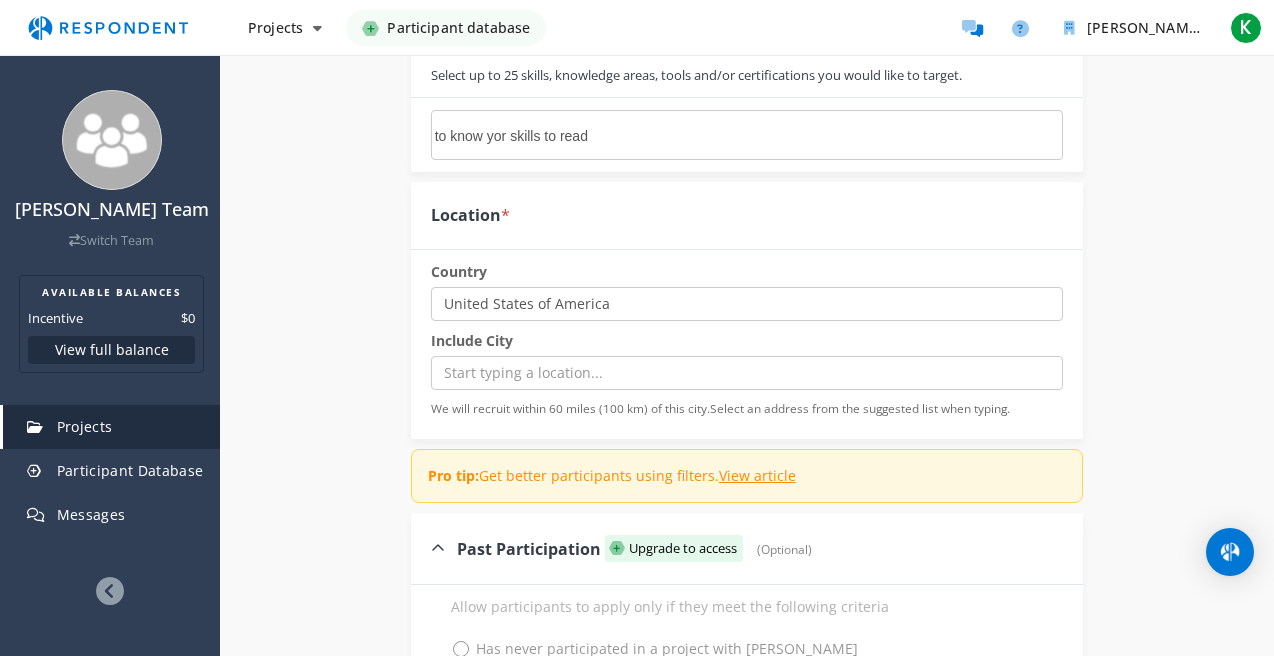 drag, startPoint x: 1090, startPoint y: 352, endPoint x: 1072, endPoint y: 350, distance: 18.110771 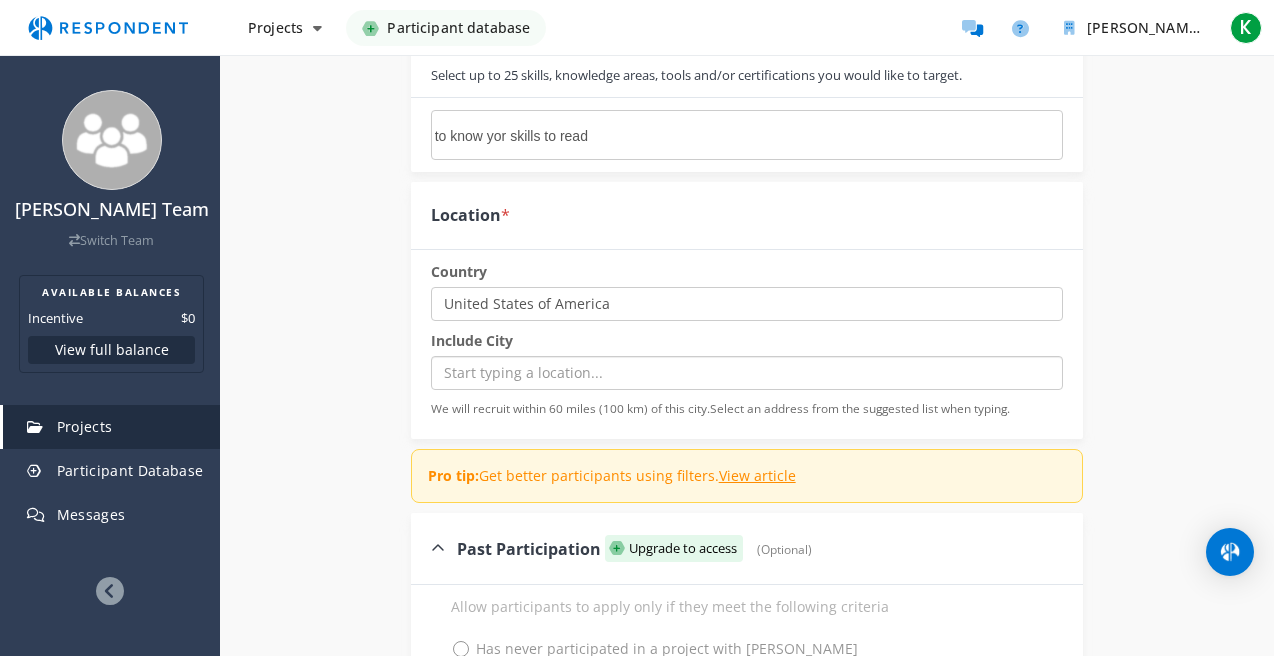 click on "We will recruit within 60 miles (100 km) of this city.   Select an address from the suggested list when typing." 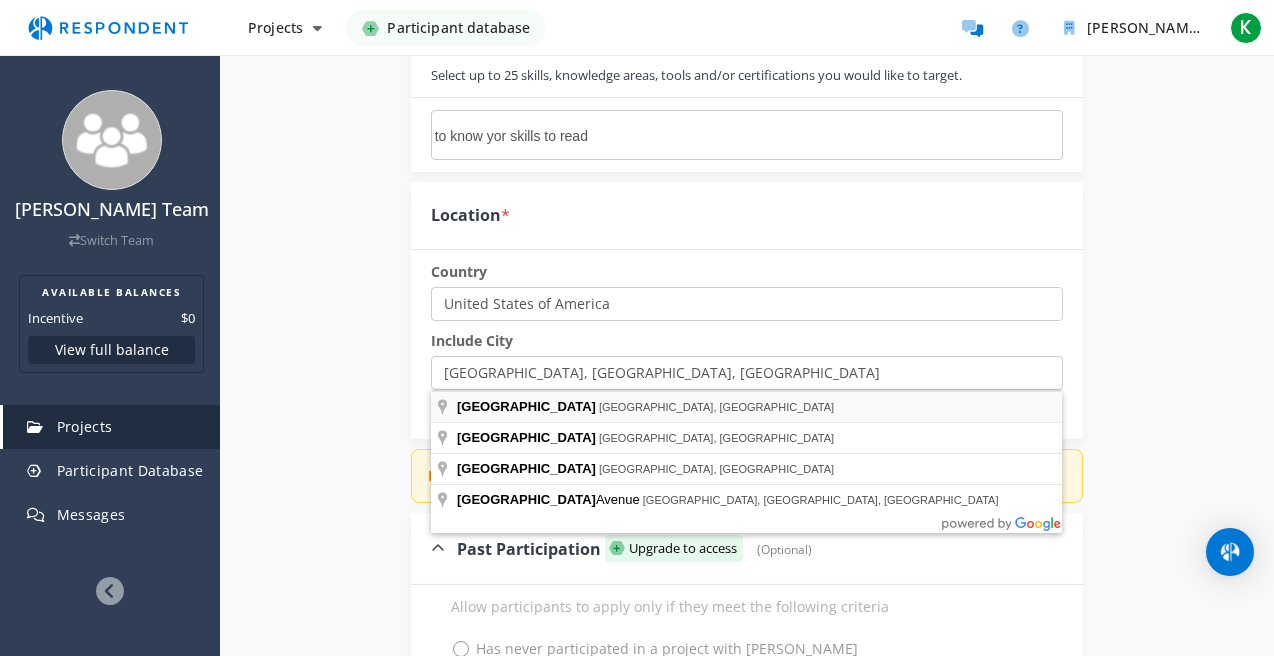 type on "[GEOGRAPHIC_DATA]" 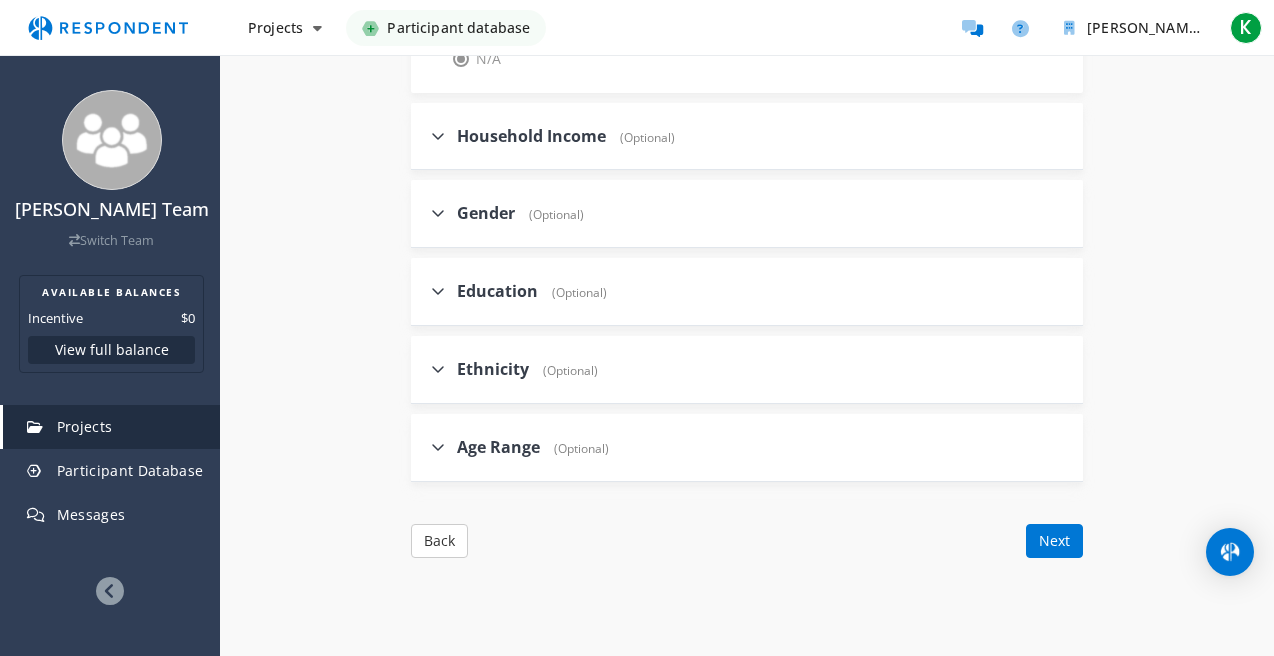 scroll, scrollTop: 2200, scrollLeft: 0, axis: vertical 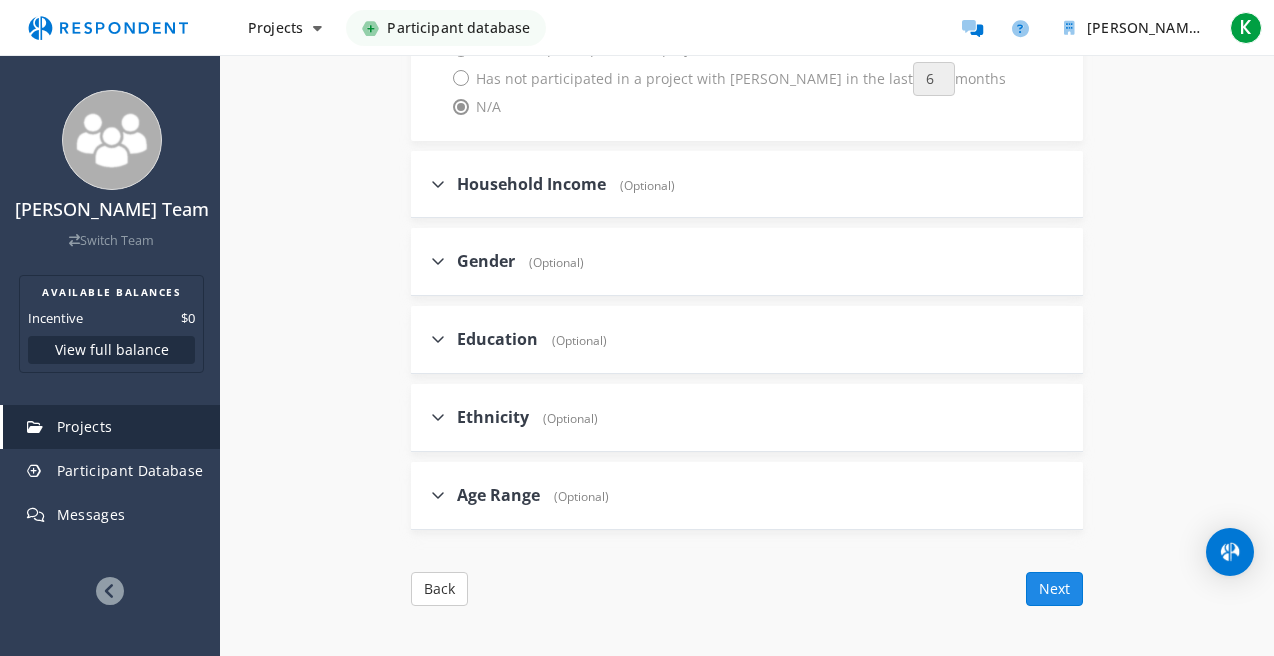 click on "Next" 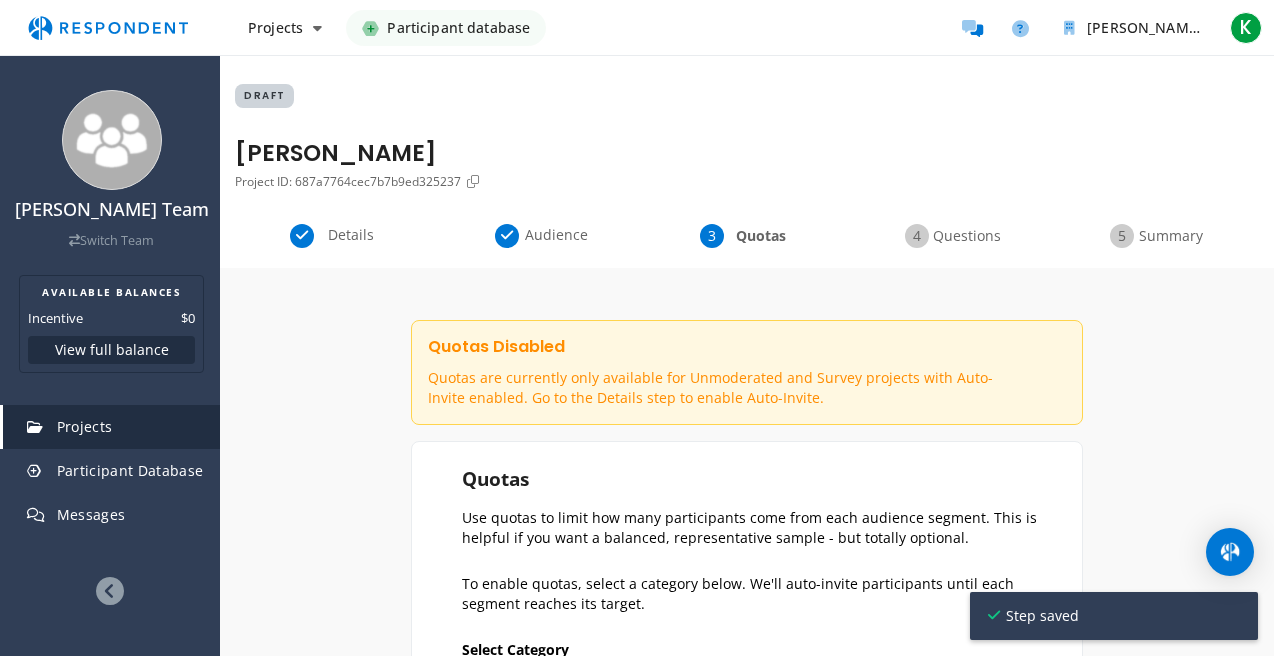 scroll, scrollTop: 303, scrollLeft: 0, axis: vertical 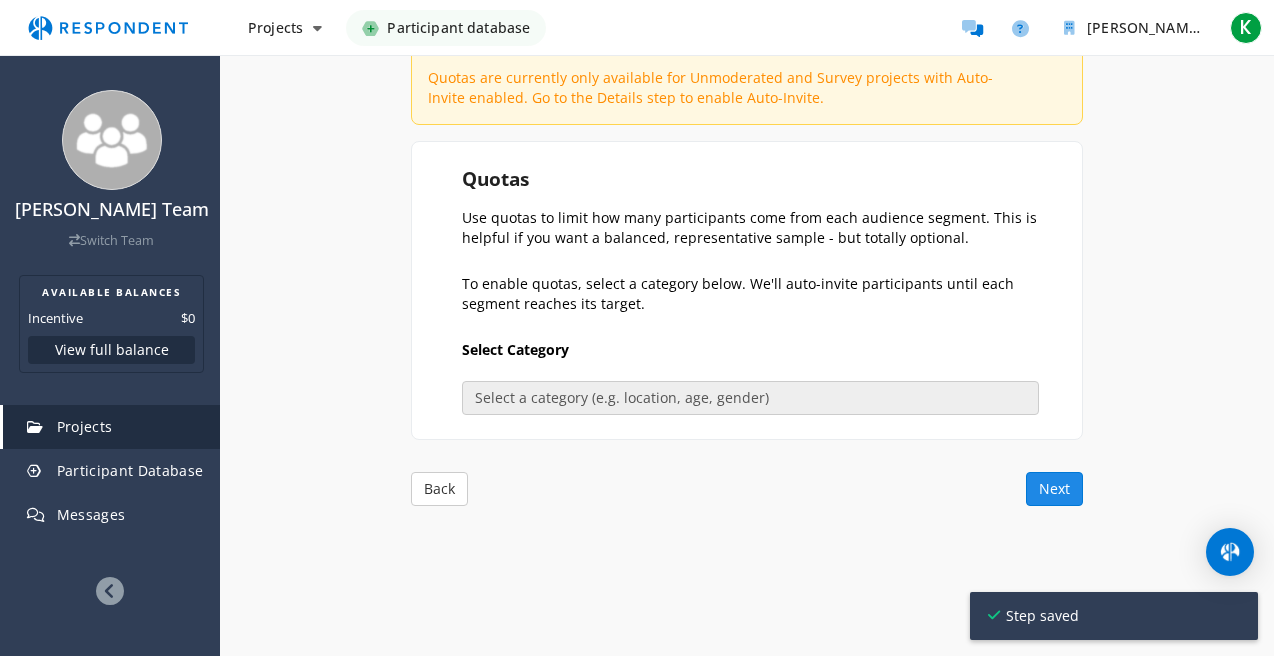 click on "Next" 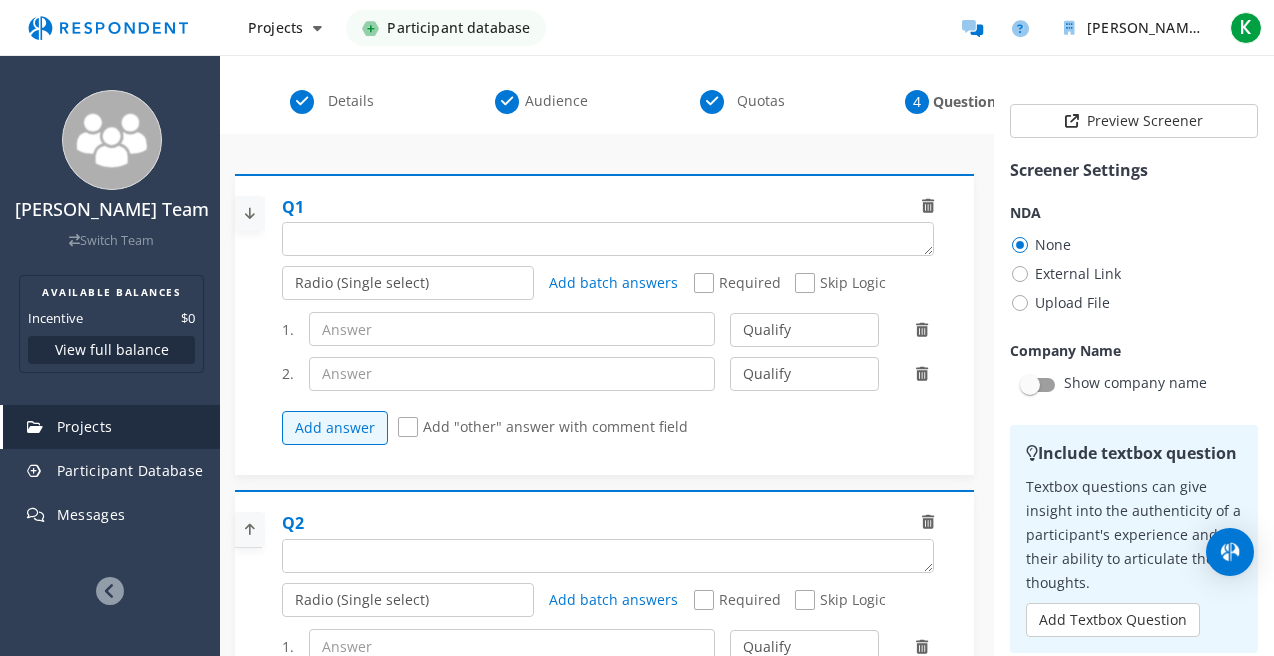 scroll, scrollTop: 71, scrollLeft: 0, axis: vertical 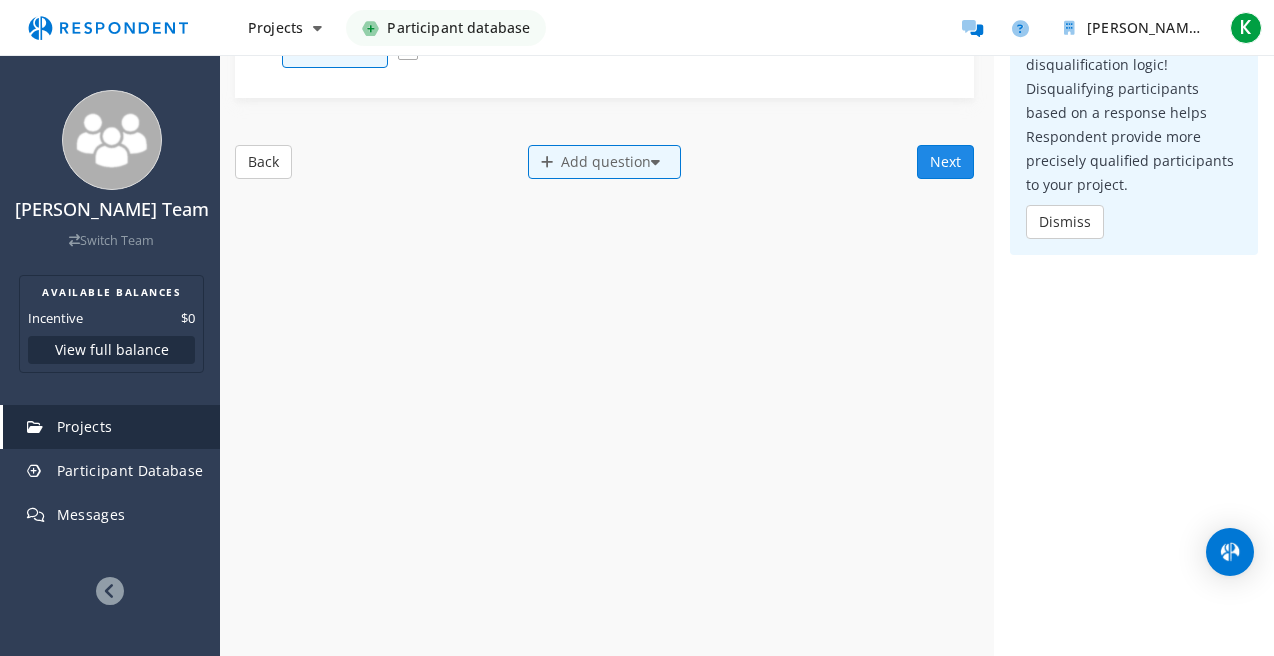 click on "Next" 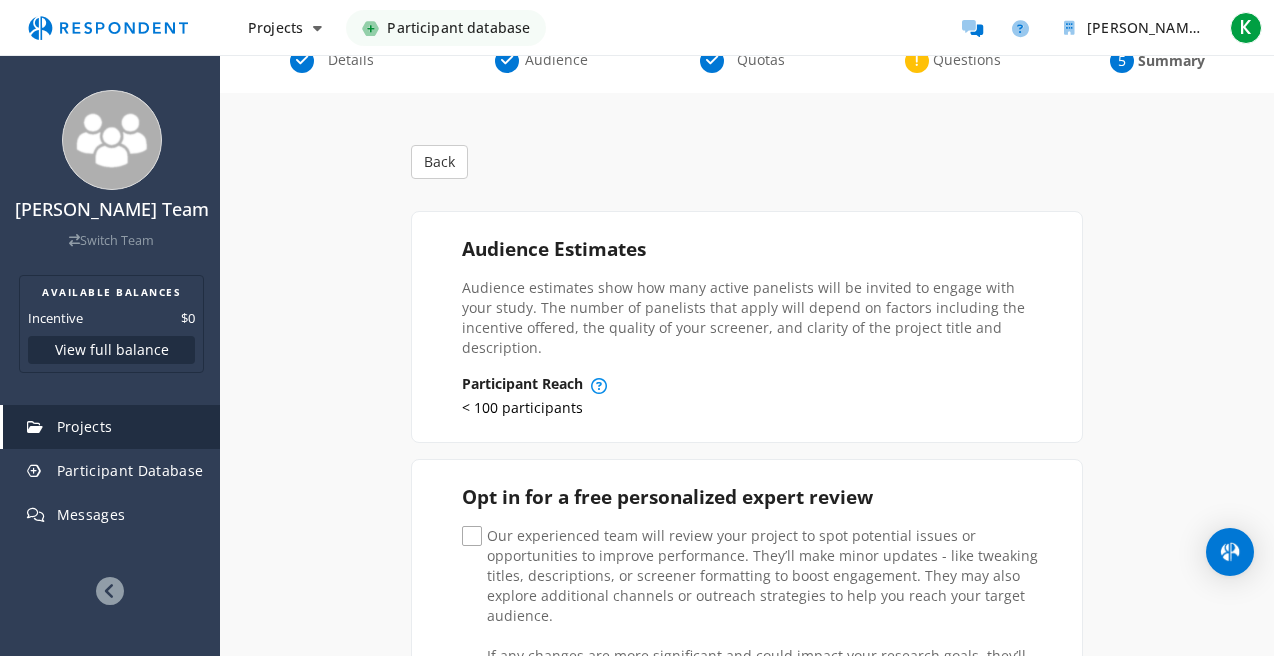 scroll, scrollTop: 478, scrollLeft: 0, axis: vertical 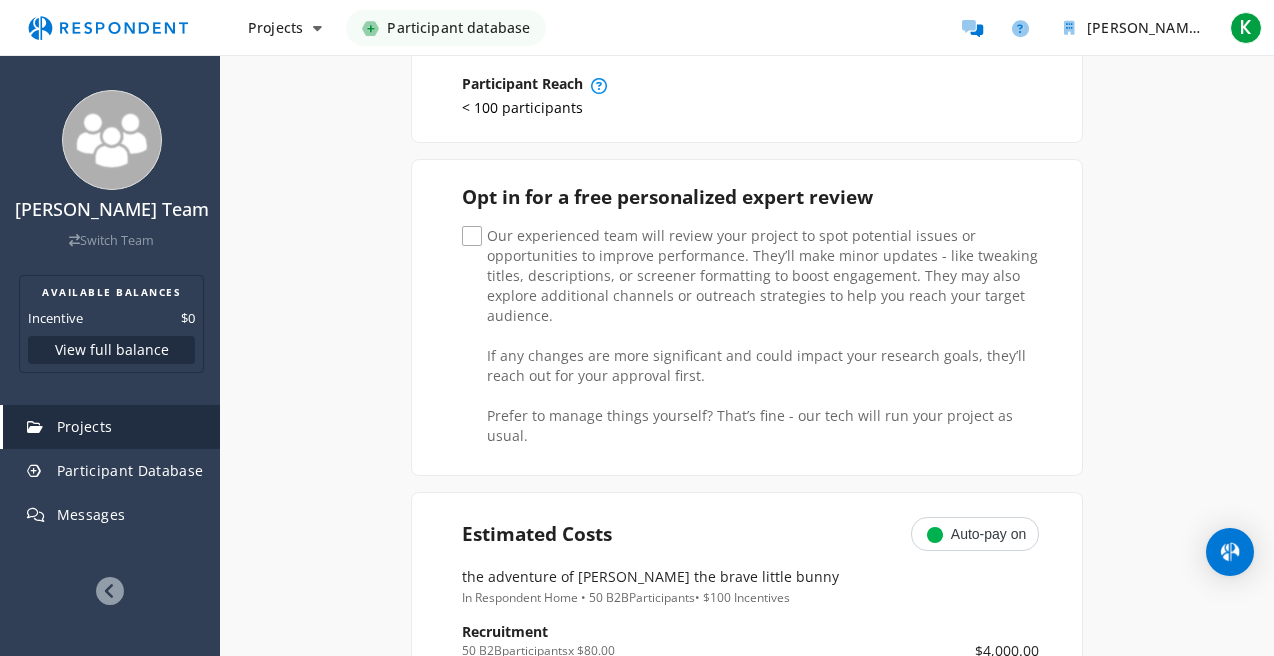 click on "Our experienced team will review your project to spot potential issues or opportunities to improve performance. They’ll make minor updates - like tweaking titles, descriptions, or screener formatting to boost engagement. They may also explore additional channels or outreach strategies to help you reach your target audience.     If any changes are more significant and could impact your research goals, they’ll reach out for your approval first.     Prefer to manage things yourself? That’s fine - our tech will run your project as usual." 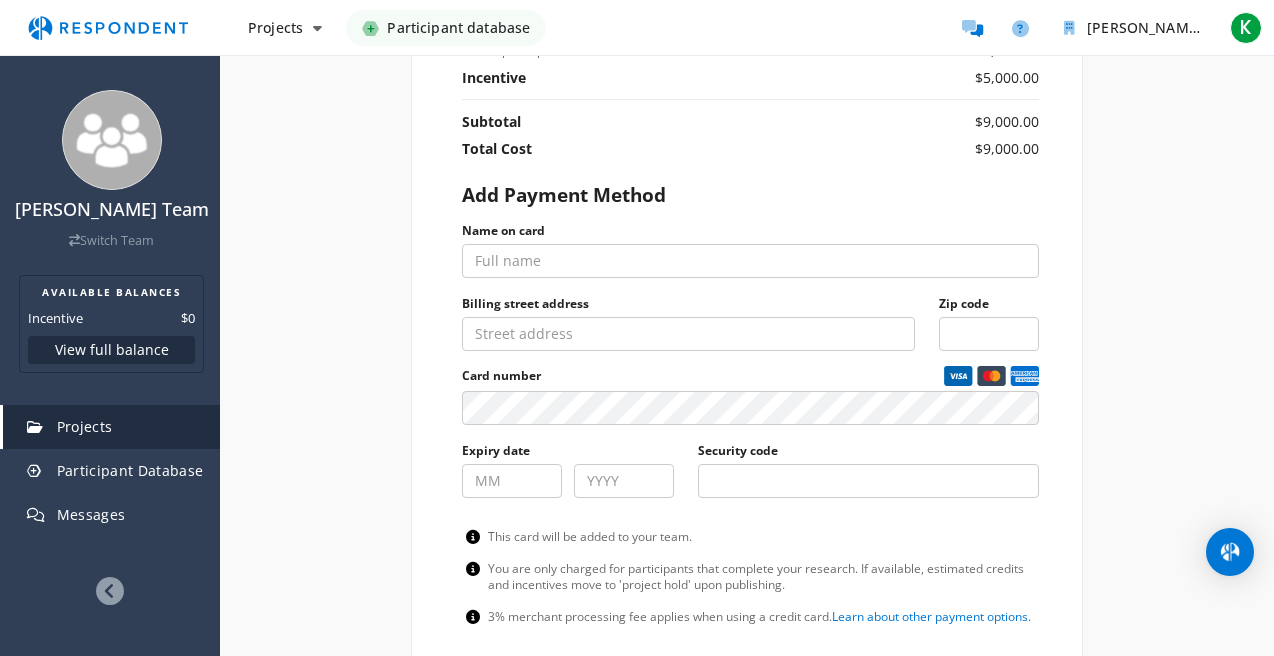scroll 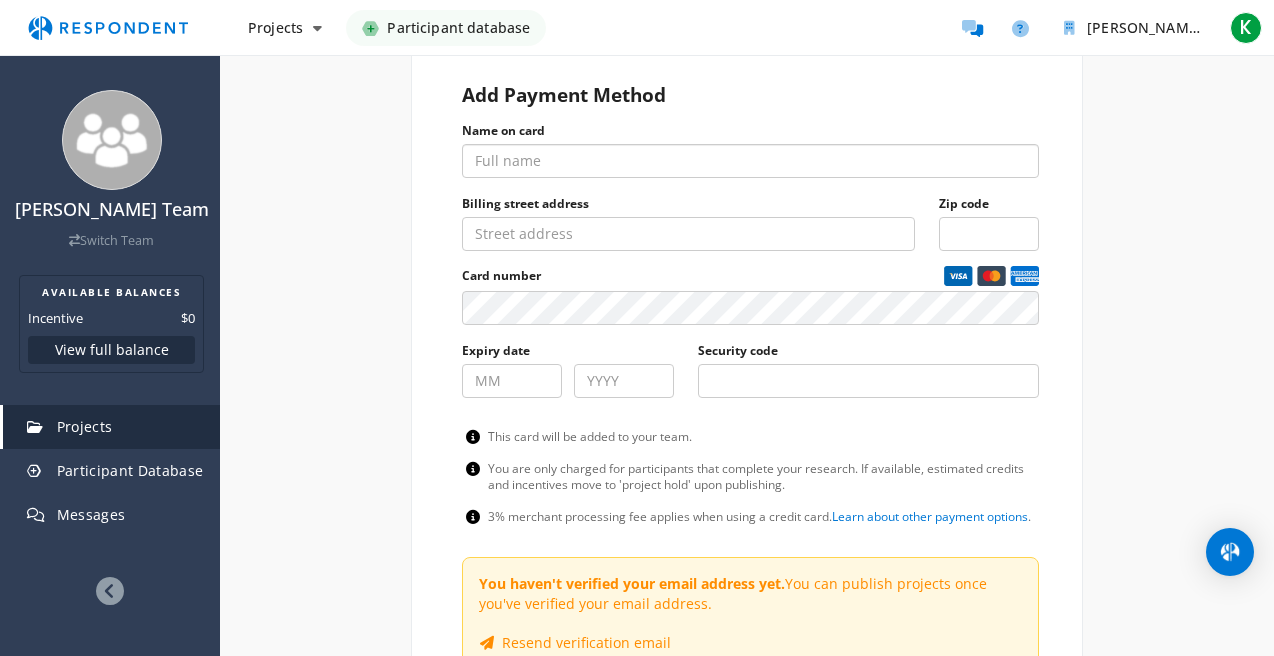 click on "Name on card" at bounding box center [751, 161] 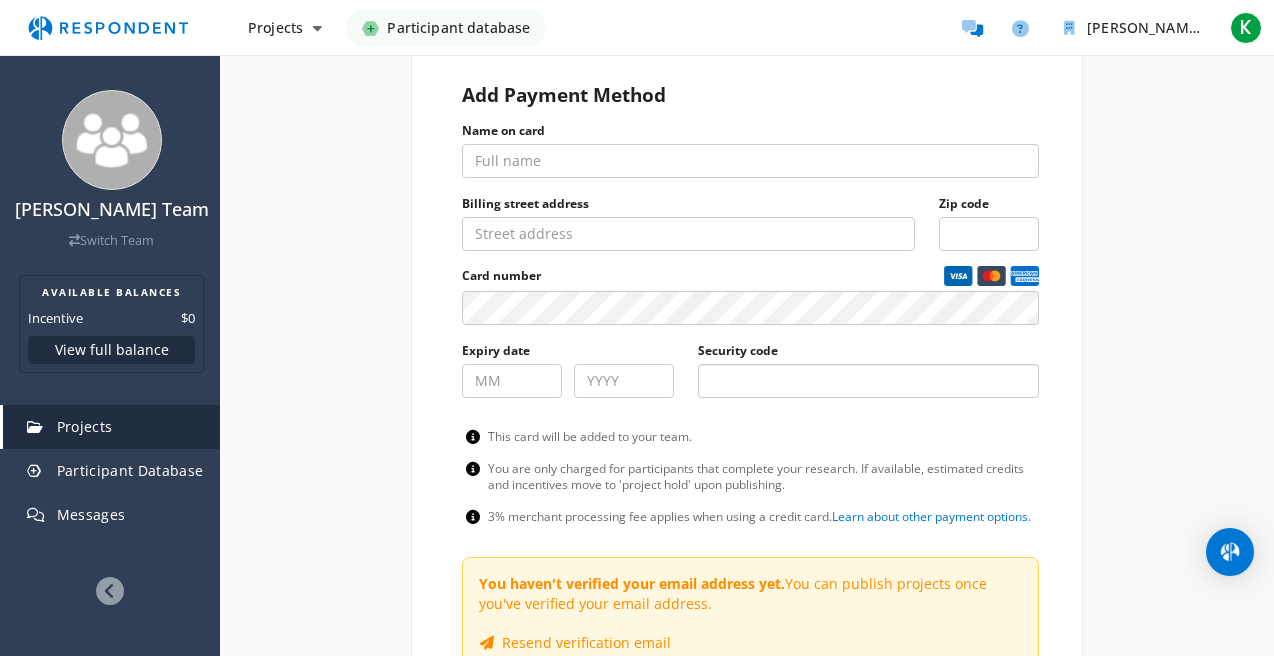 drag, startPoint x: 878, startPoint y: 389, endPoint x: 906, endPoint y: 410, distance: 35 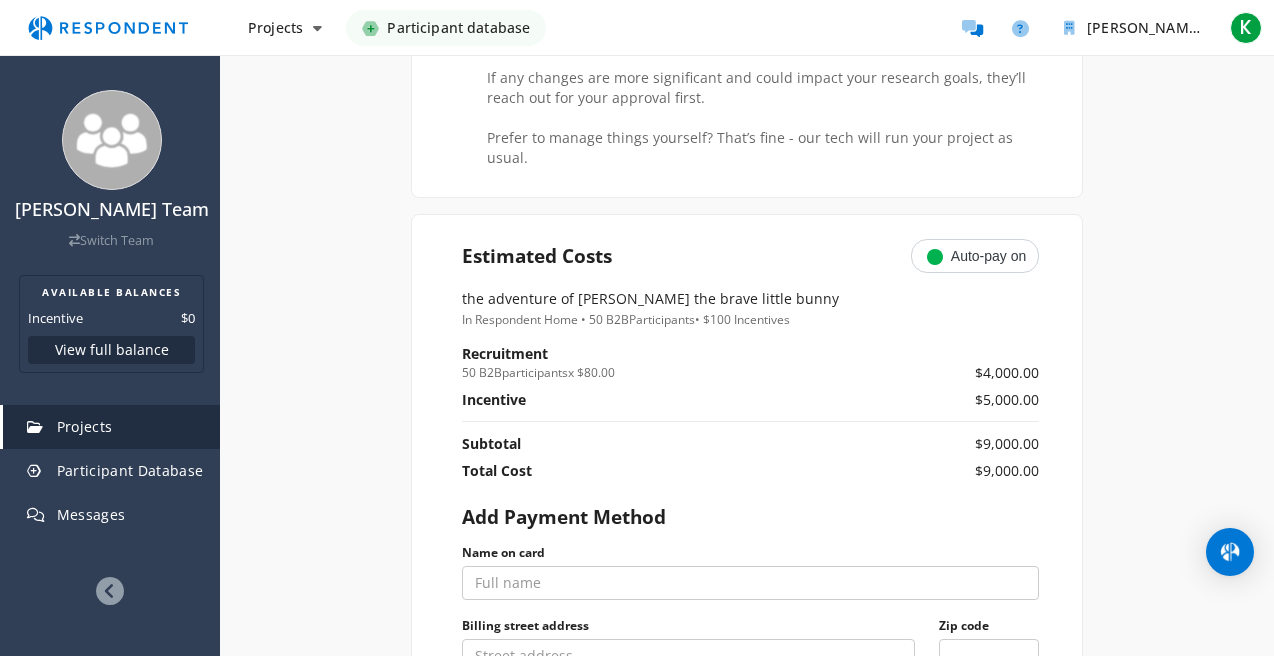 scroll, scrollTop: 755, scrollLeft: 0, axis: vertical 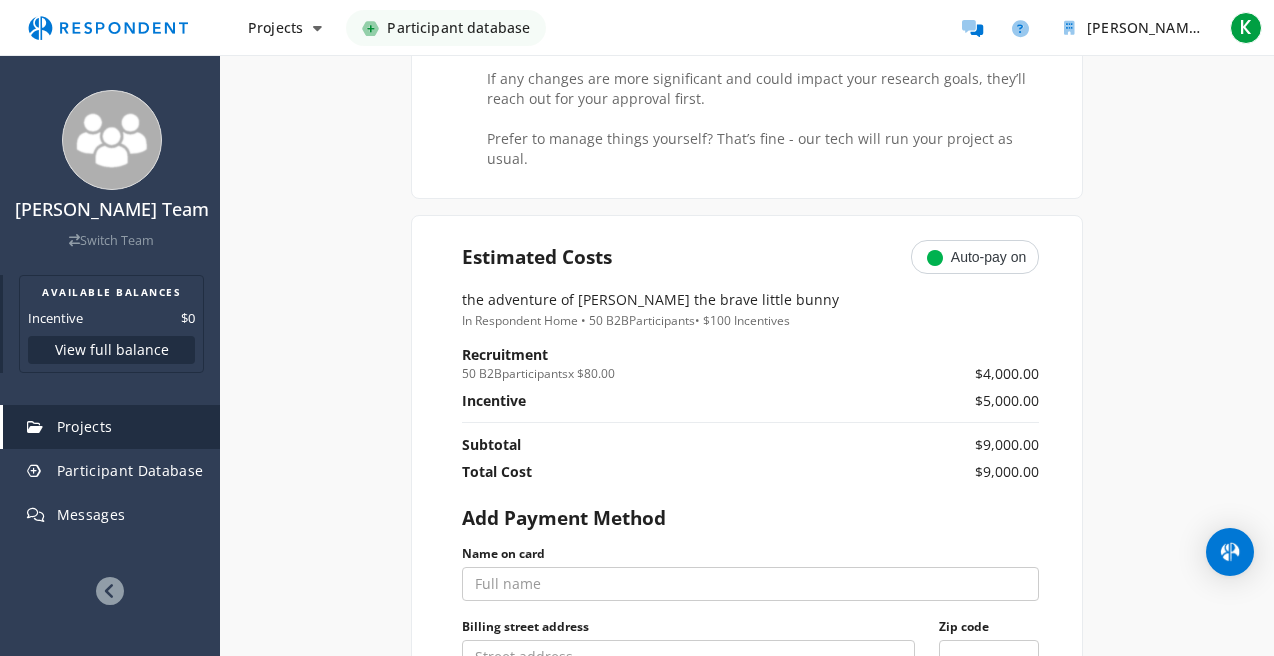 click on "View full balance" at bounding box center (111, 350) 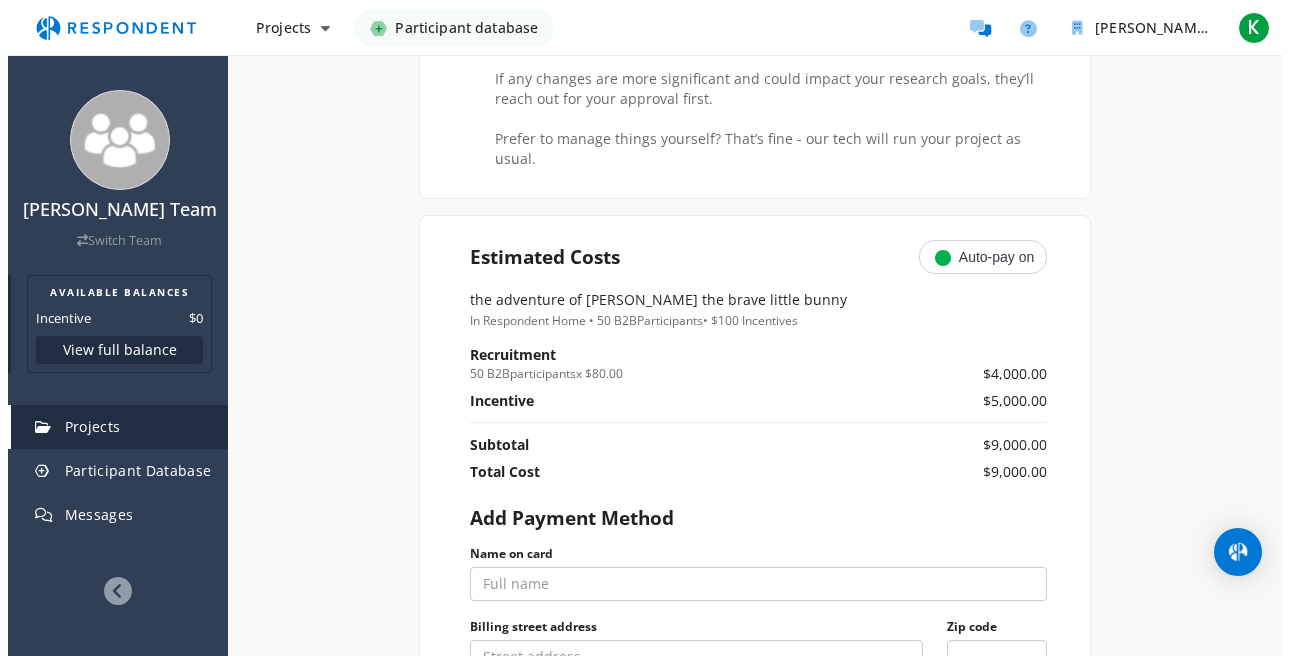scroll, scrollTop: 0, scrollLeft: 0, axis: both 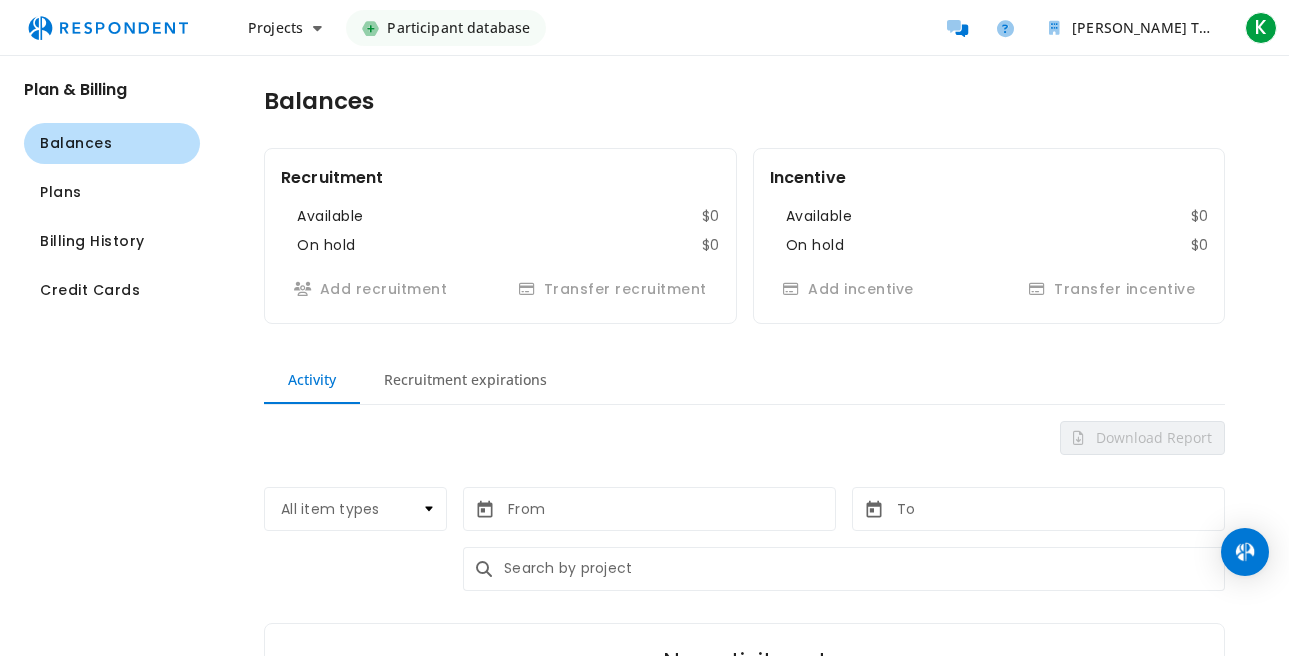click on "Balances" at bounding box center (76, 143) 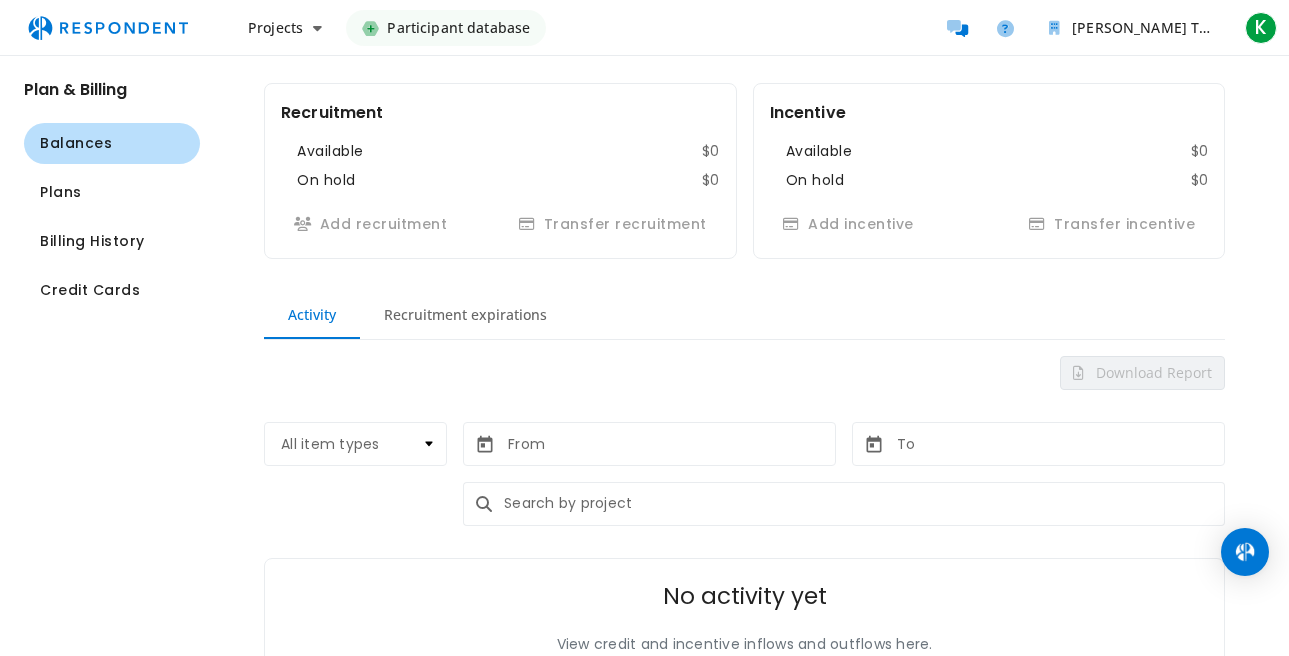 scroll, scrollTop: 100, scrollLeft: 0, axis: vertical 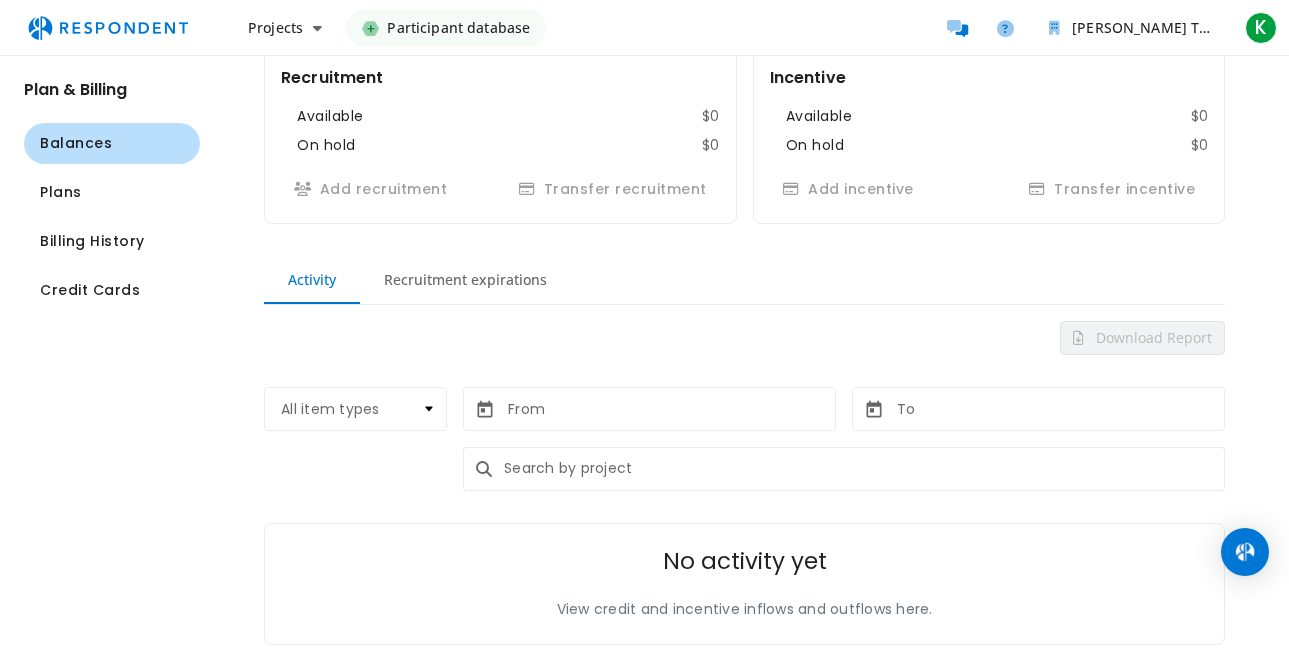 click on "Recruitment expirations" at bounding box center [465, 280] 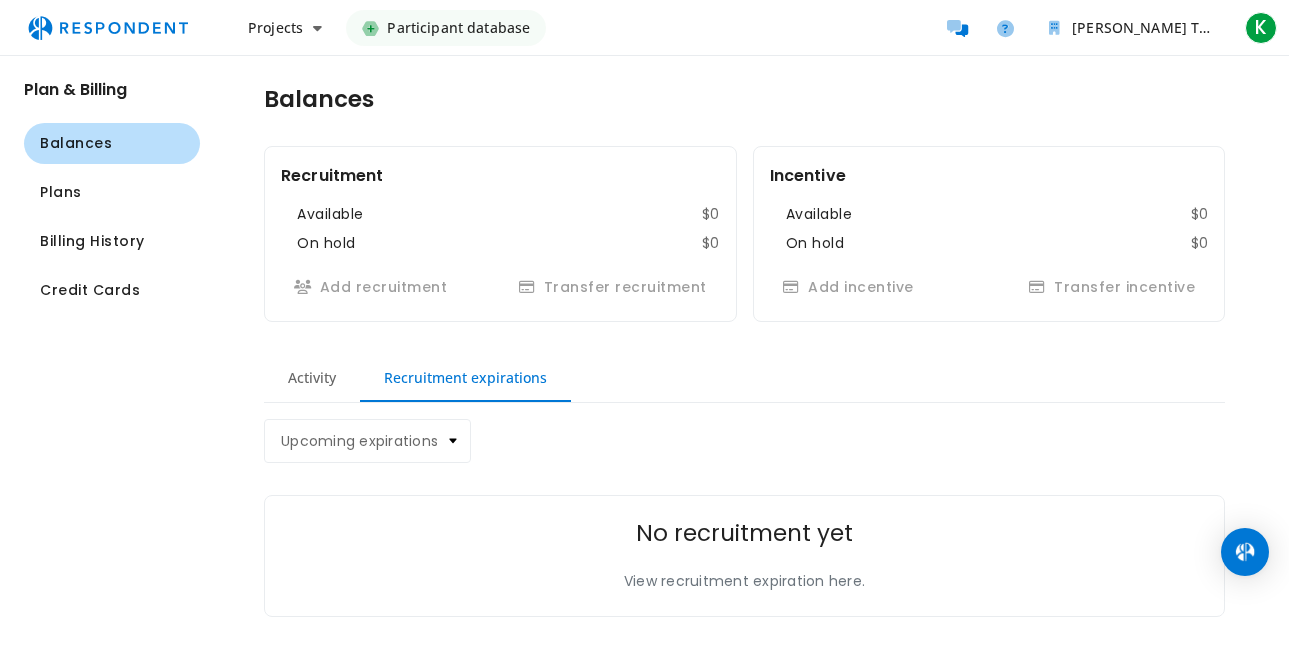 scroll, scrollTop: 0, scrollLeft: 0, axis: both 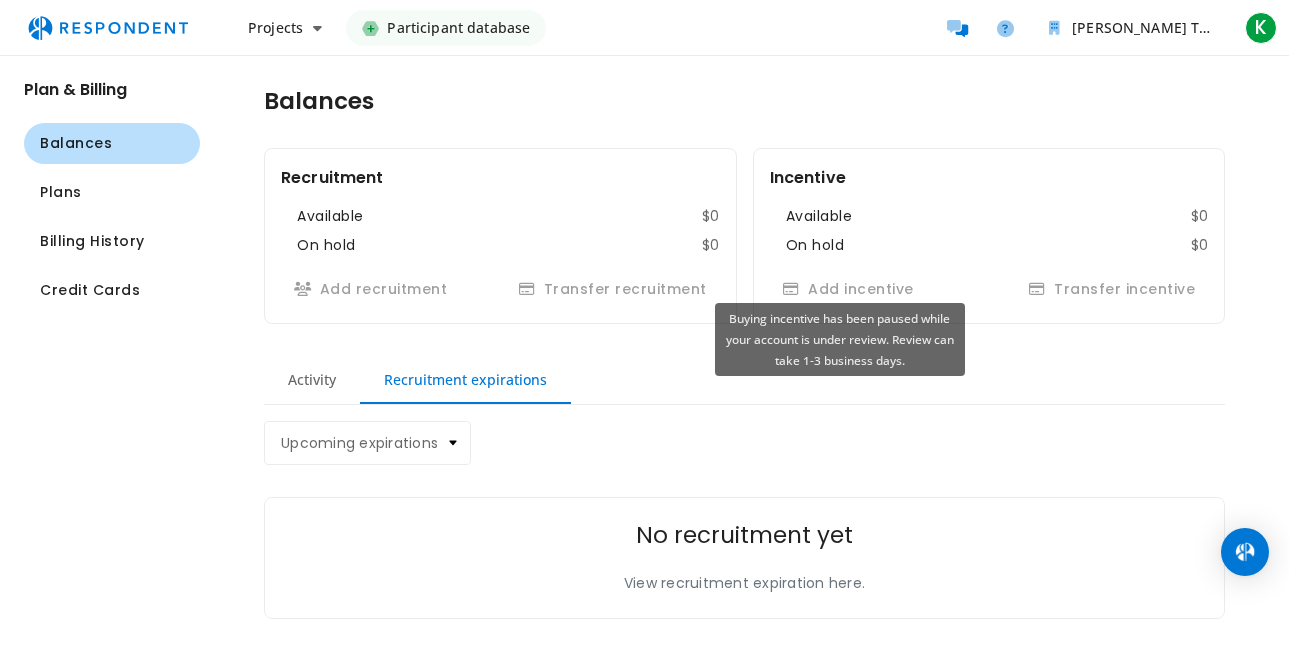 click on "Add incentive" at bounding box center (848, 289) 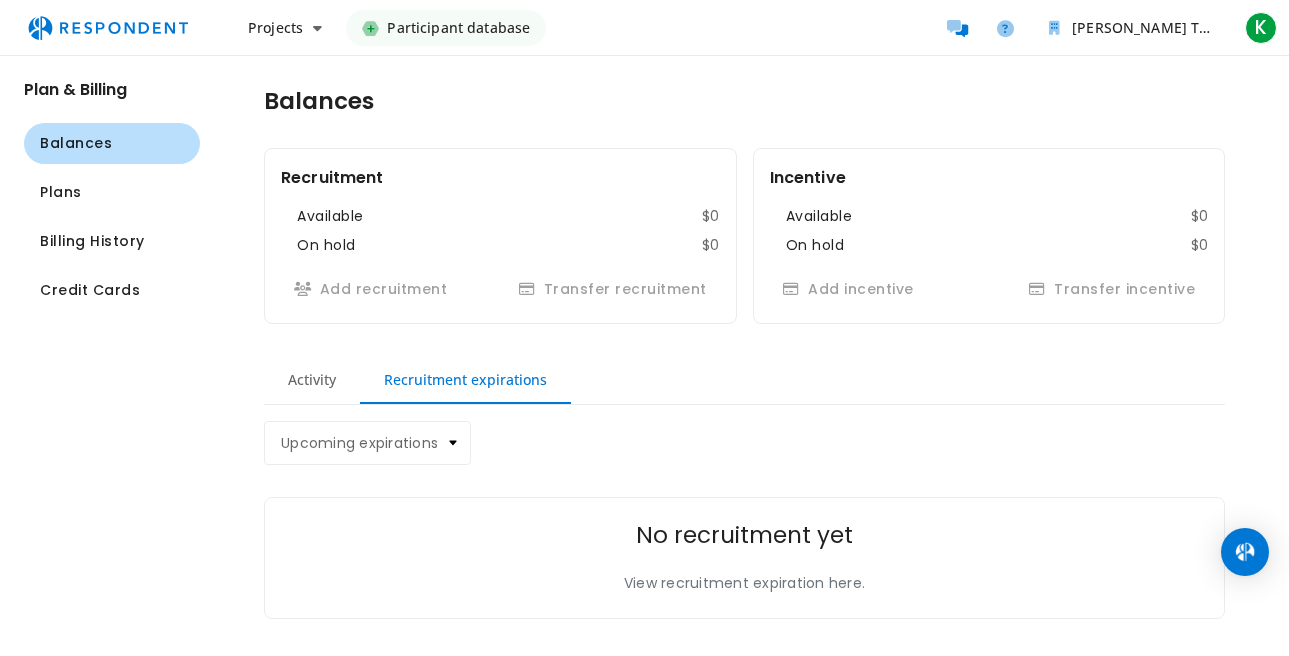 type 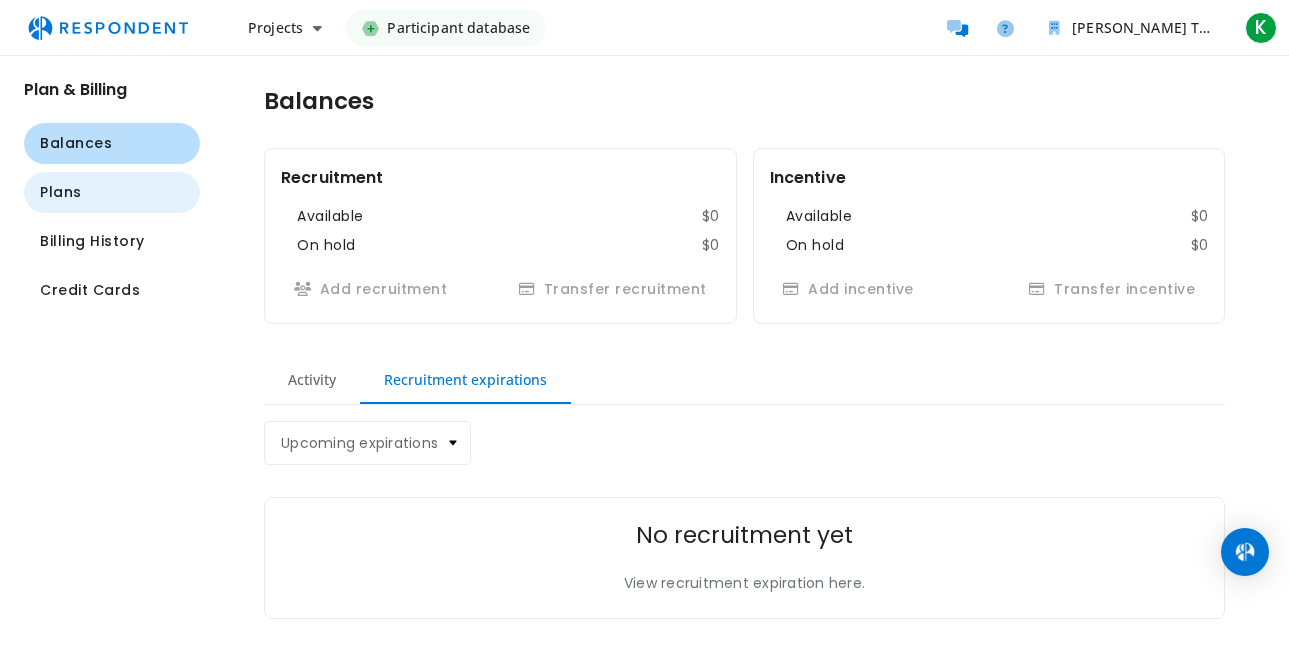 click on "Plans" at bounding box center (112, 192) 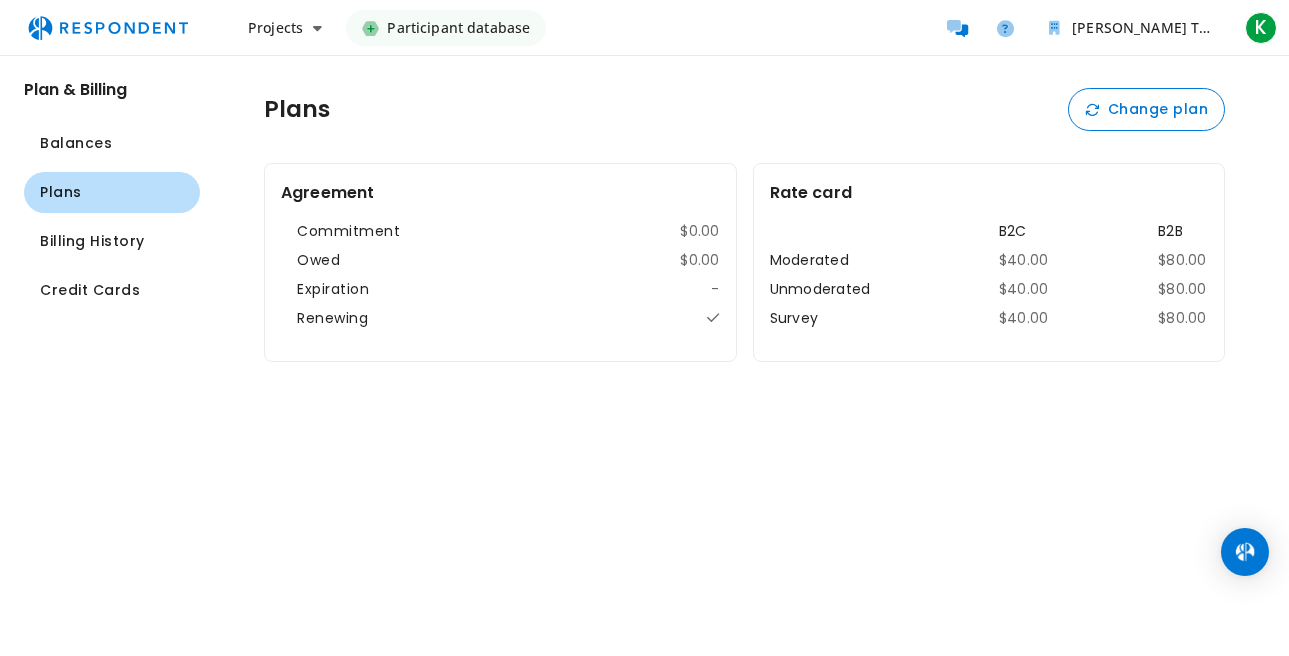 click on "Plans          Change plan                  Agreement                       Commitment   $0.00 Owed   $0.00 Expiration   -       Renewing                                     Rate card                             B2C   B2B           Moderated    $40.00     $80.00        Unmoderated    $40.00     $80.00        Survey    $40.00     $80.00           The table outlines the rate card for different researcher methodologies as part of a specific team plan, categorizing the complete costs into B2C and B2B. It includes rates for qualitative, quantitative, and mixed methods research." at bounding box center [744, 225] 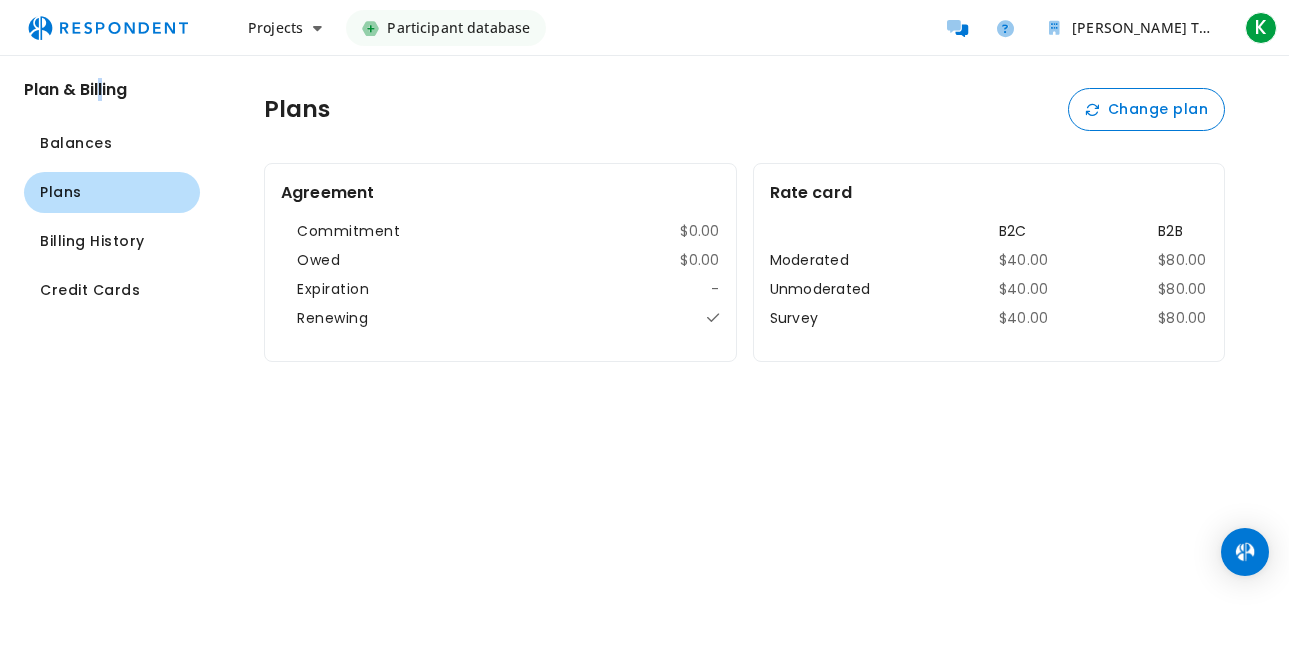 click on "Plan & Billing" at bounding box center (112, 89) 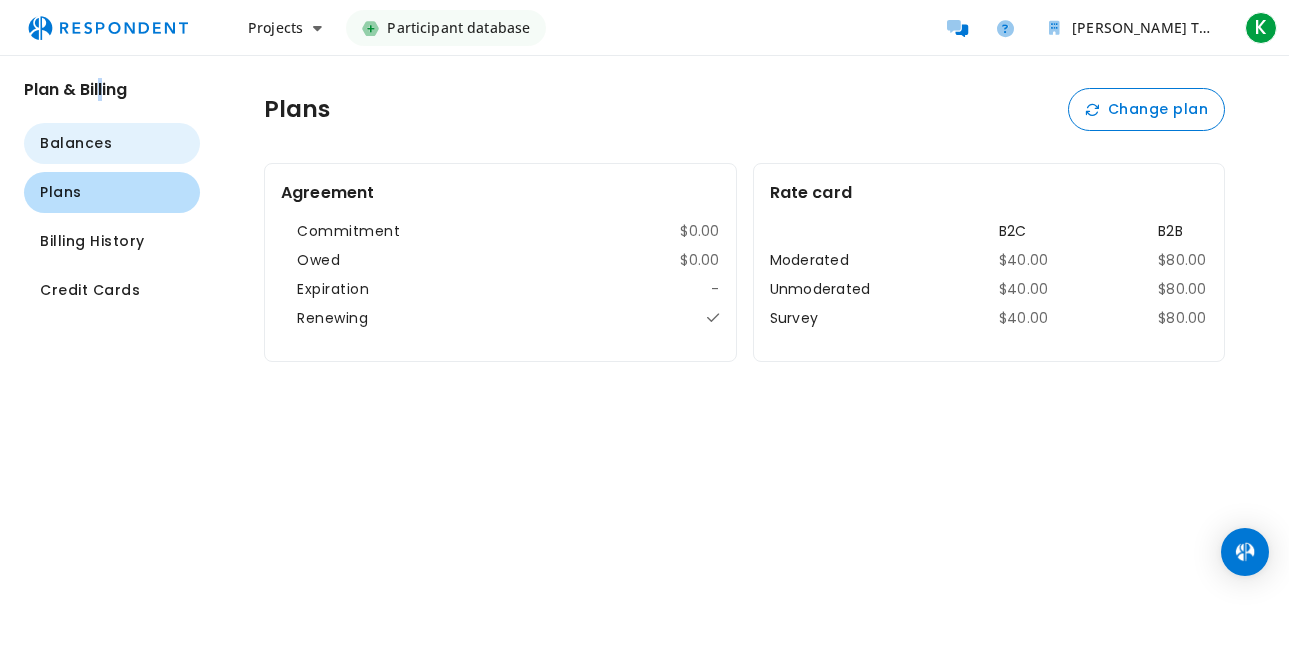 click on "Balances" at bounding box center (112, 143) 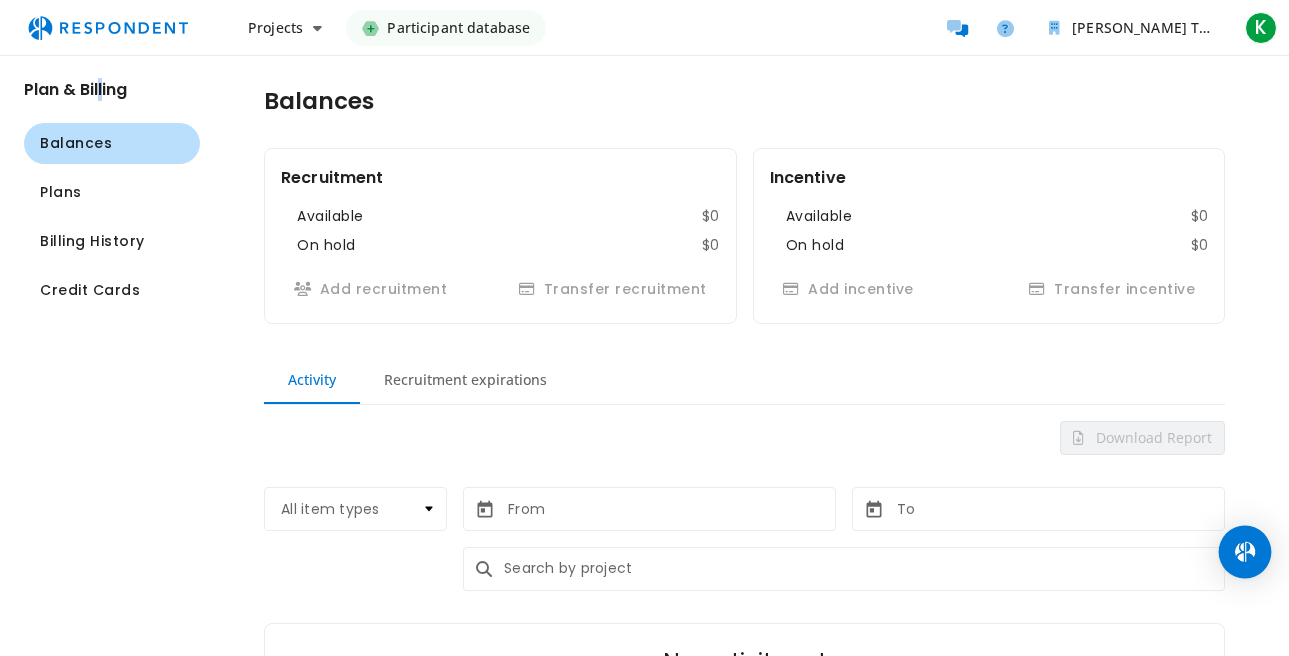 click at bounding box center (1245, 552) 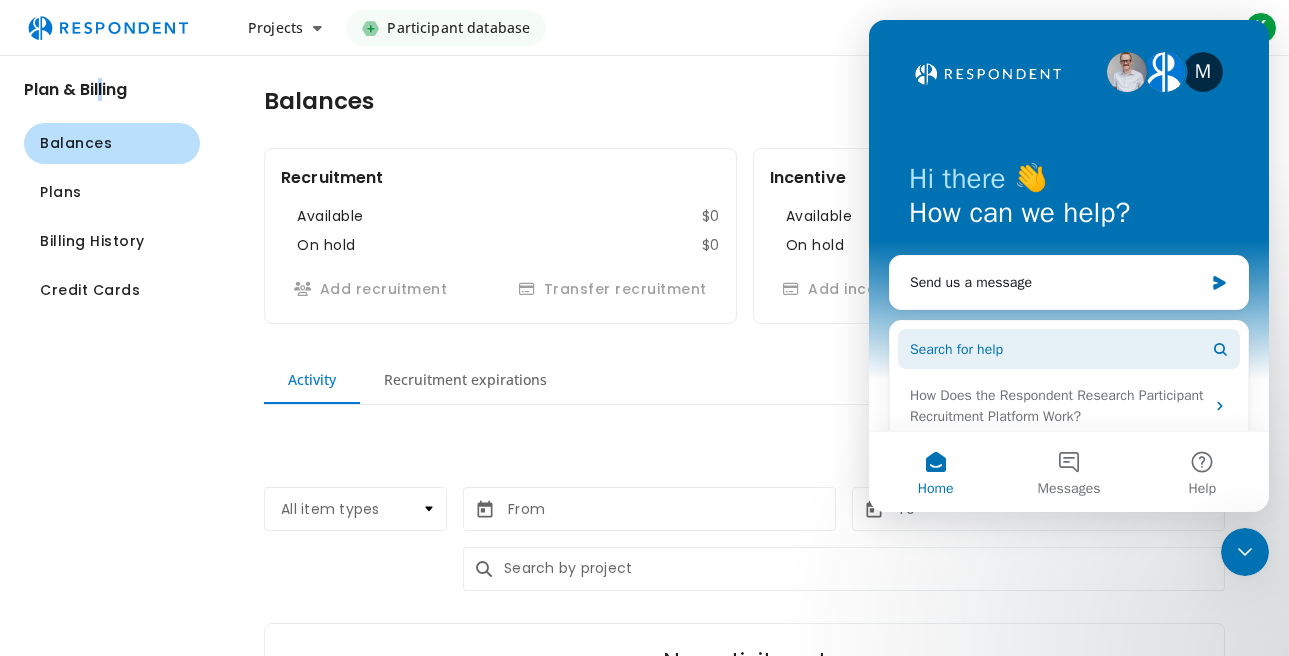 scroll, scrollTop: 0, scrollLeft: 0, axis: both 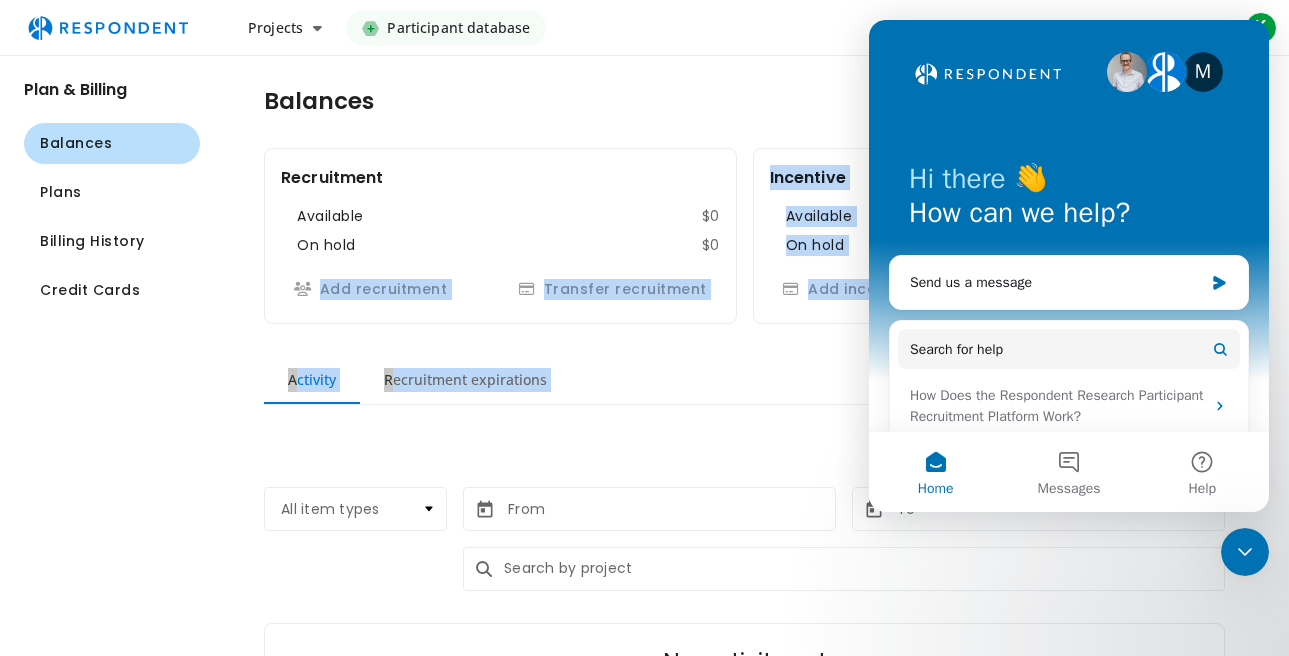drag, startPoint x: 248, startPoint y: 343, endPoint x: 244, endPoint y: 322, distance: 21.377558 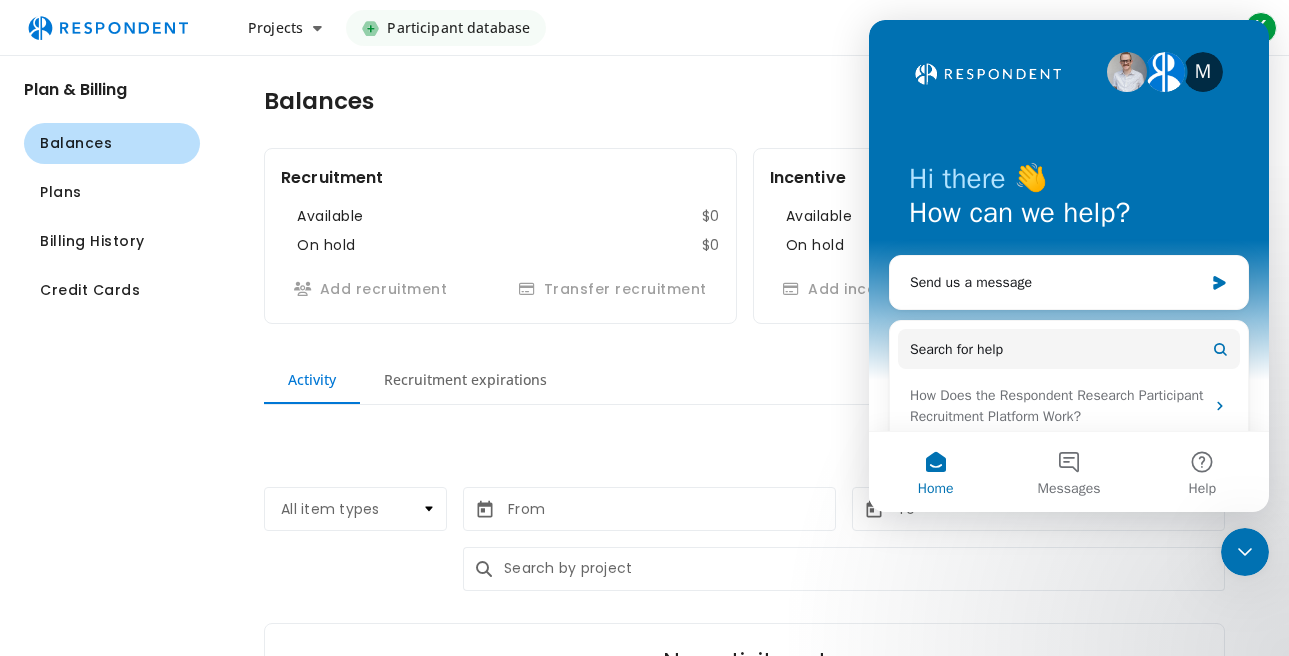 drag, startPoint x: 244, startPoint y: 322, endPoint x: 184, endPoint y: 366, distance: 74.404305 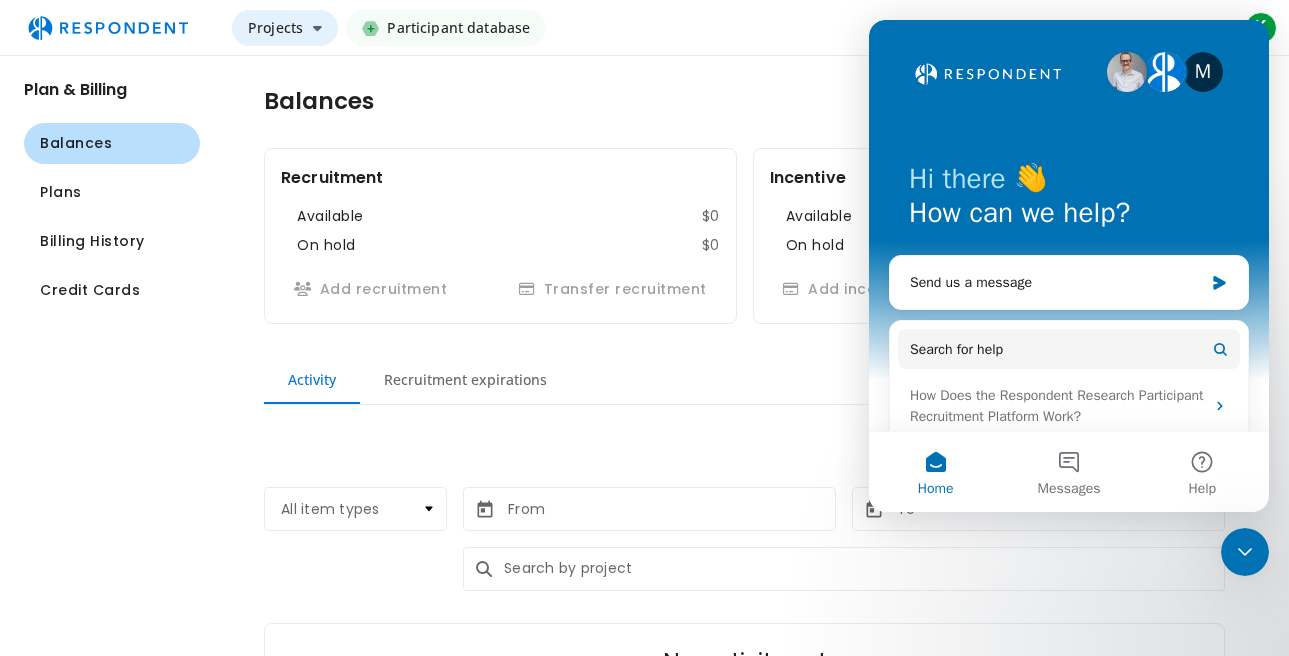 click on "Projects" at bounding box center [285, 28] 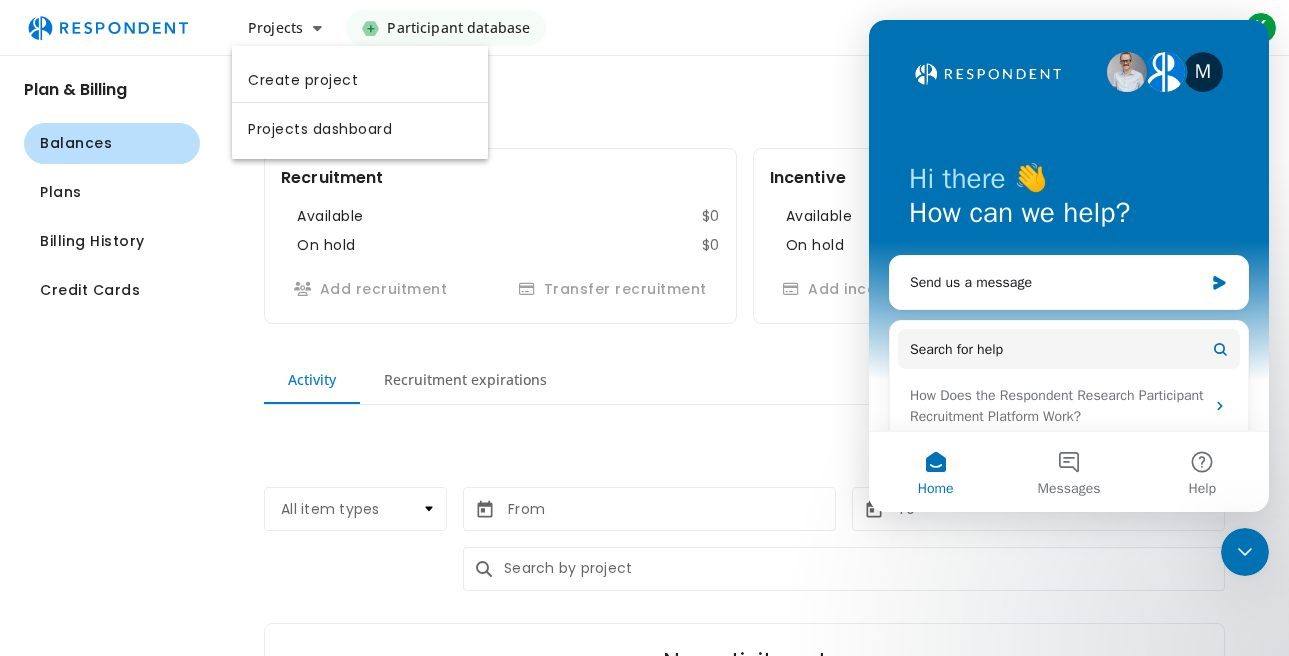 click at bounding box center (644, 328) 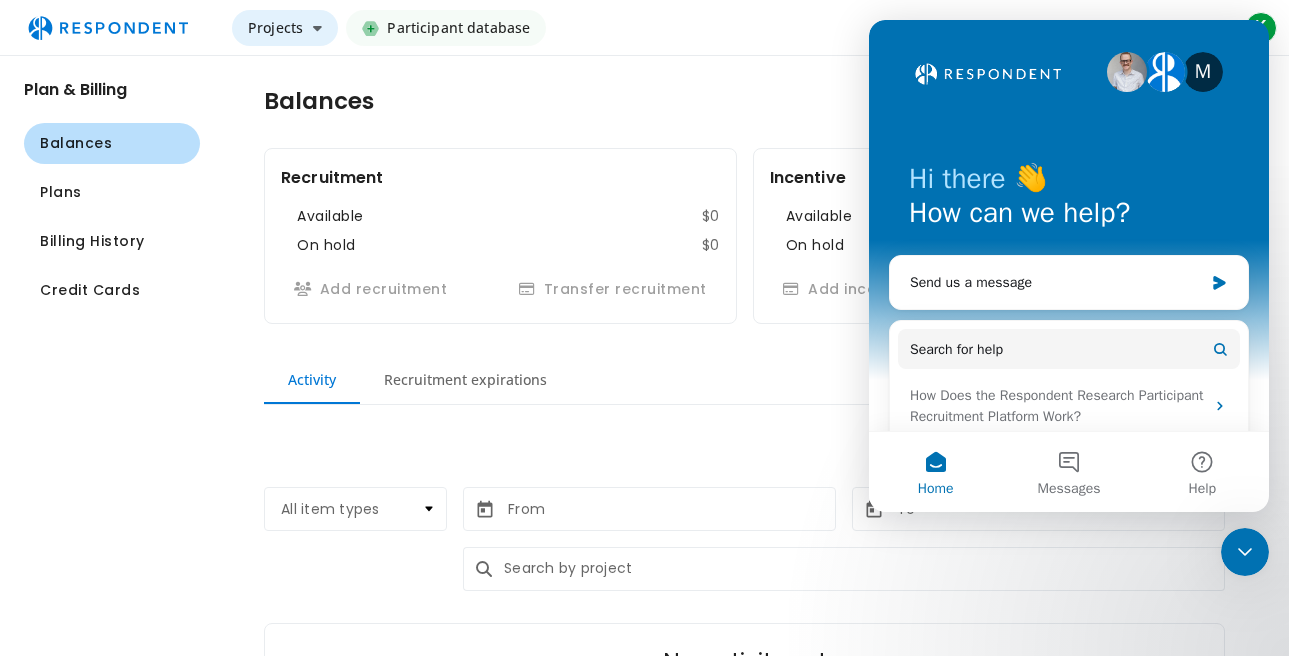 click at bounding box center [317, 28] 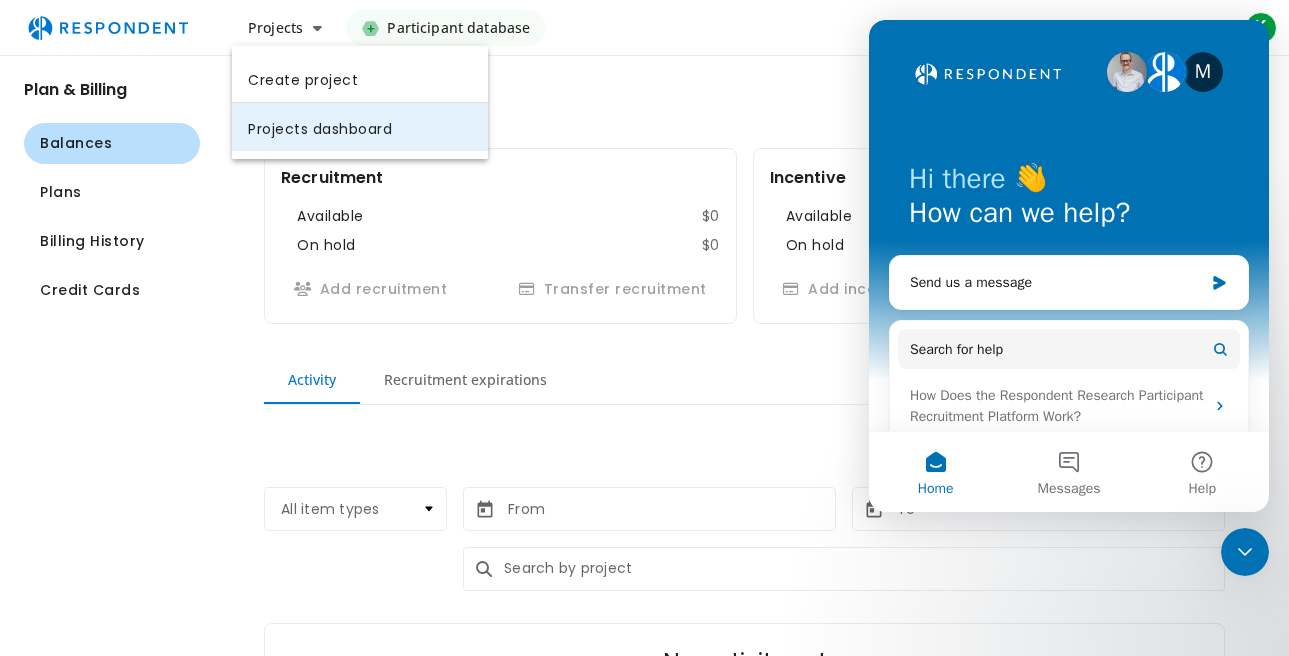 click on "Projects dashboard" 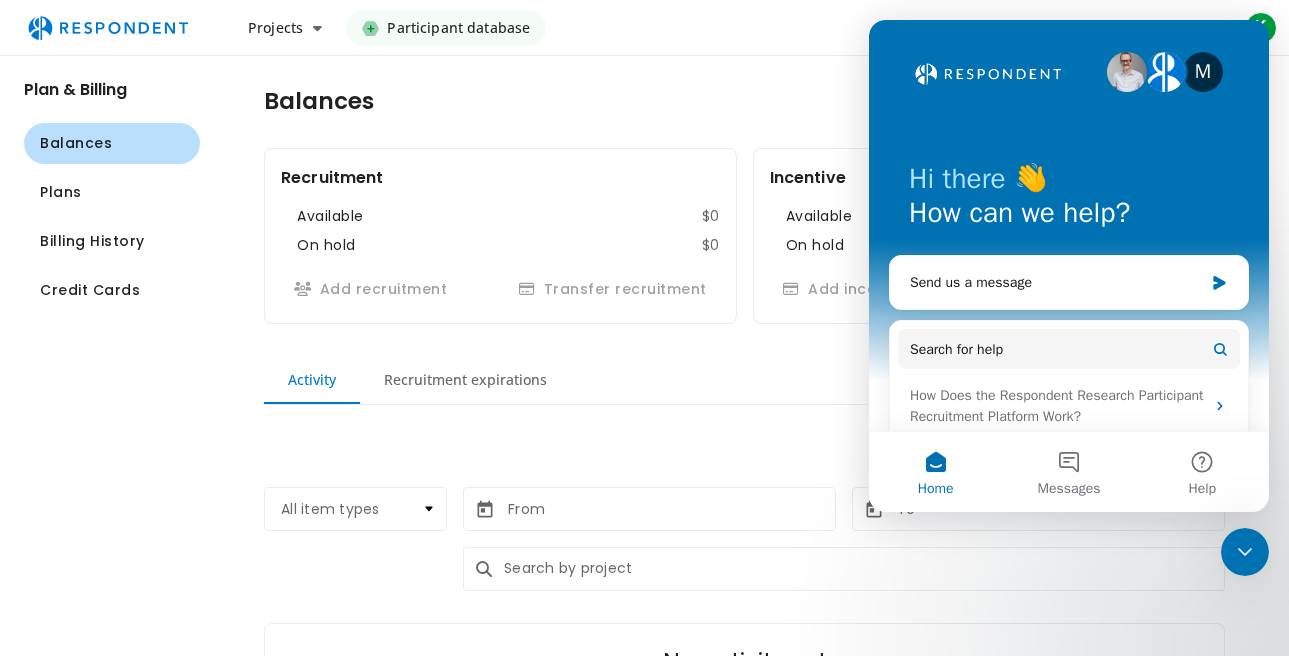 click 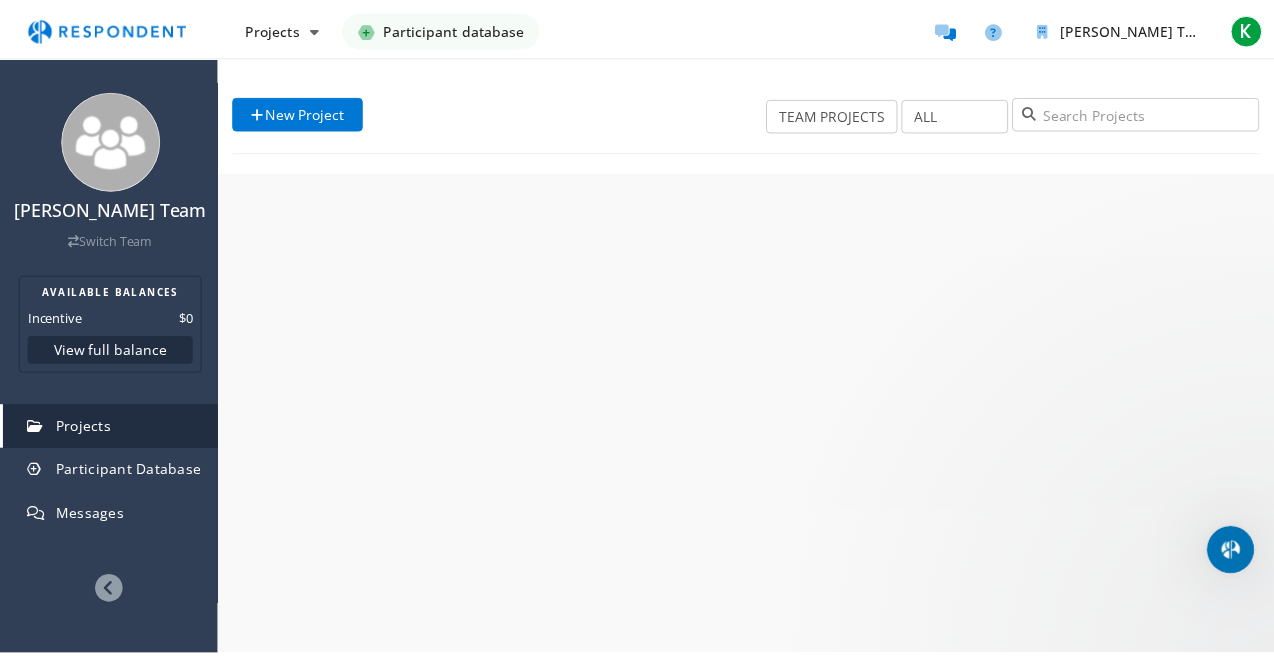 scroll, scrollTop: 0, scrollLeft: 0, axis: both 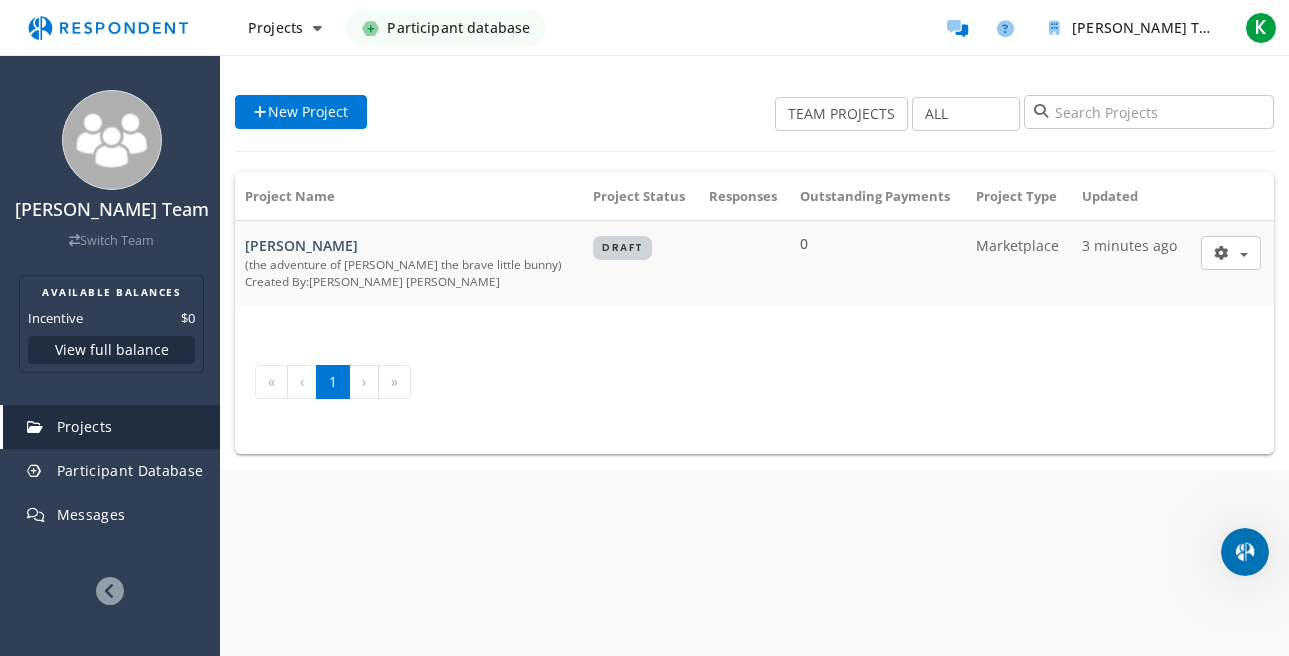 click on "«       ‹       1       ›       »" at bounding box center (754, 384) 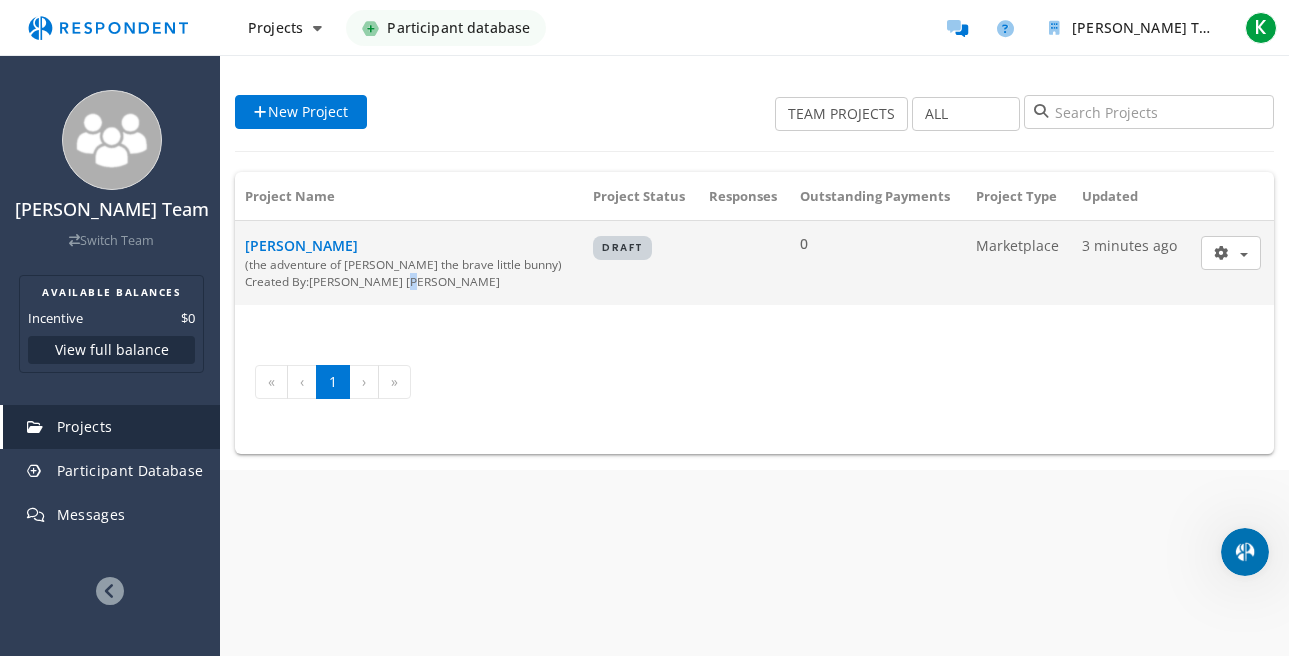 click on "[PERSON_NAME]" at bounding box center (453, 281) 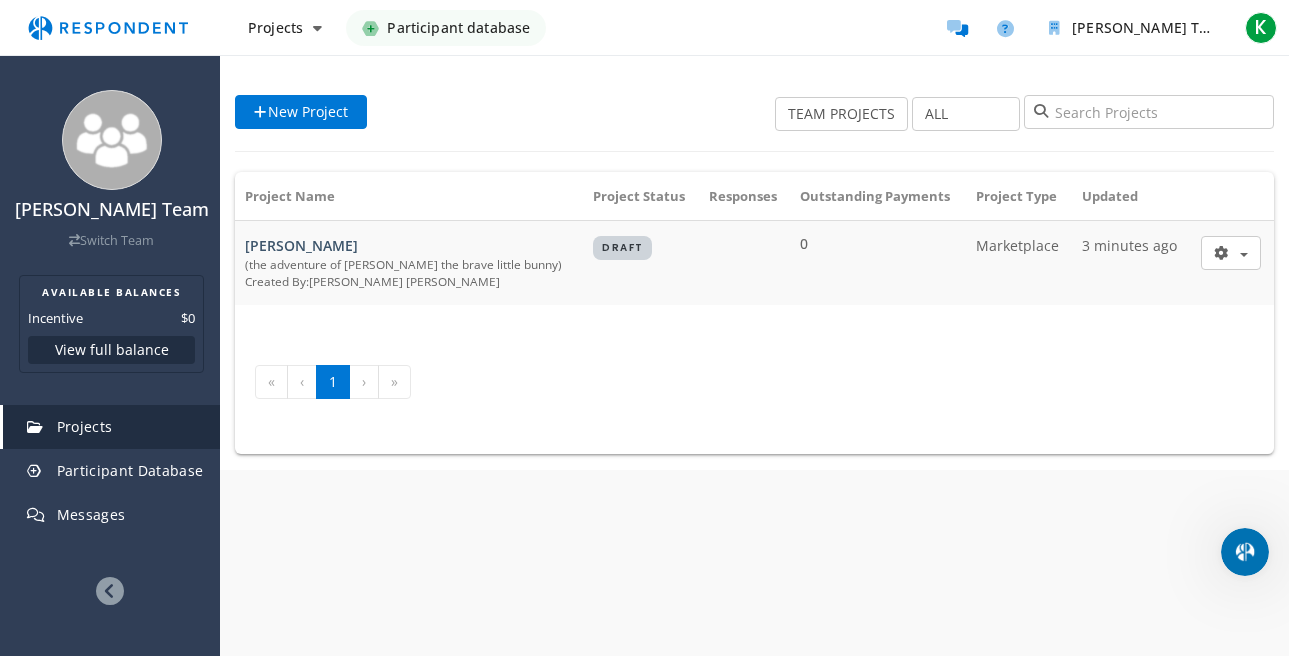 drag, startPoint x: 385, startPoint y: 275, endPoint x: 447, endPoint y: 321, distance: 77.201035 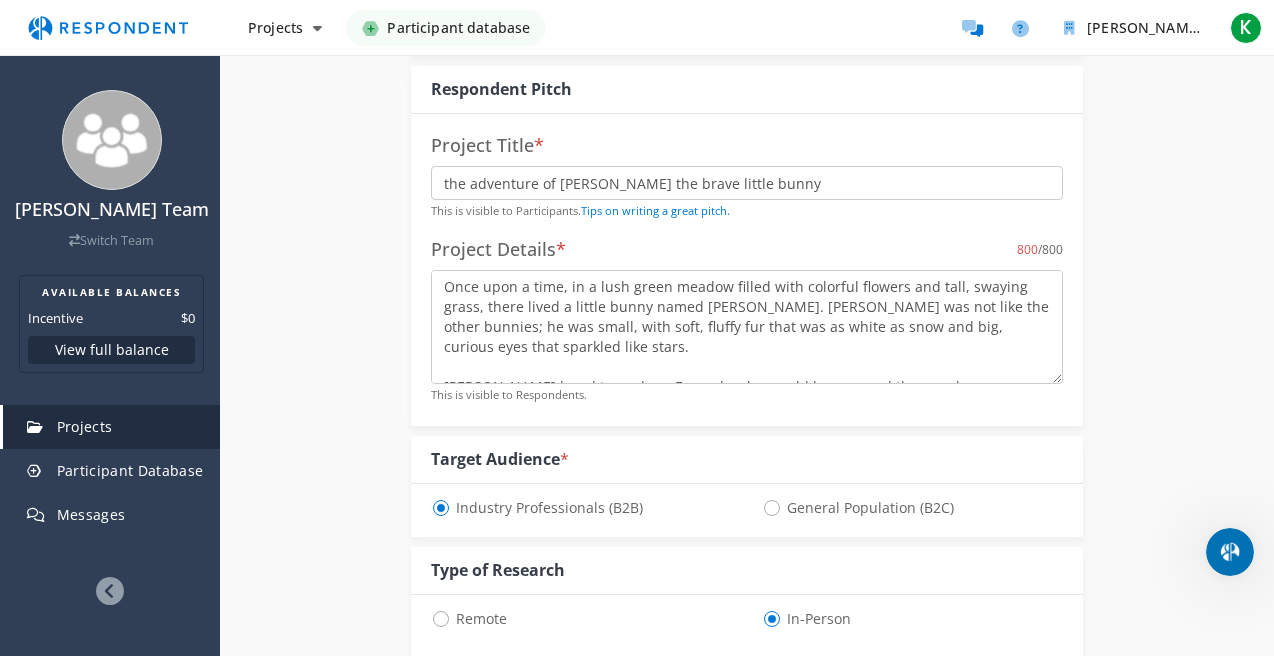 scroll, scrollTop: 400, scrollLeft: 0, axis: vertical 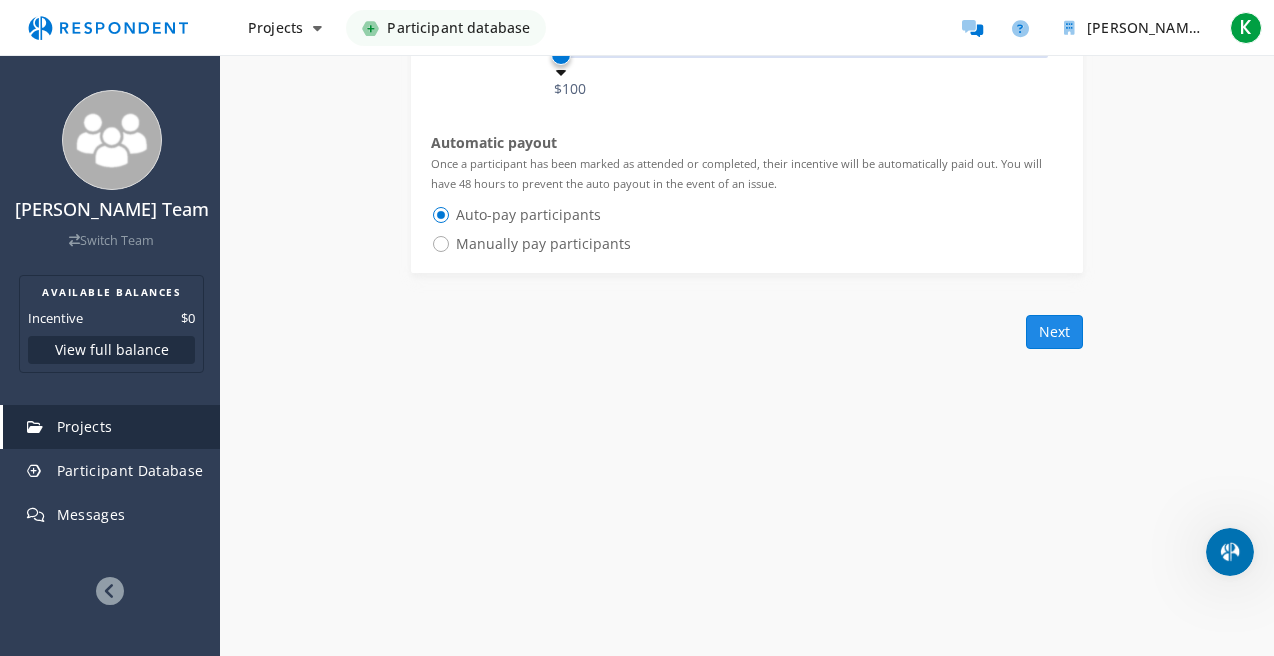 click on "Next" 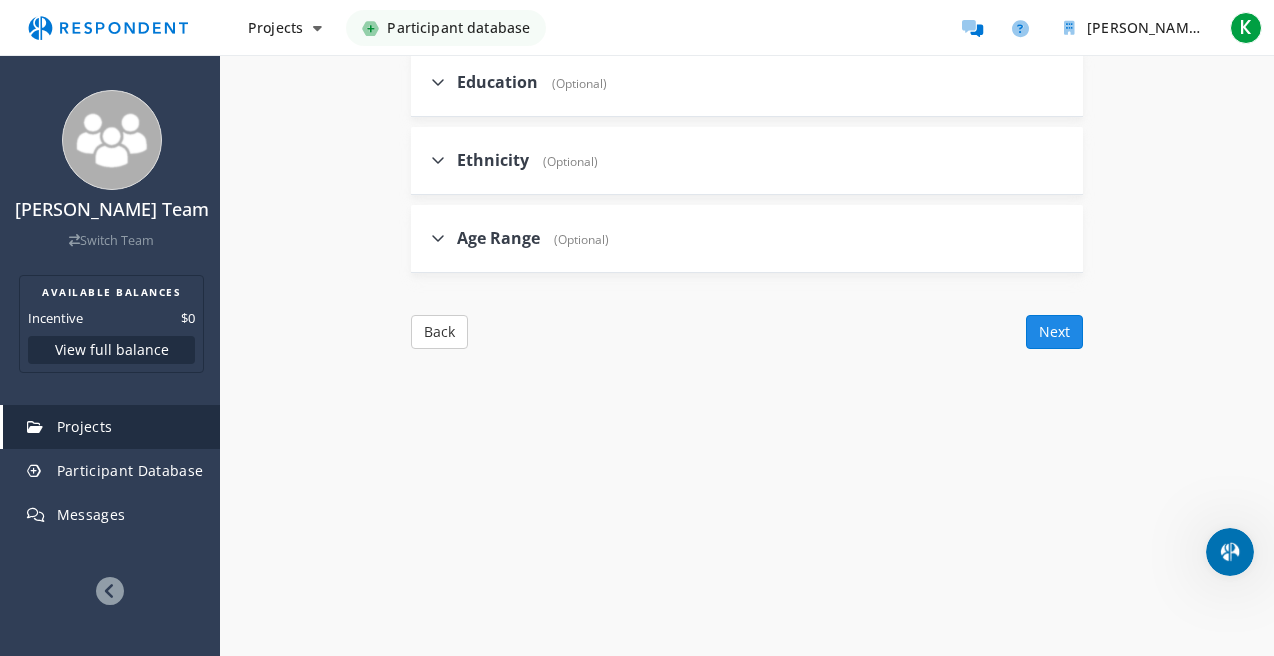 click on "Next" 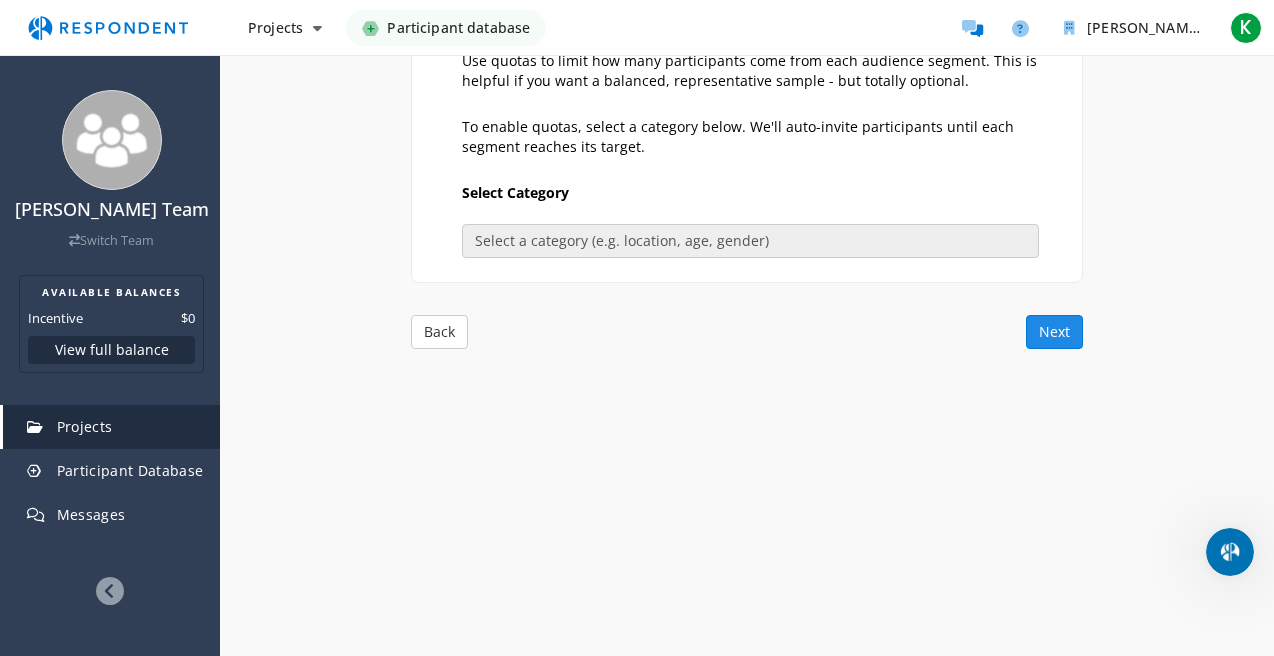 click on "Next" 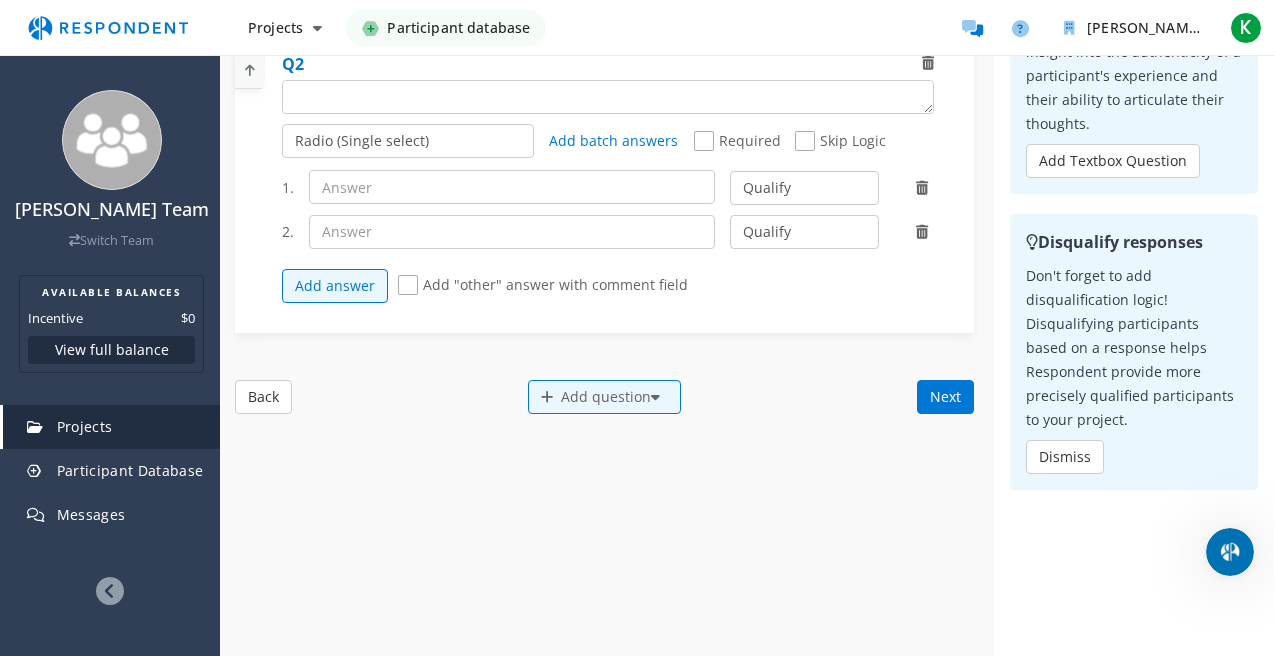 scroll, scrollTop: 461, scrollLeft: 0, axis: vertical 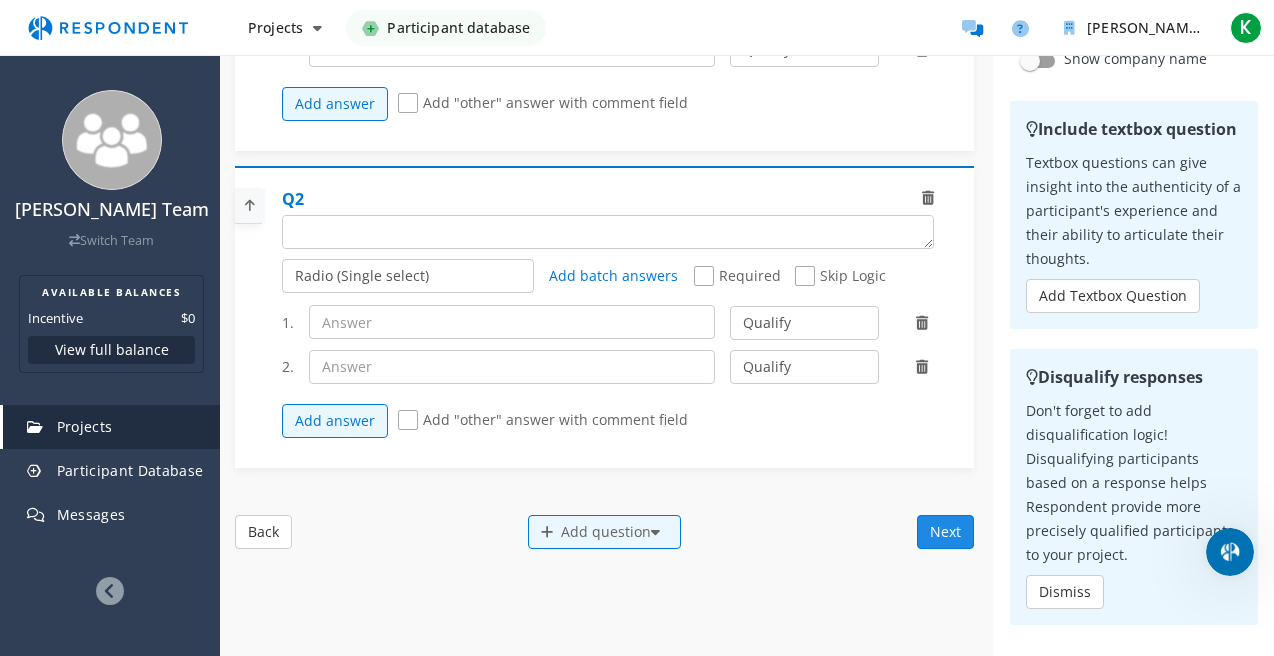 click on "Next" 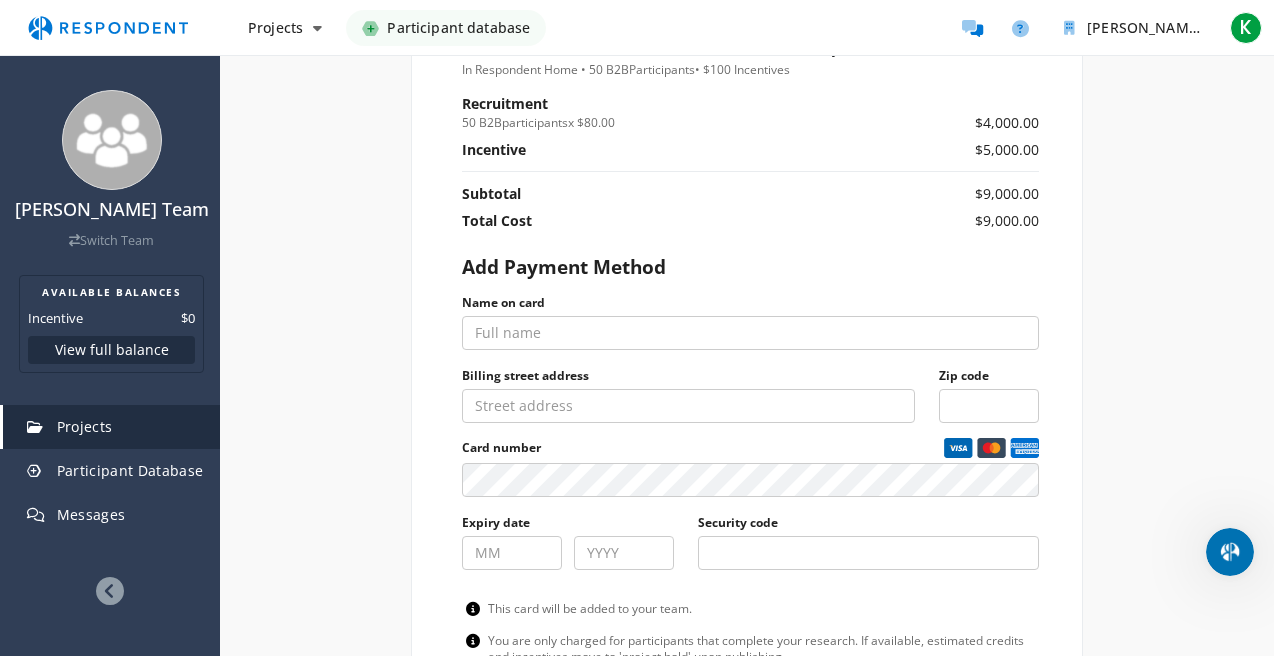 scroll, scrollTop: 1100, scrollLeft: 0, axis: vertical 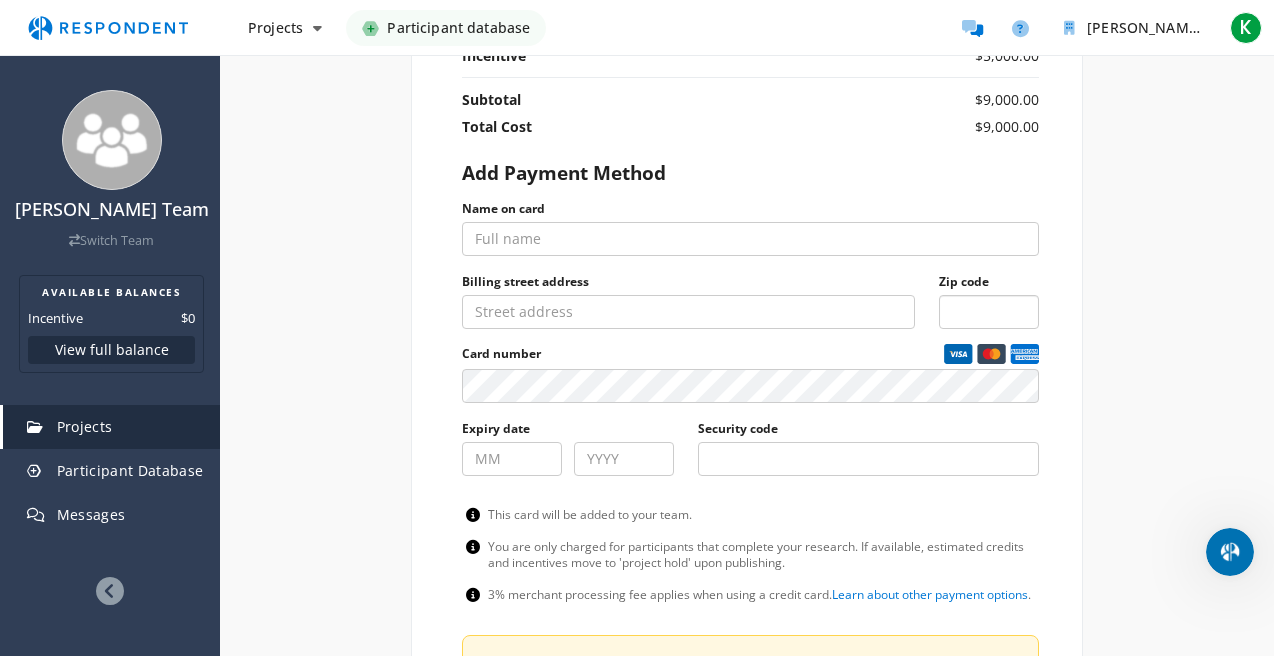 click on "Zip code" at bounding box center (989, 312) 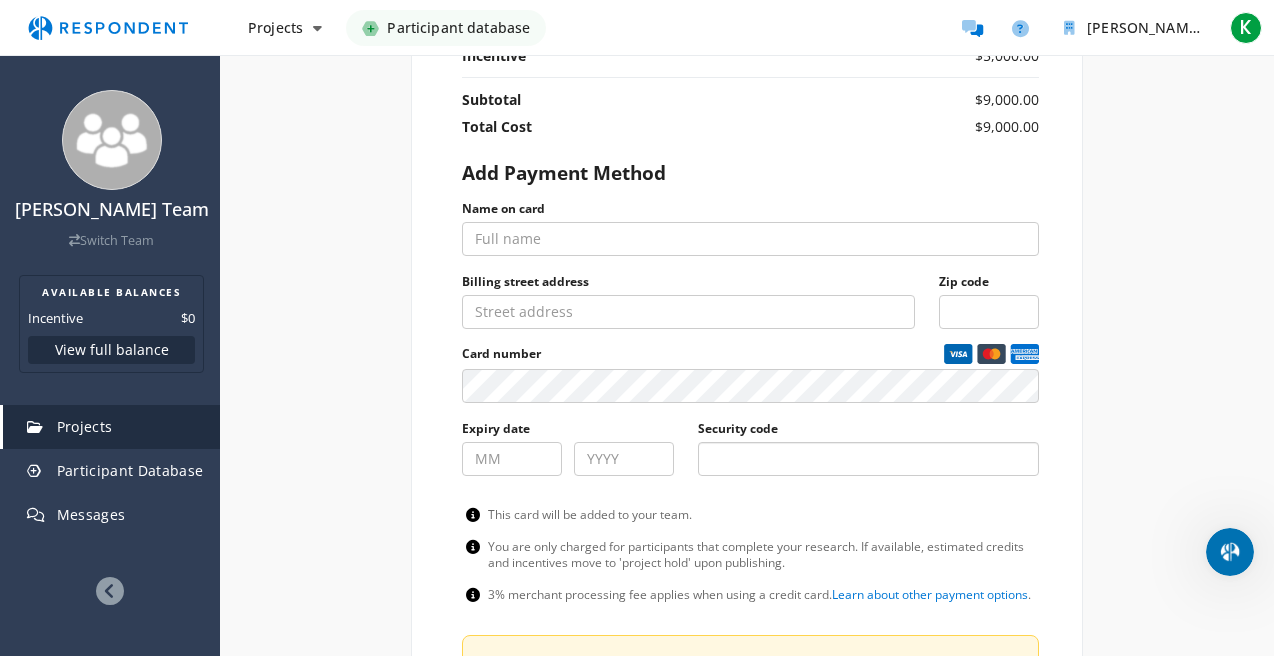 drag, startPoint x: 904, startPoint y: 442, endPoint x: 936, endPoint y: 405, distance: 48.9183 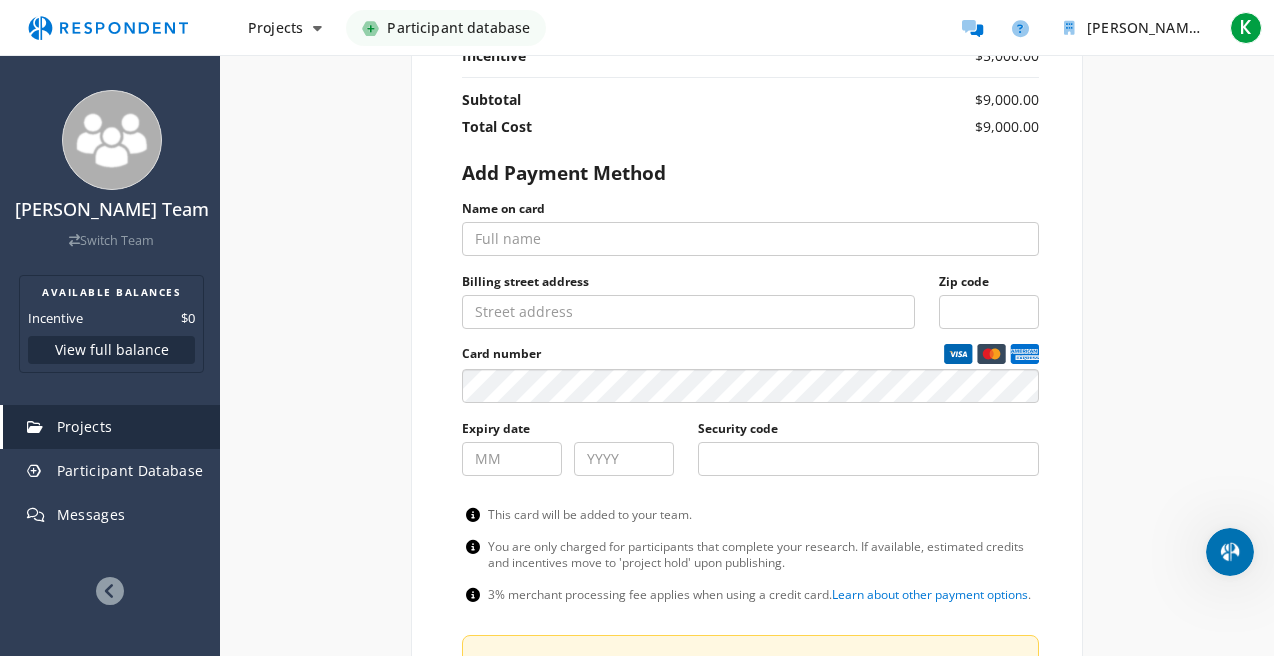 click on "Card number" 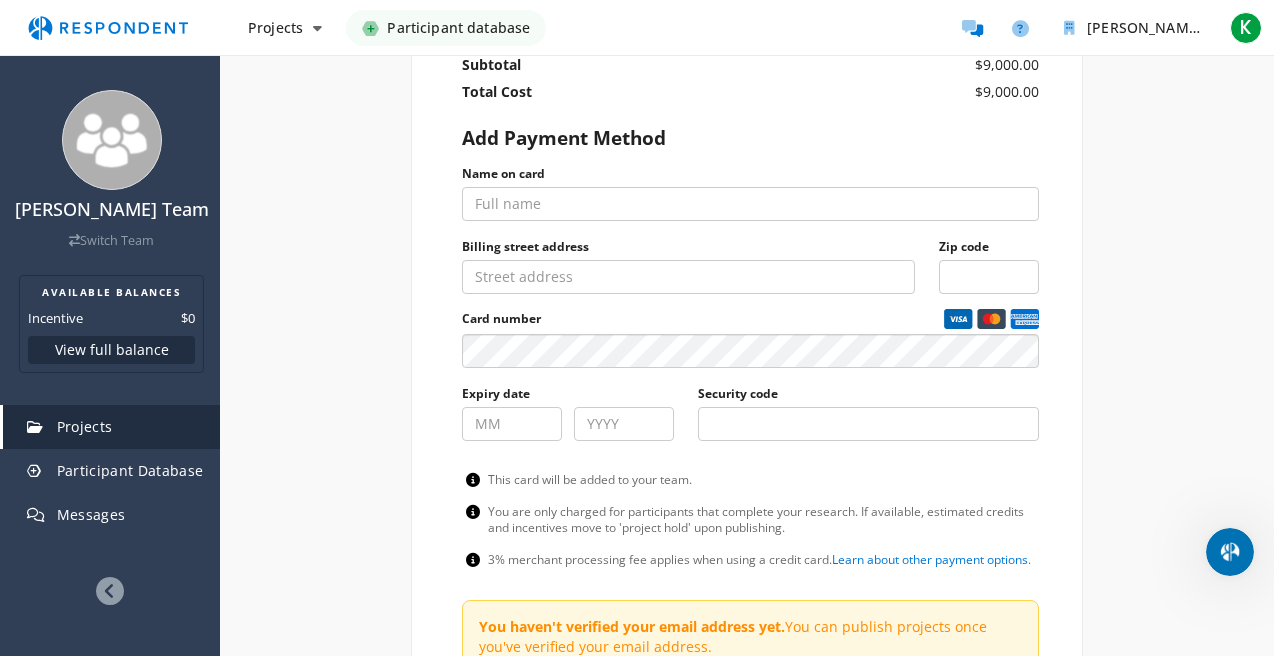 scroll, scrollTop: 1100, scrollLeft: 0, axis: vertical 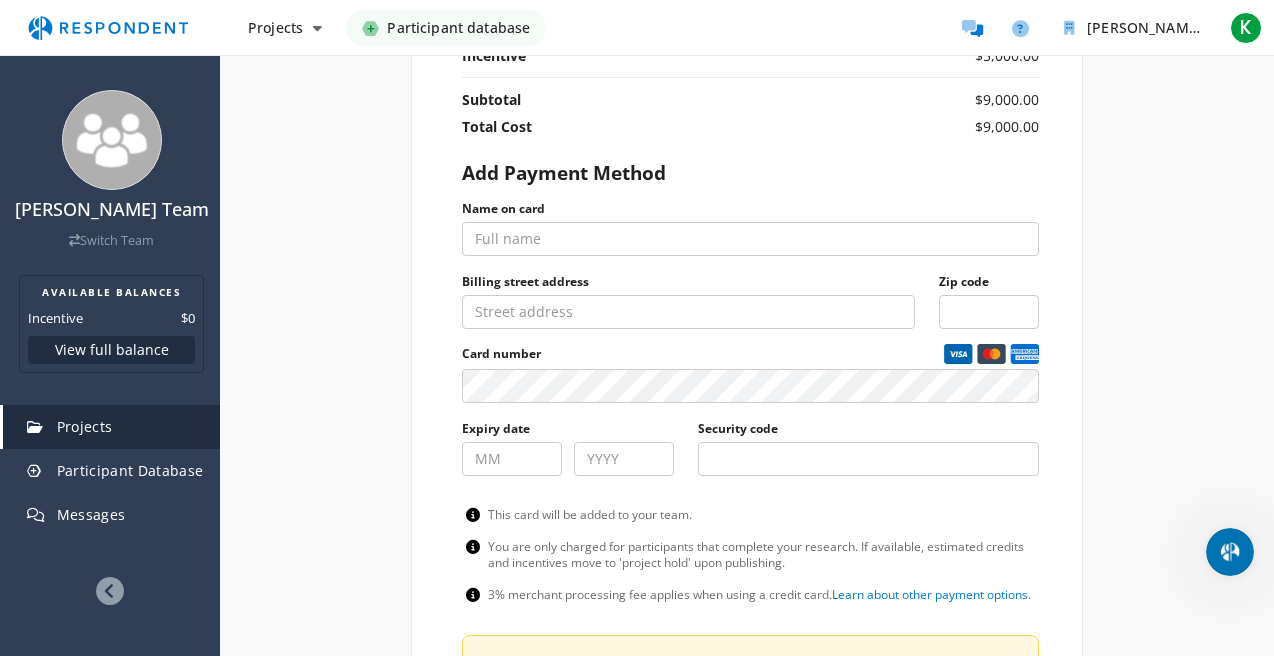 click on "Card number" 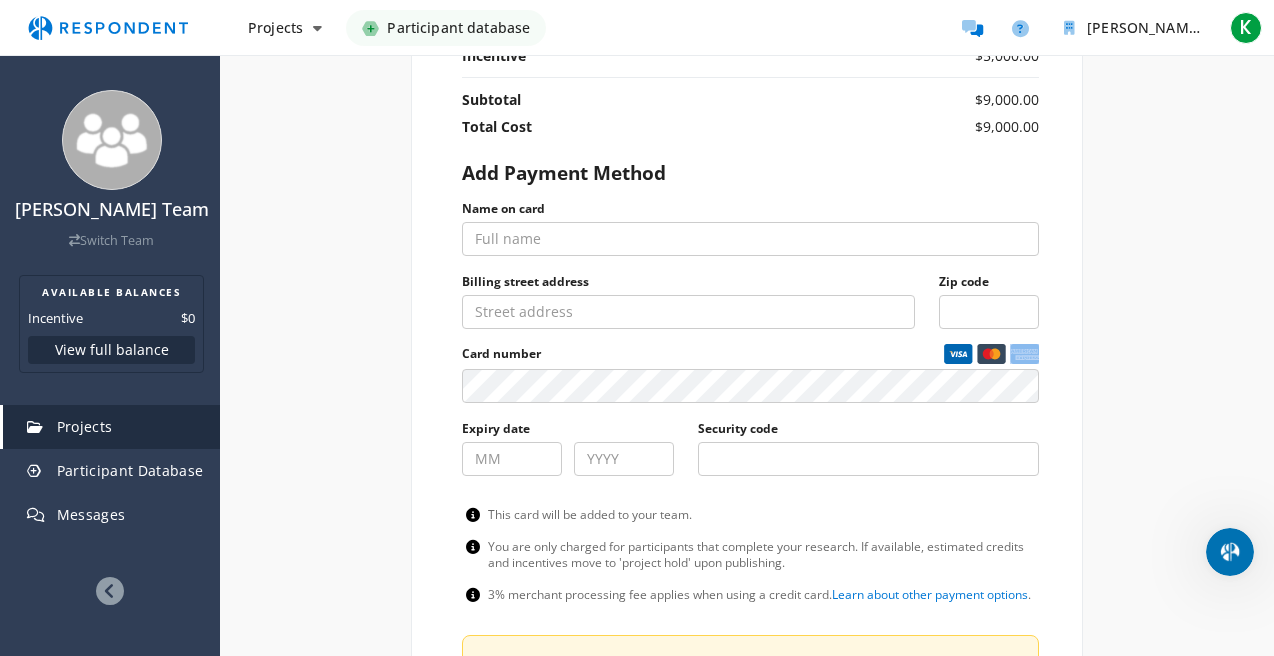 click on "Card number" 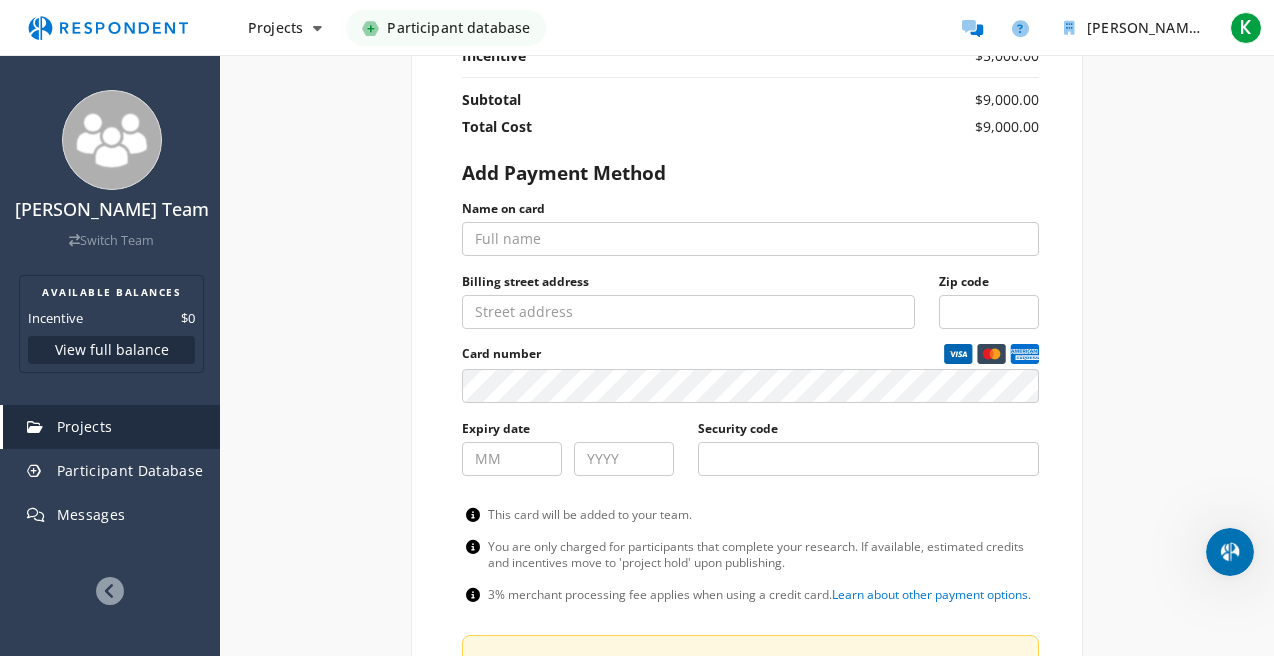 click on "Card number" 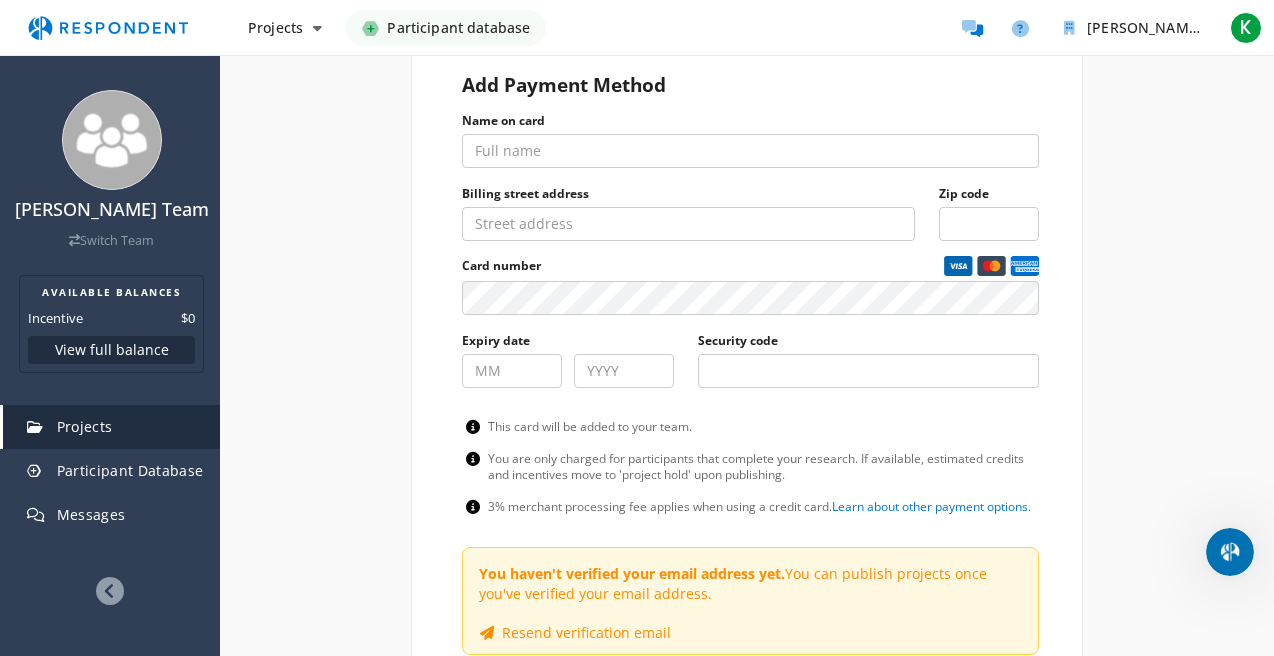 scroll, scrollTop: 1000, scrollLeft: 0, axis: vertical 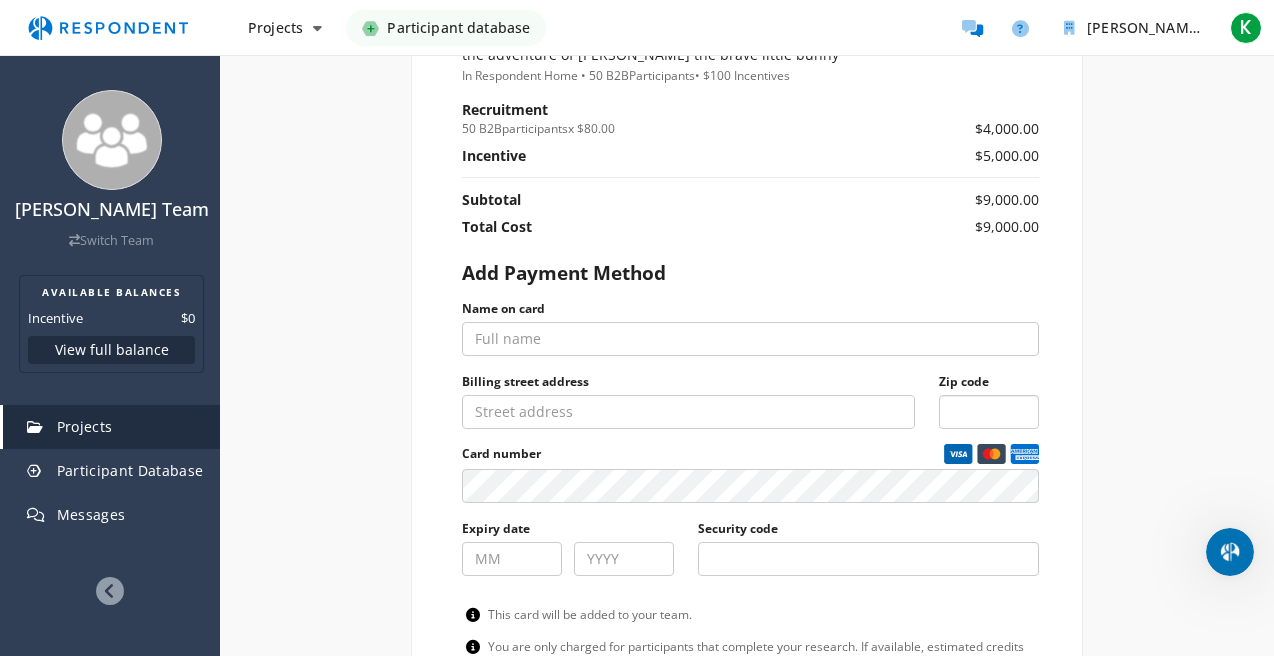 click on "Zip code" at bounding box center (989, 412) 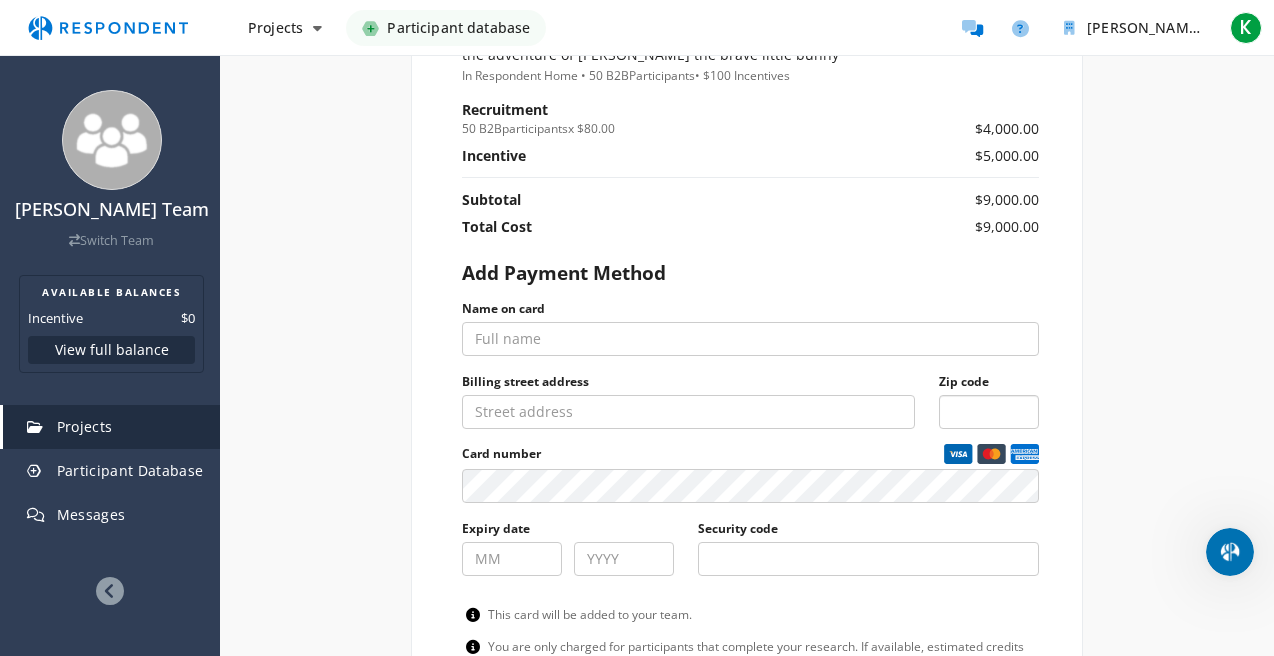 type on "4108" 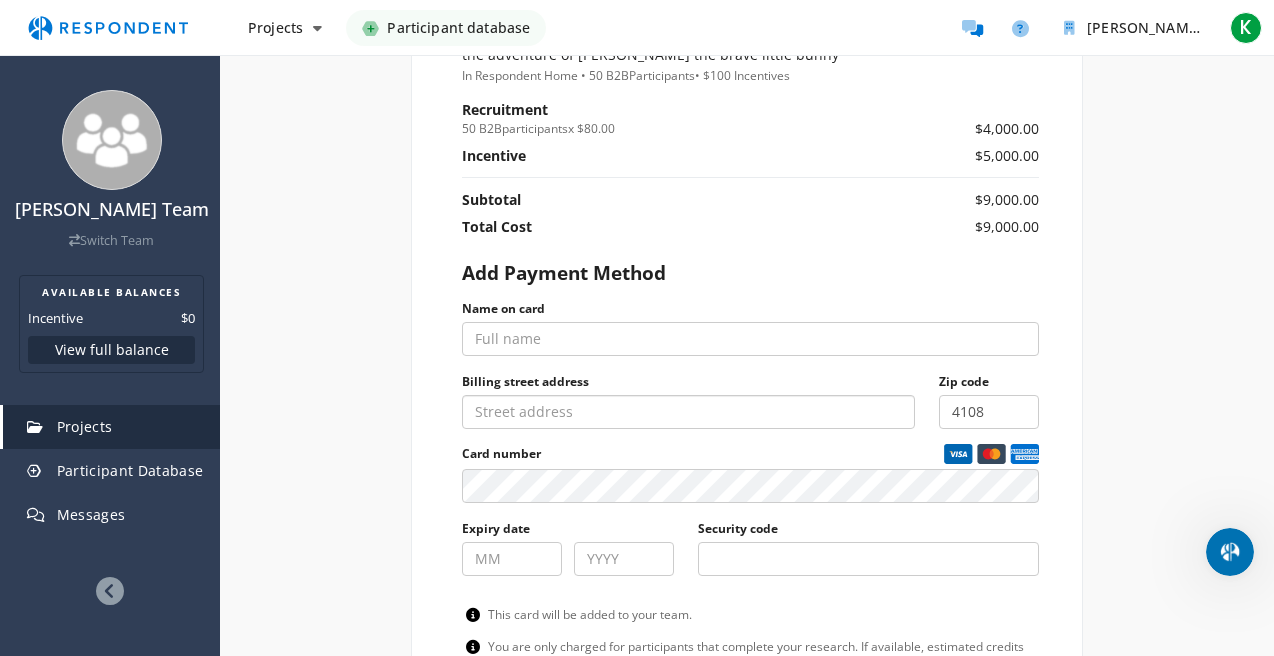 type on "BRGY CAPIPISA  PEARL RESIDENCES BLOCK 14 LOT 73 PHASE B" 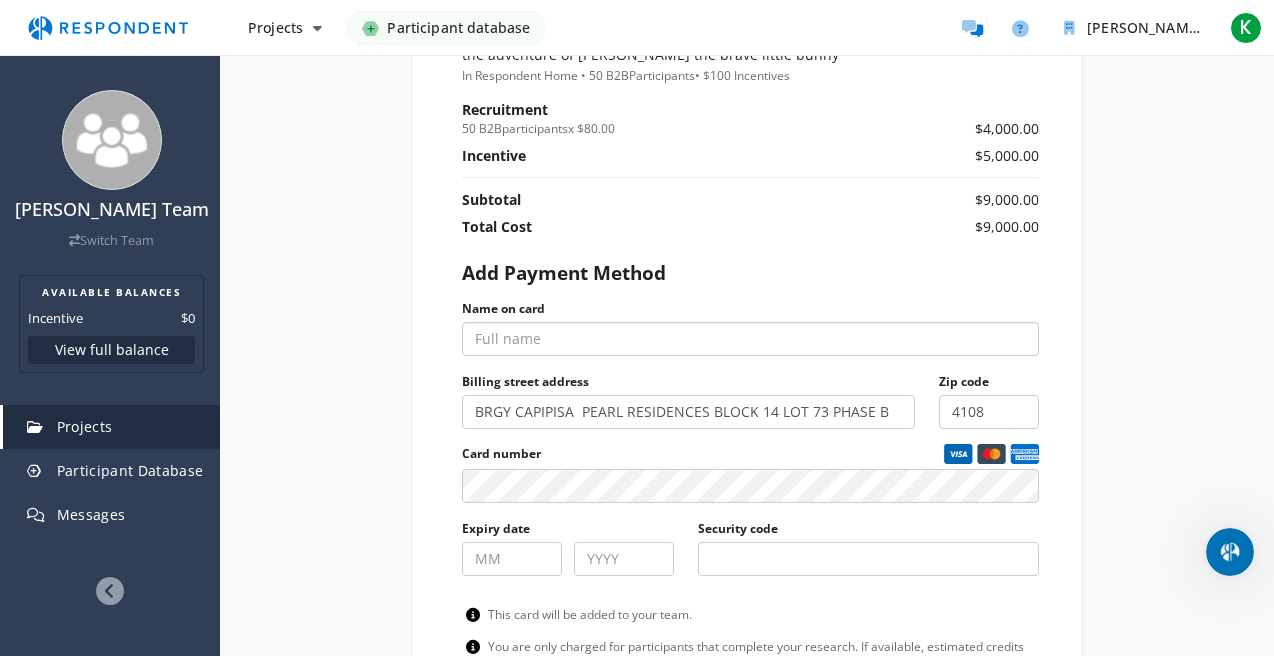 click on "Name on card" at bounding box center (751, 339) 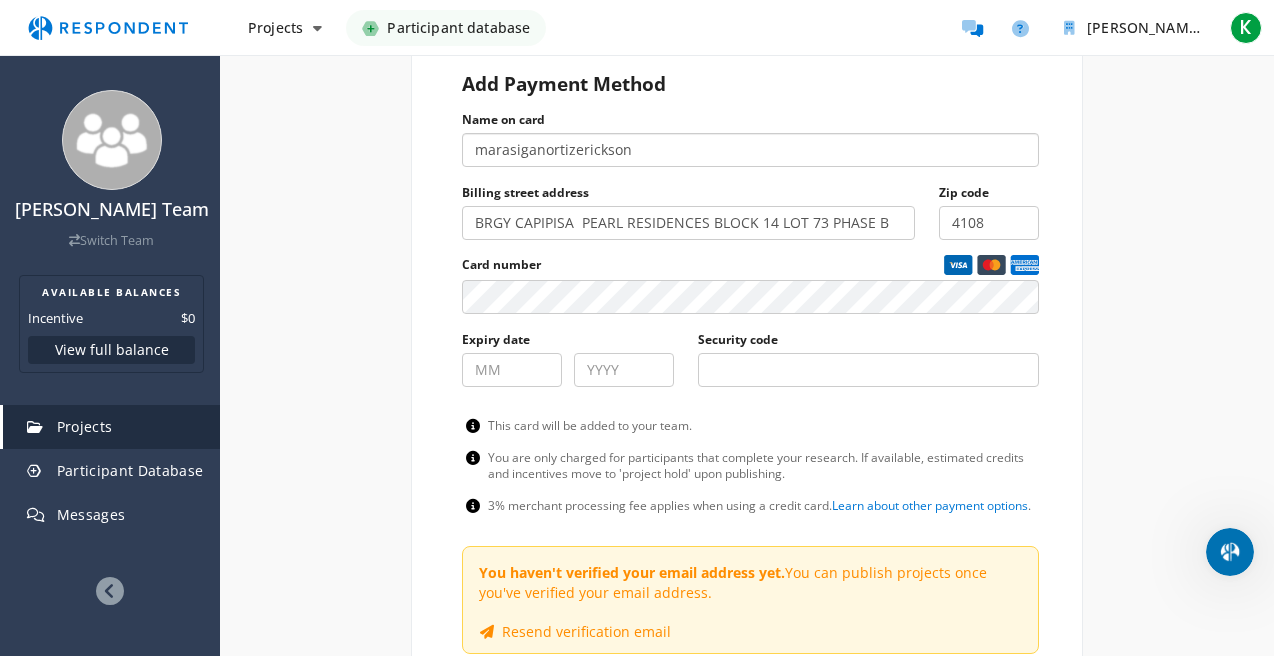 scroll, scrollTop: 1200, scrollLeft: 0, axis: vertical 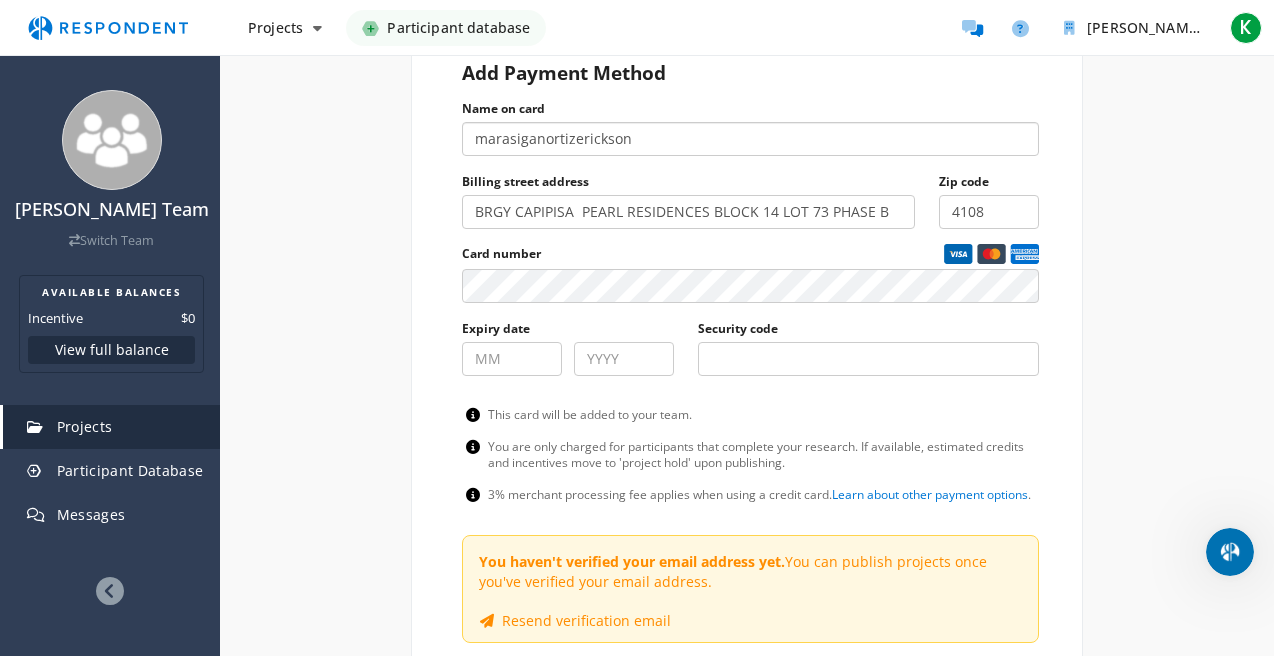 type on "marasiganortizerickson" 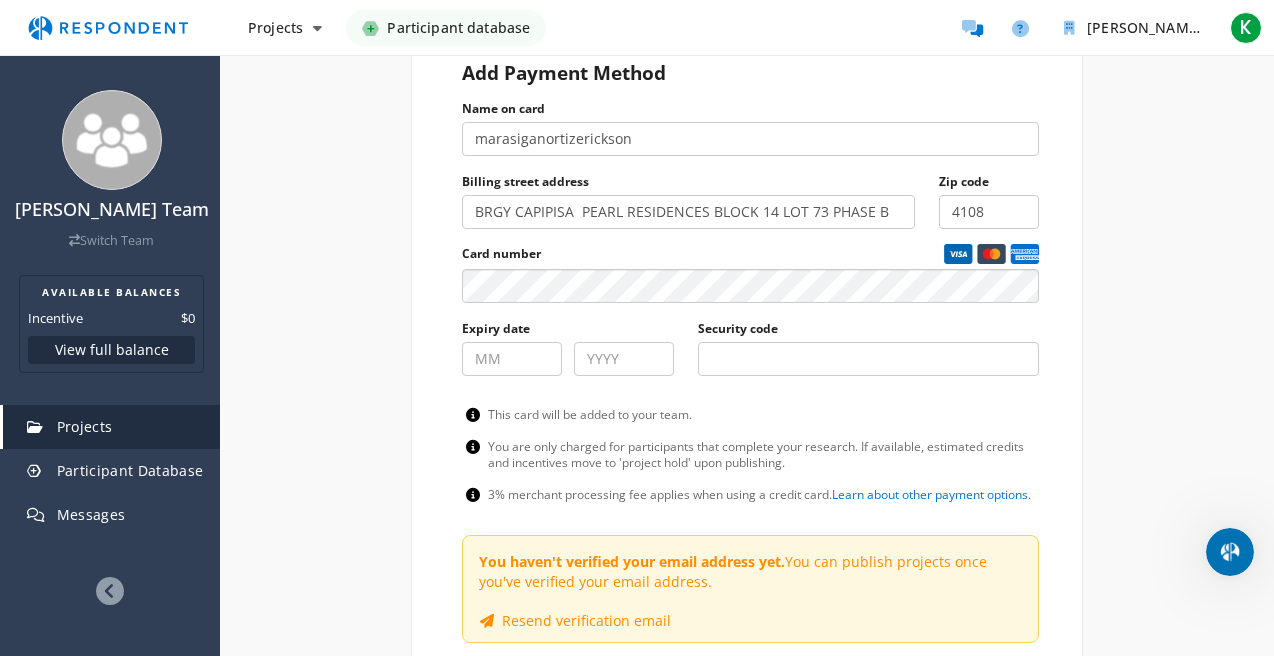 click on "Resend verification email" 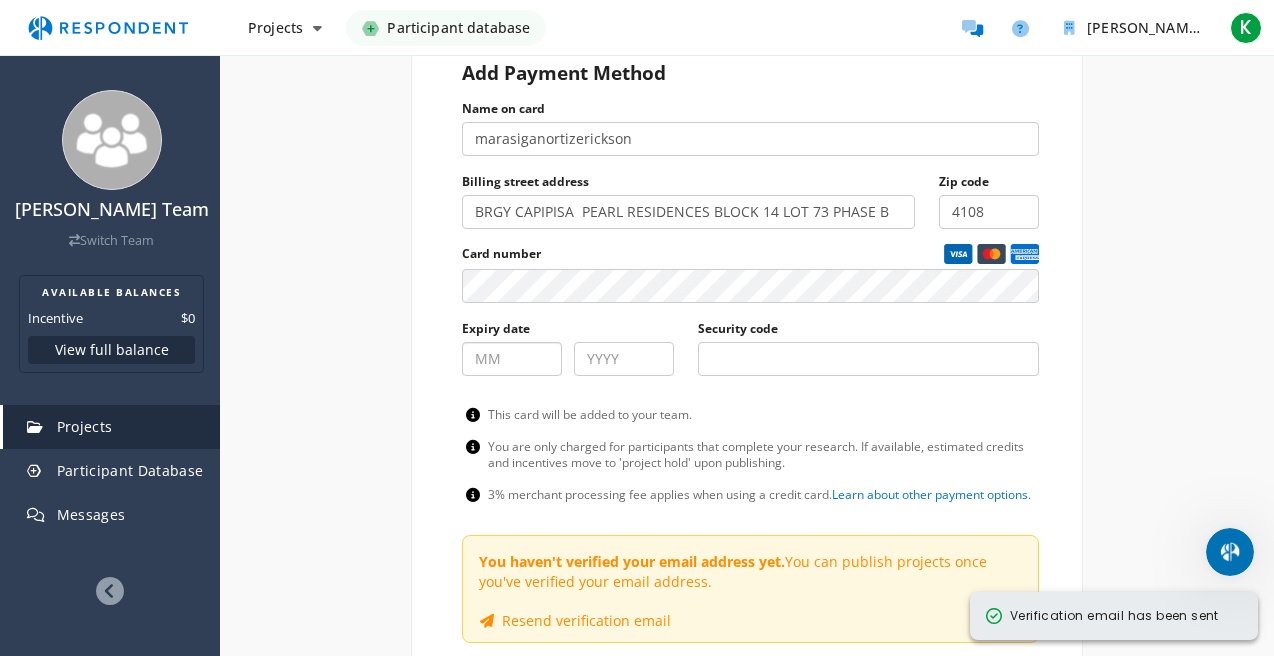 click on "Expiry date" at bounding box center (512, 359) 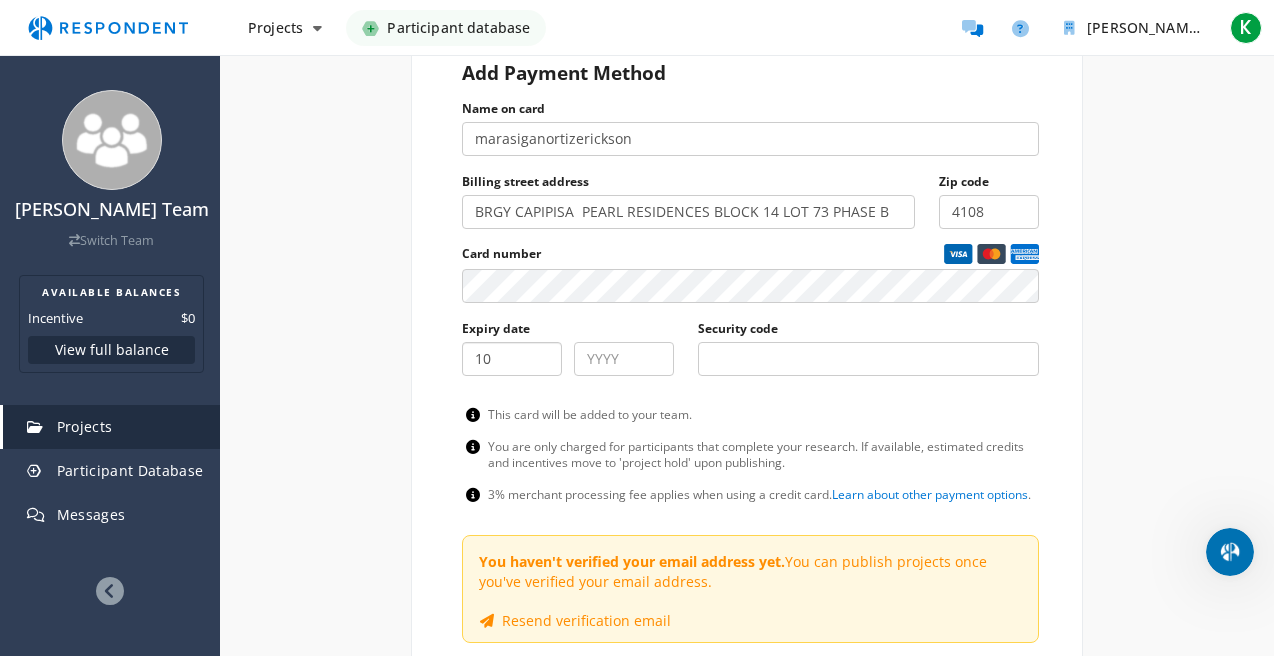 type on "10" 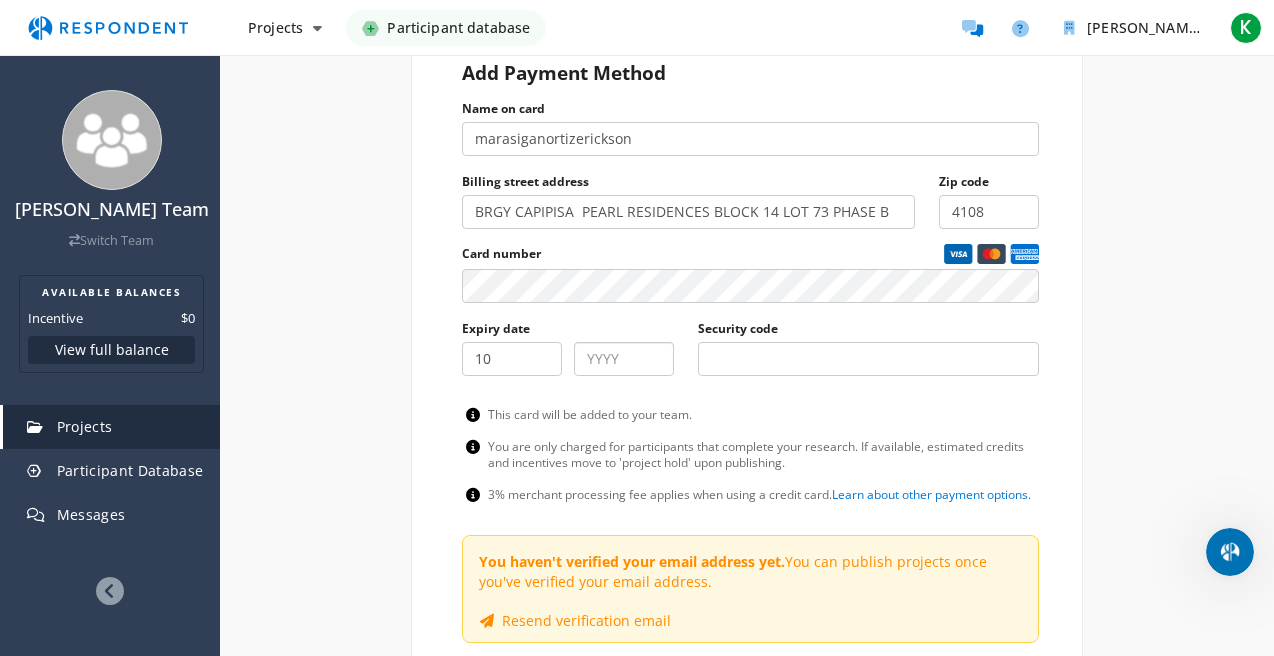 click at bounding box center [624, 359] 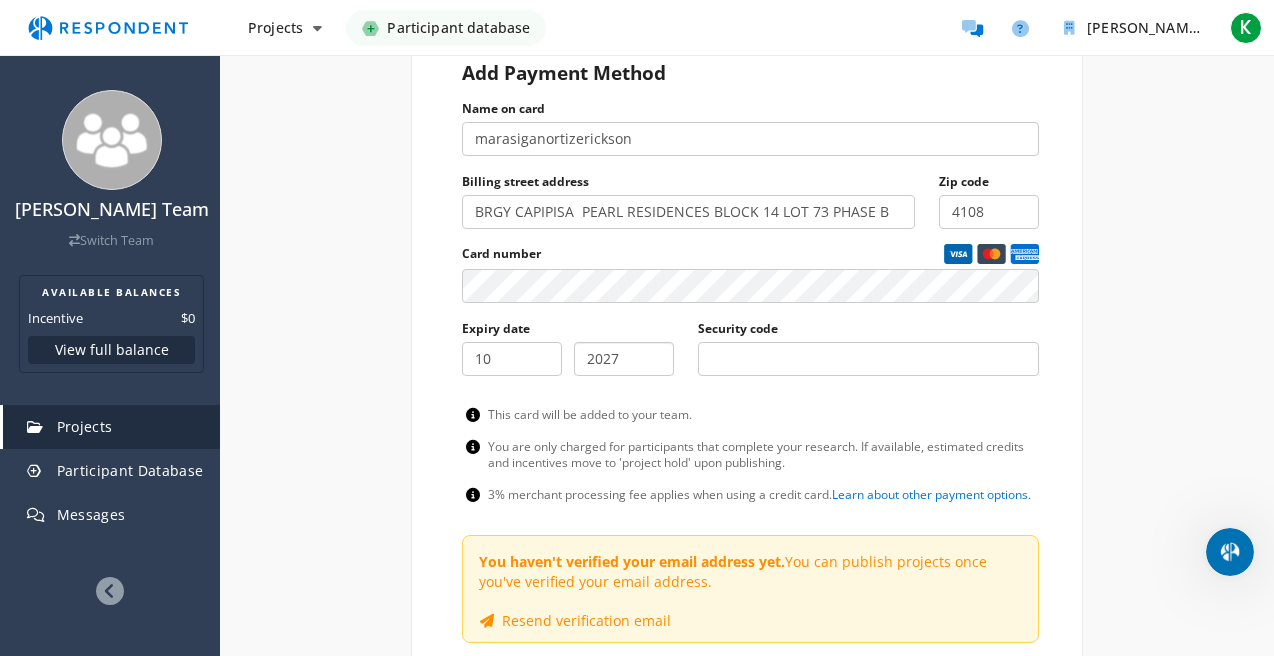 type on "2027" 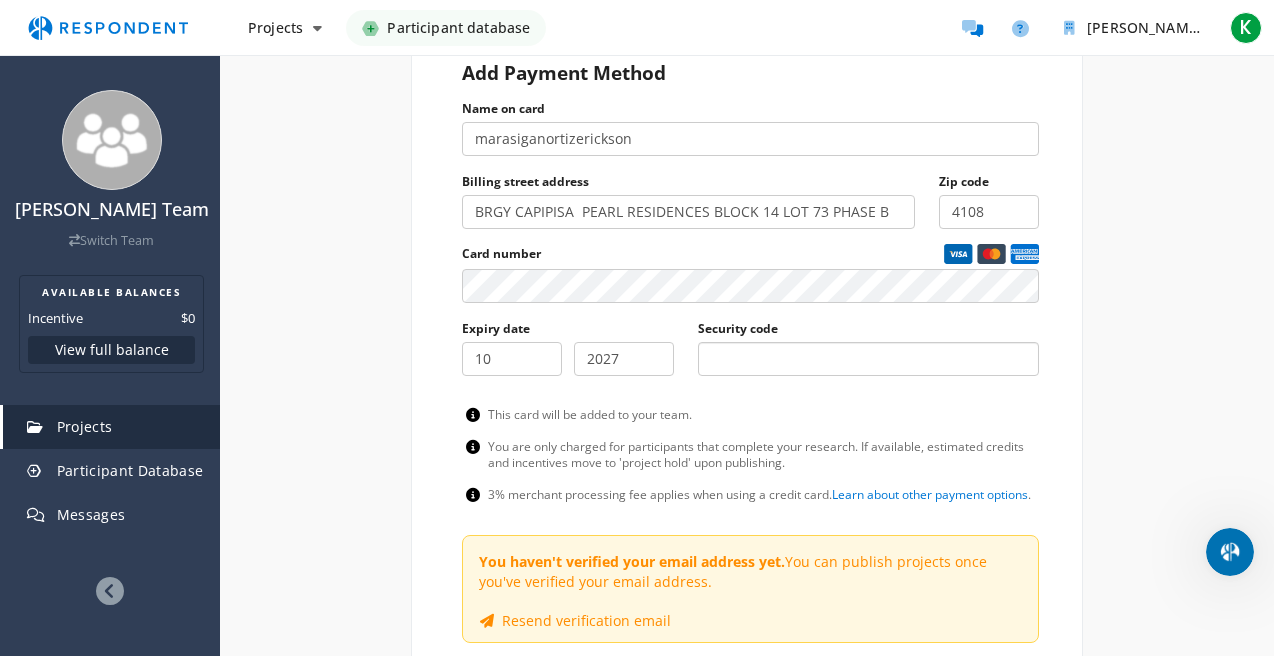 click on "Security code" at bounding box center (869, 359) 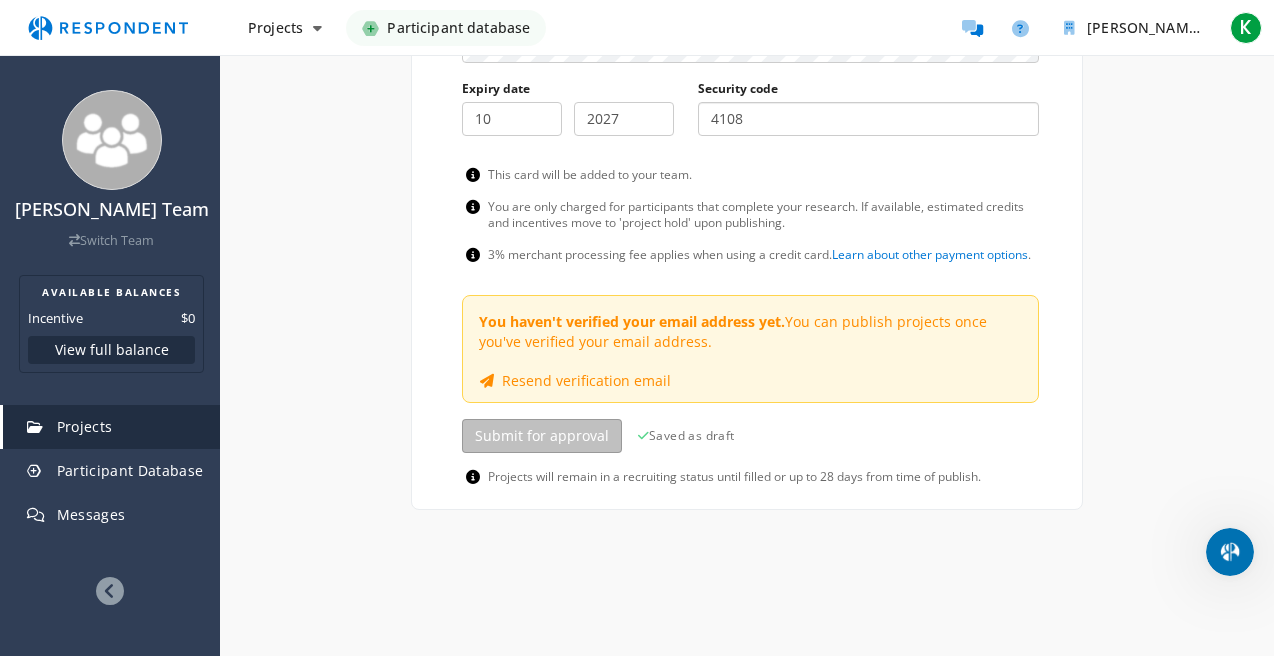 scroll, scrollTop: 1555, scrollLeft: 0, axis: vertical 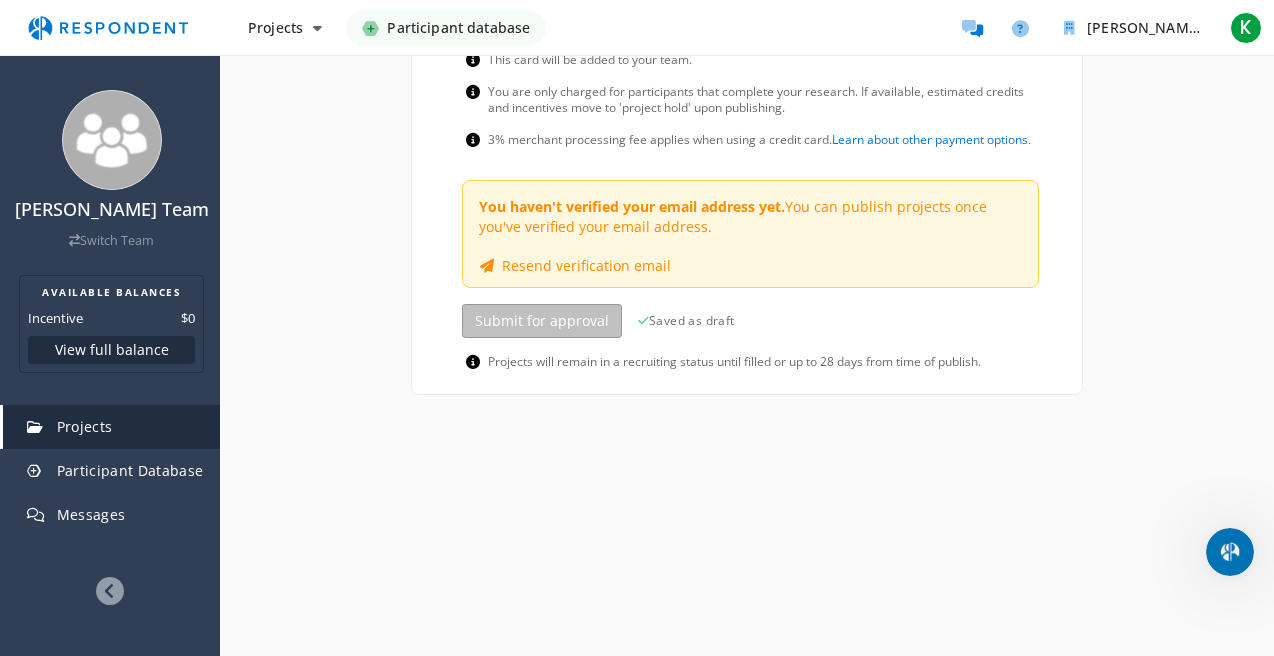type on "4108" 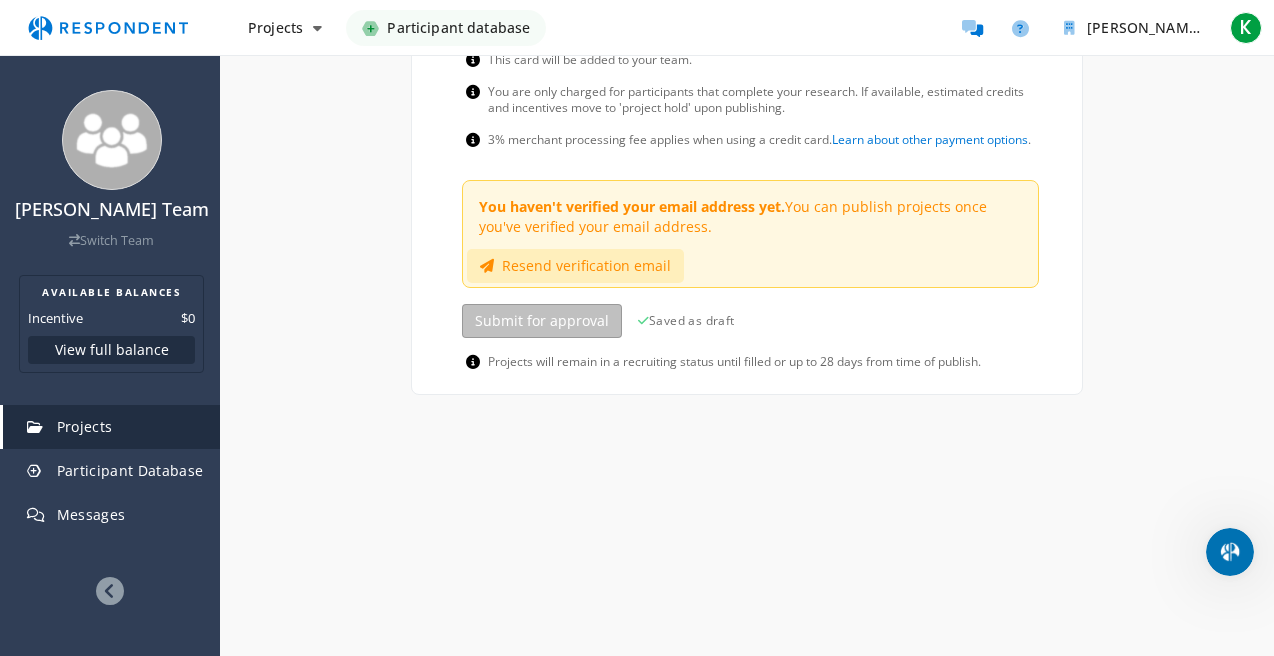 scroll, scrollTop: 1455, scrollLeft: 0, axis: vertical 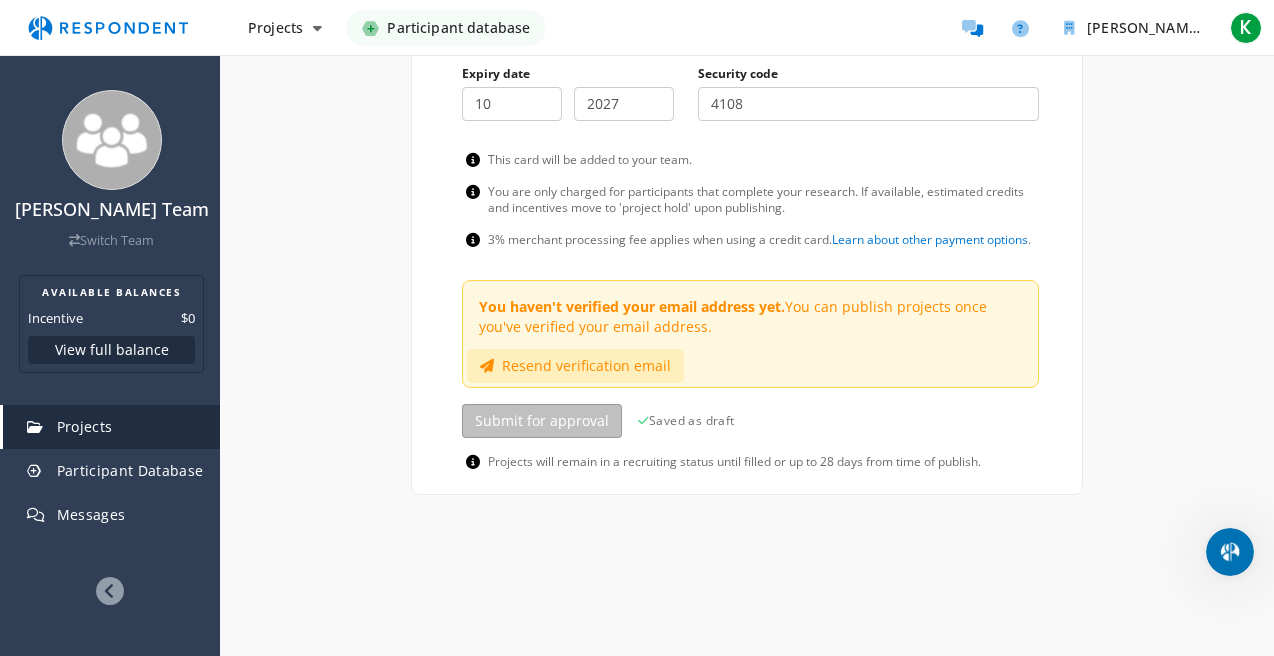 click on "Resend verification email" 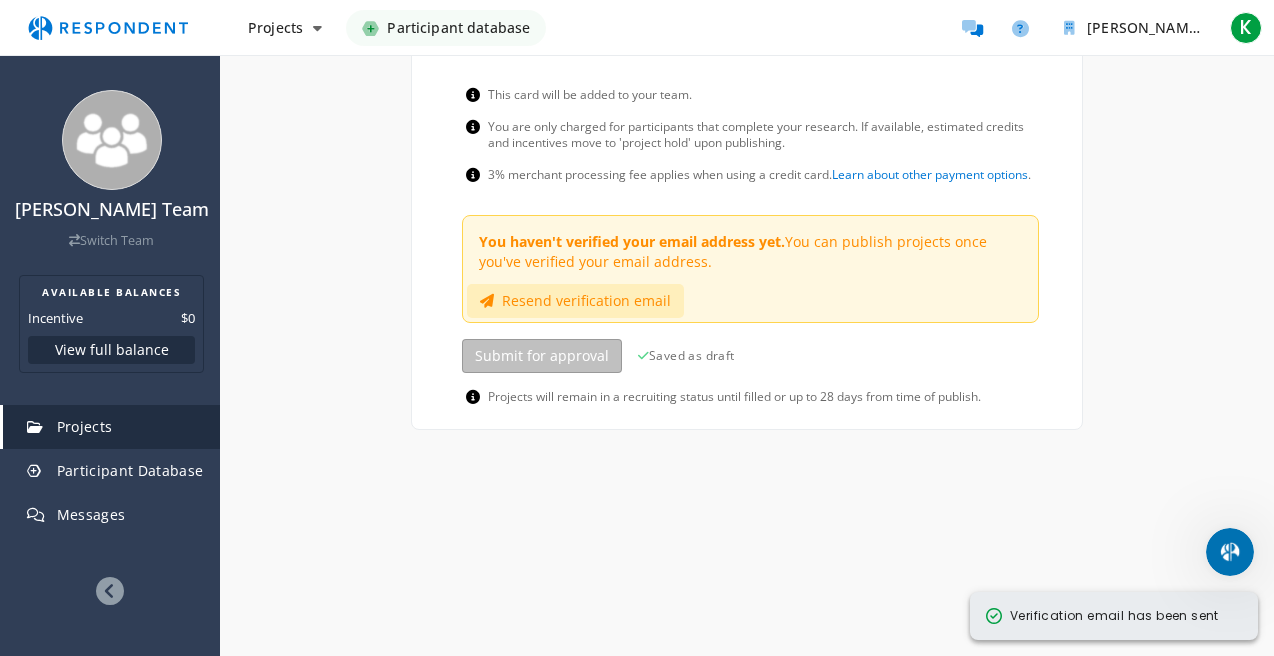 scroll, scrollTop: 1555, scrollLeft: 0, axis: vertical 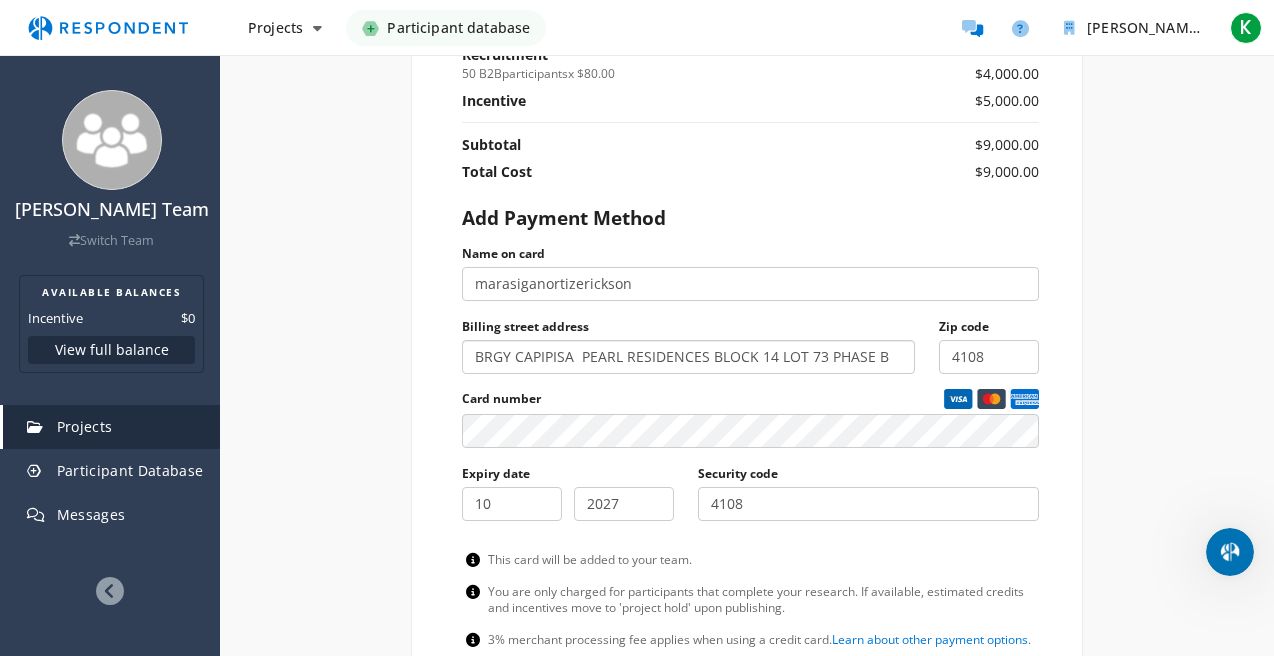 click on "BRGY CAPIPISA  PEARL RESIDENCES BLOCK 14 LOT 73 PHASE B" at bounding box center [689, 357] 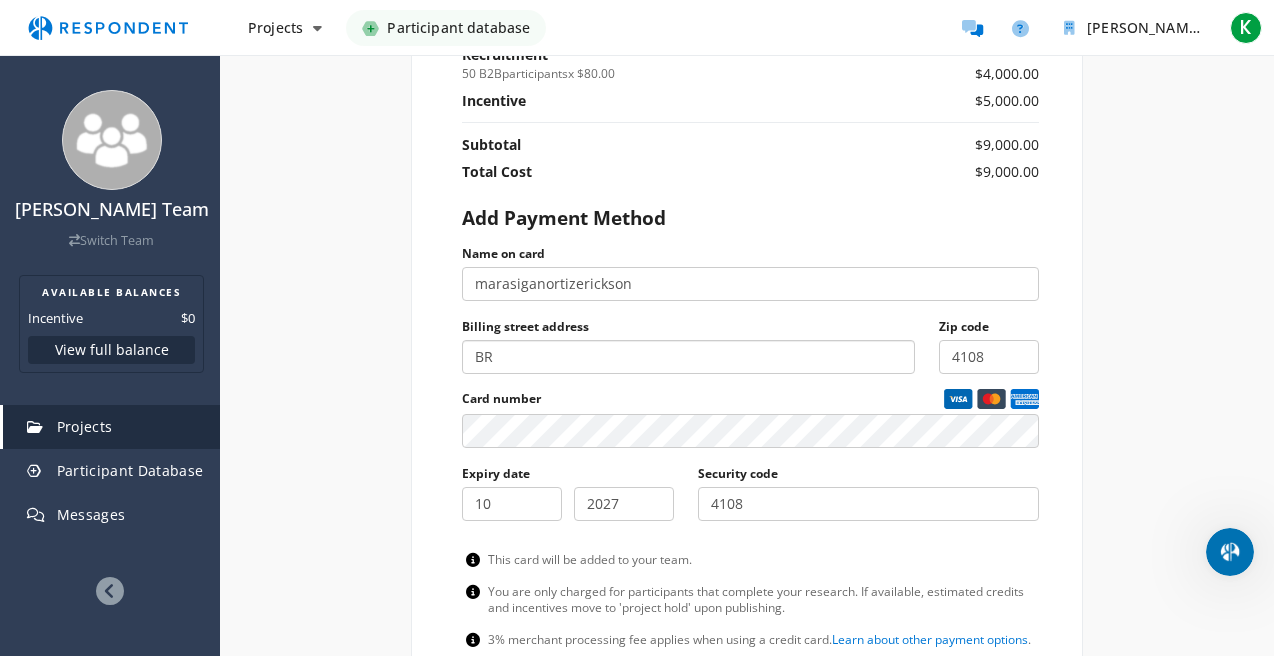 type on "B" 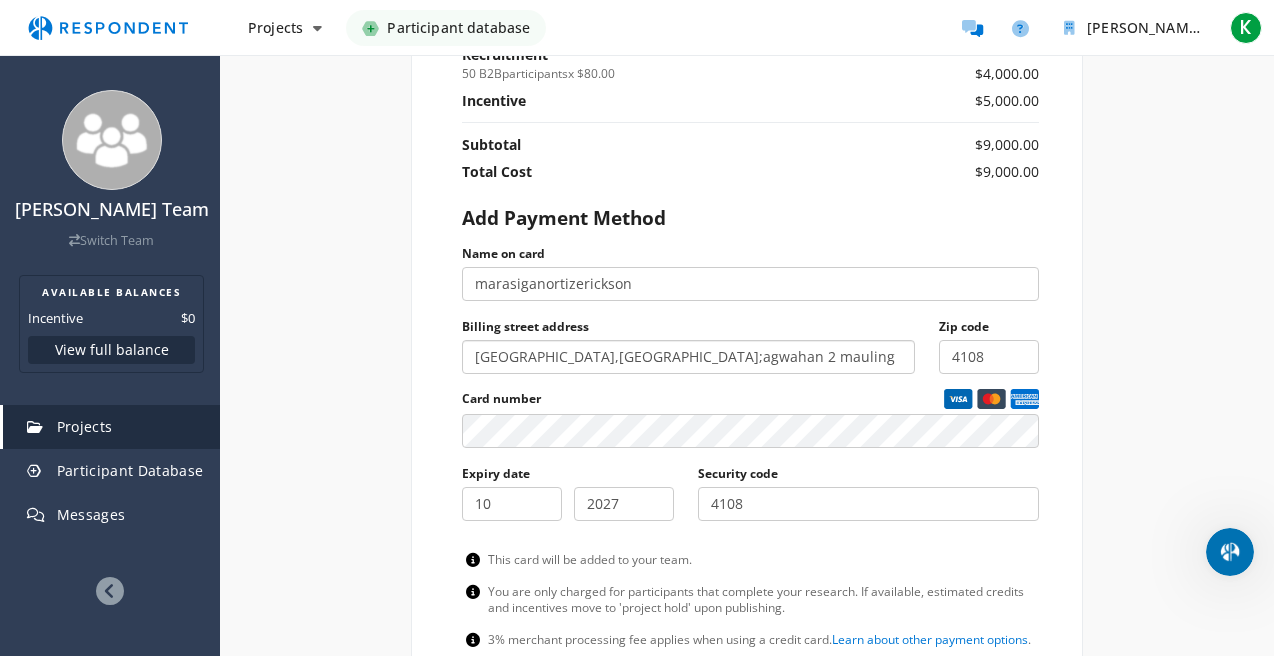 click on "Resend verification email" 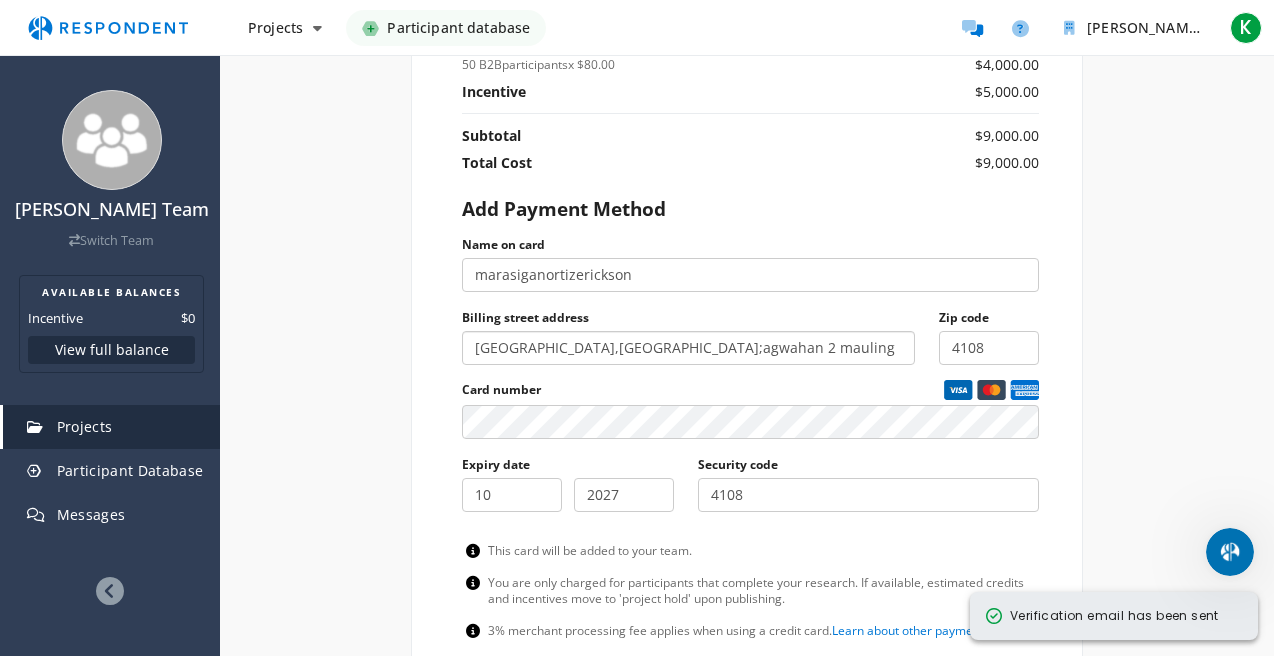scroll, scrollTop: 1055, scrollLeft: 0, axis: vertical 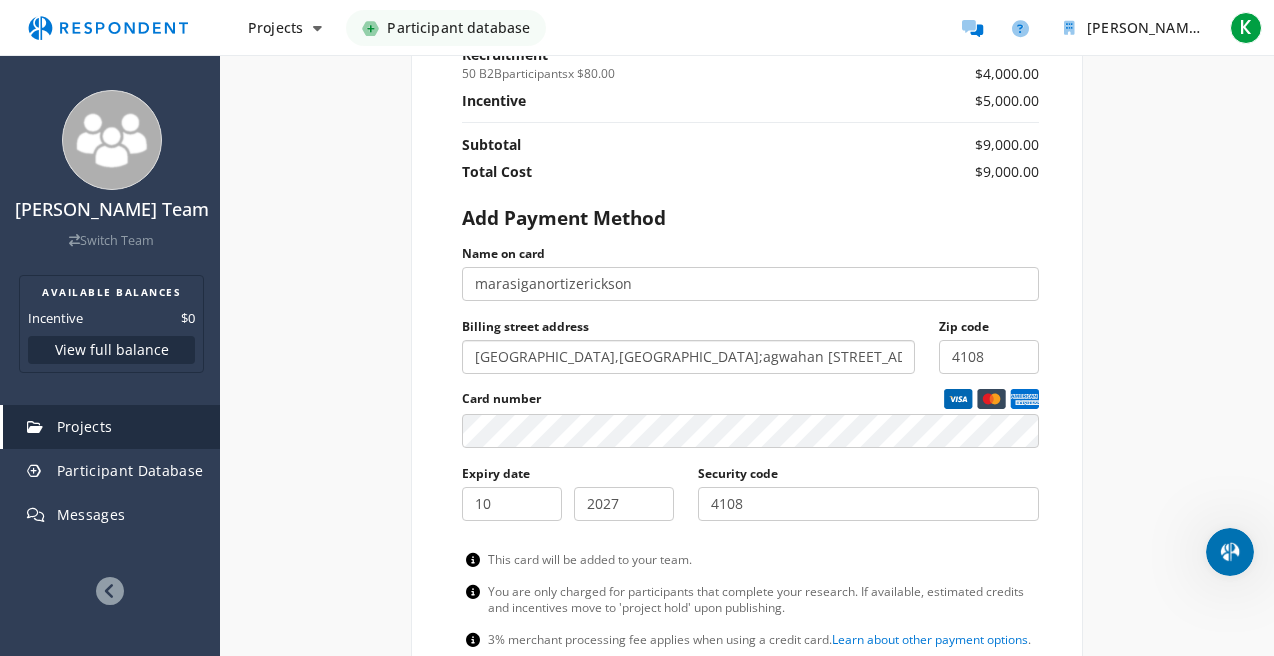 type on "[GEOGRAPHIC_DATA],[GEOGRAPHIC_DATA];agwahan [STREET_ADDRESS]" 